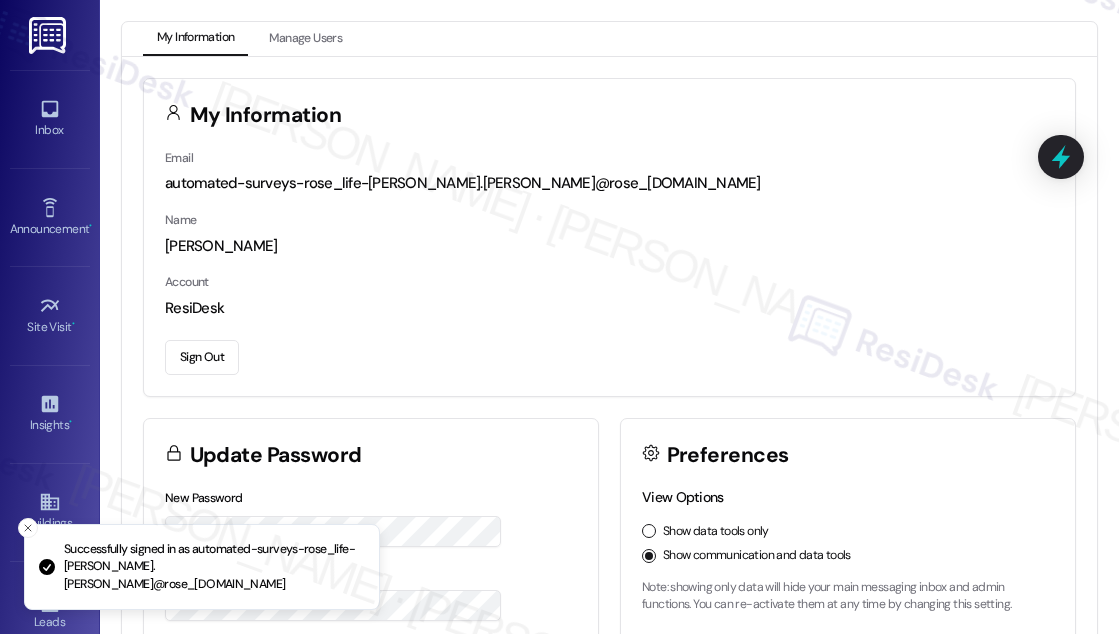 scroll, scrollTop: 0, scrollLeft: 0, axis: both 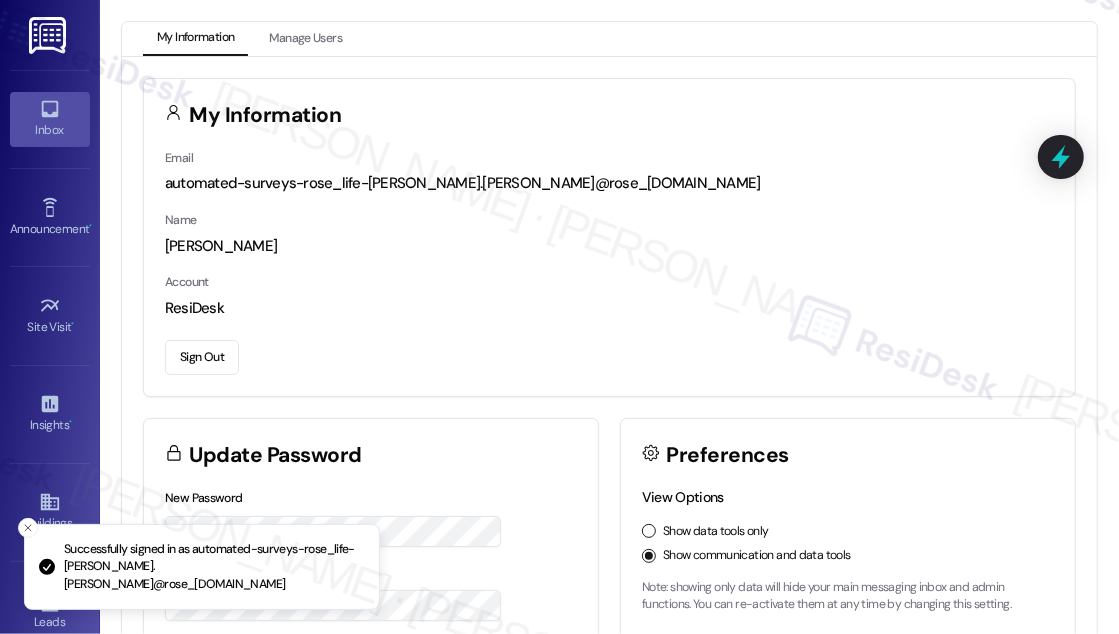 click 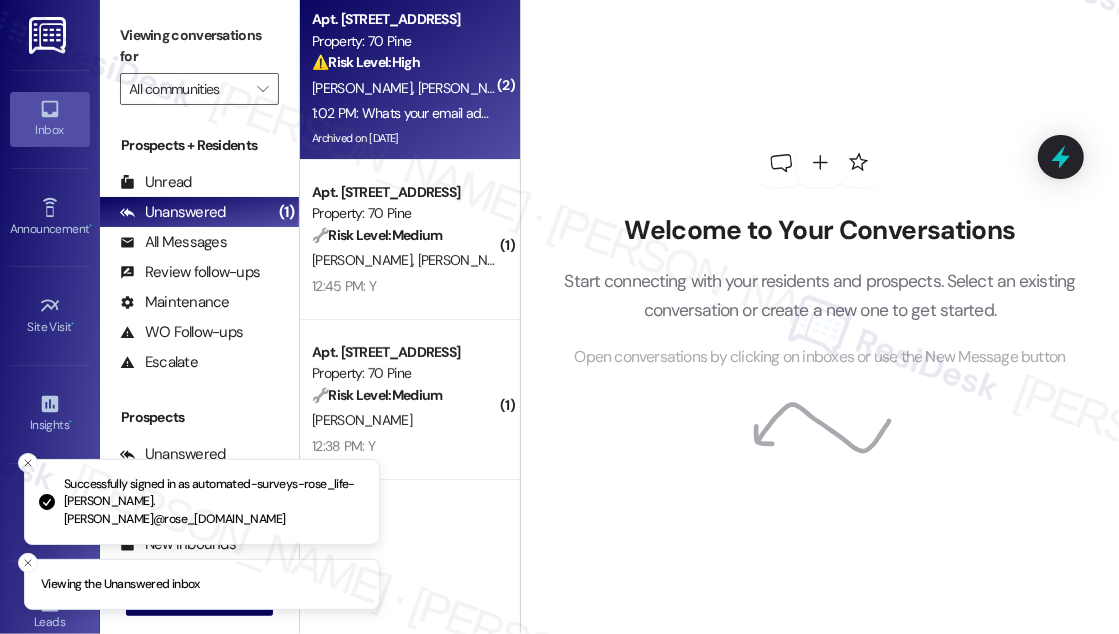click on "1:02 PM: Whats your email address? I'd like to loop you in on an email I sent to the building [DATE]. 1:02 PM: Whats your email address? I'd like to loop you in on an email I sent to the building [DATE]." at bounding box center (589, 113) 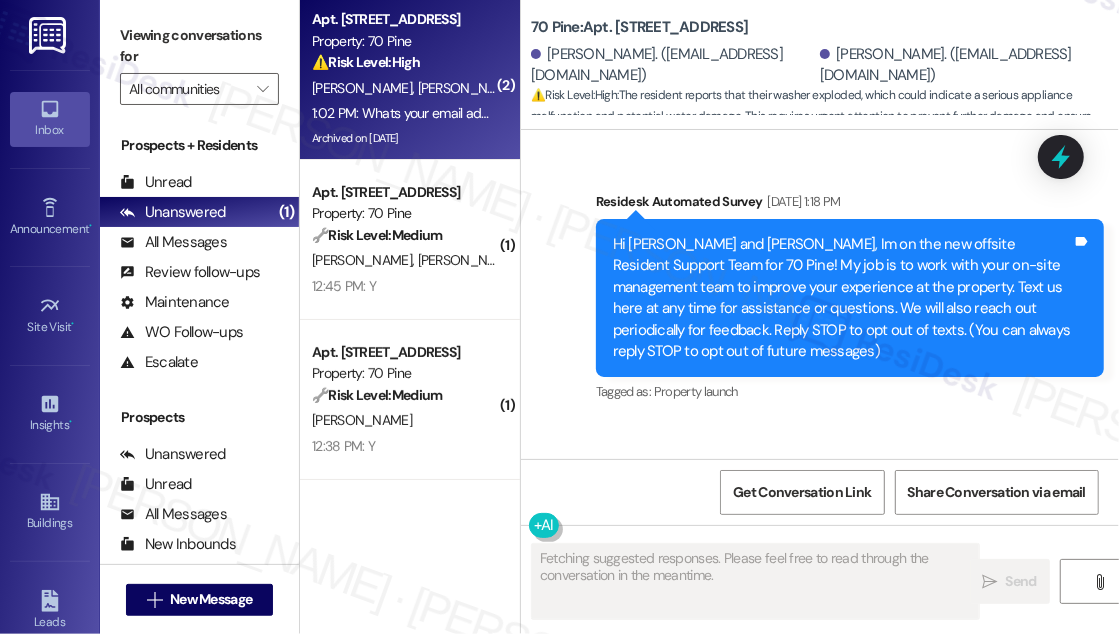 scroll, scrollTop: 21012, scrollLeft: 0, axis: vertical 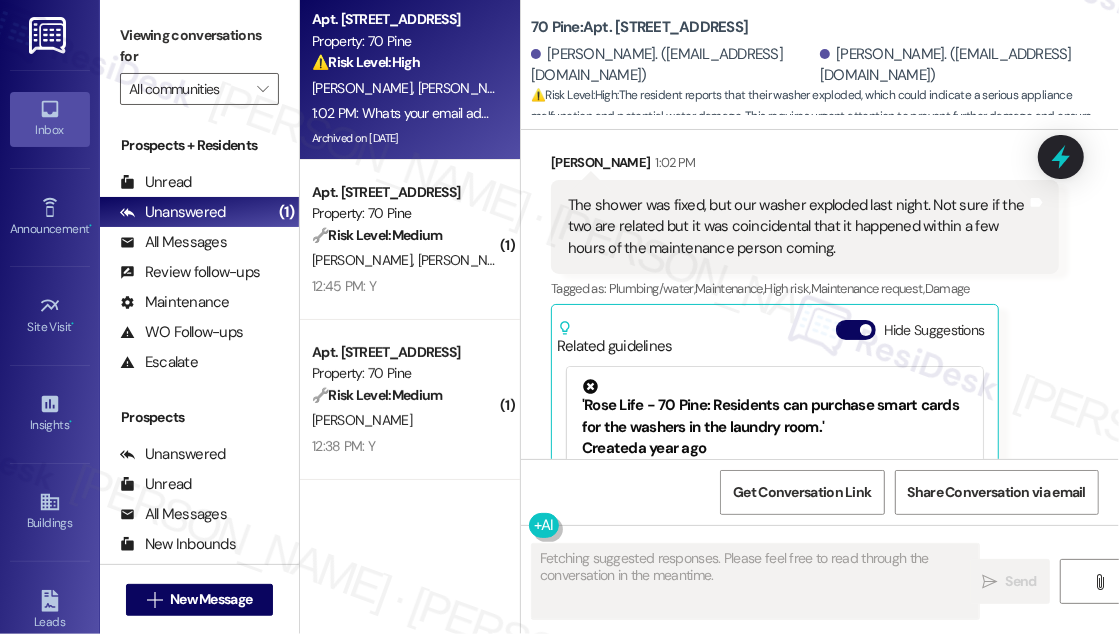 click on "Whats your email address? I'd like to loop you in on an email I sent to the building [DATE]." at bounding box center [797, 713] 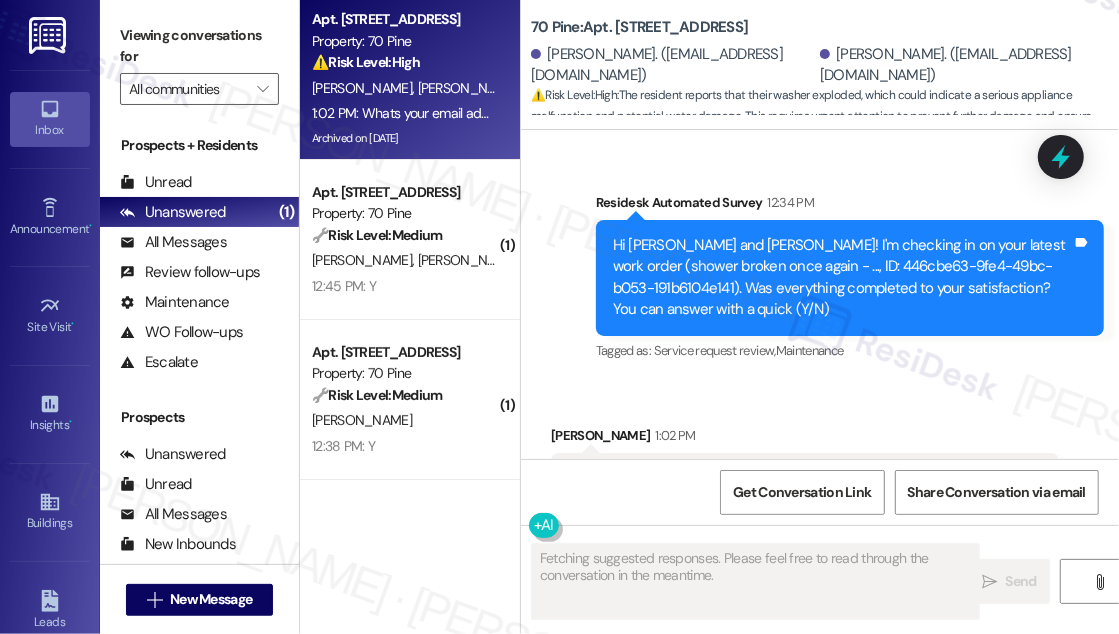scroll, scrollTop: 20557, scrollLeft: 0, axis: vertical 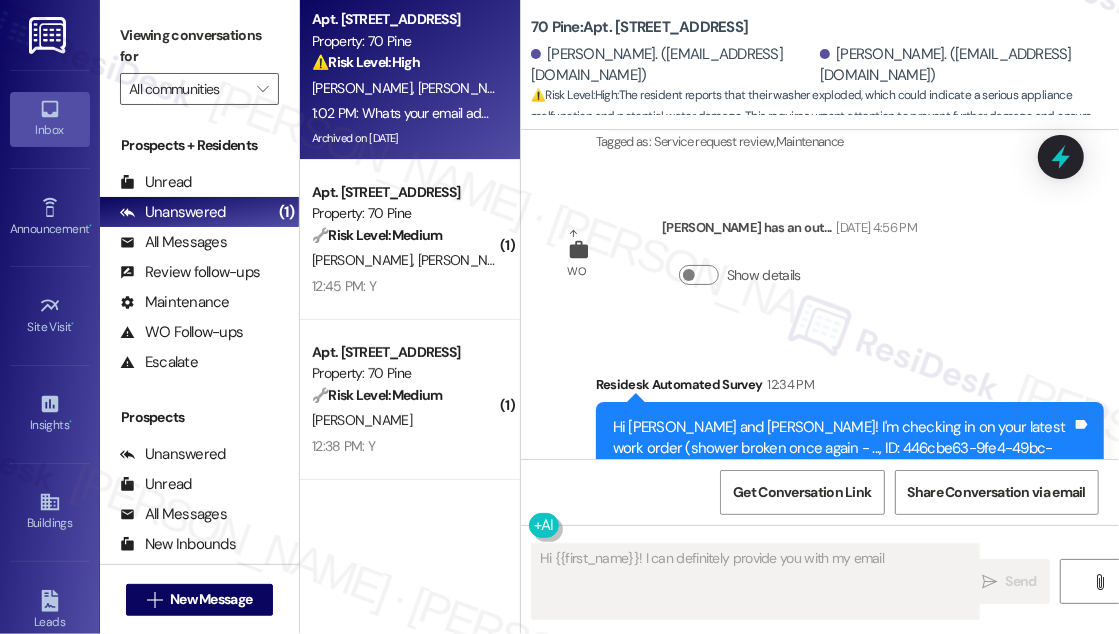 click on "The shower was fixed, but our washer exploded last night. Not sure if the two are related but it was coincidental that it happened within a few hours of the maintenance person coming. Tags and notes" at bounding box center (805, 682) 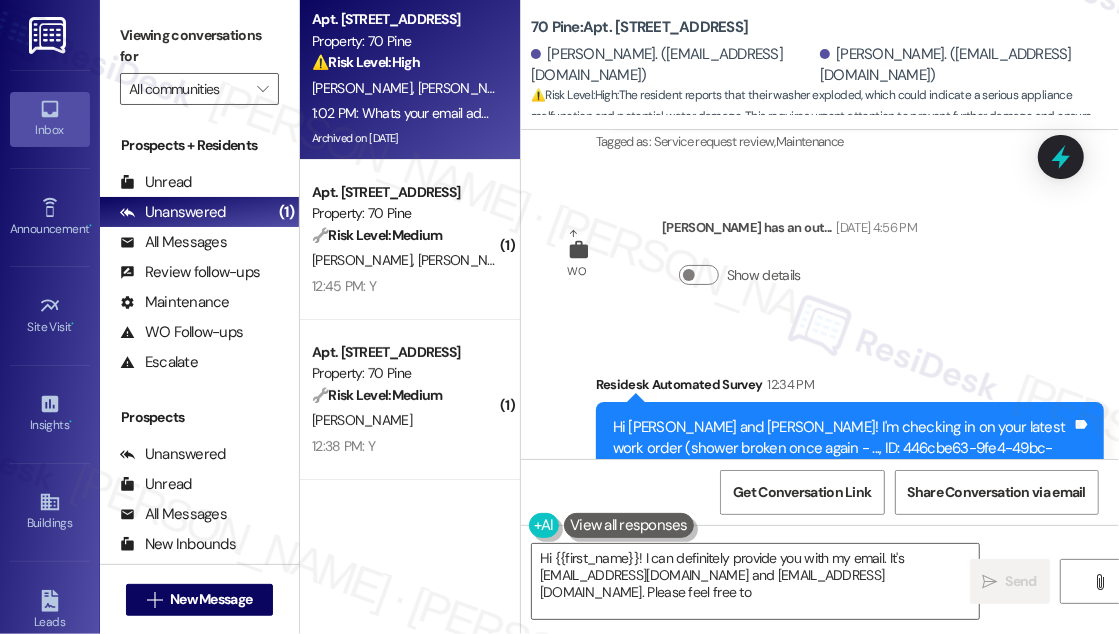 click on "The shower was fixed, but our washer exploded last night. Not sure if the two are related but it was coincidental that it happened within a few hours of the maintenance person coming. Tags and notes" at bounding box center [805, 682] 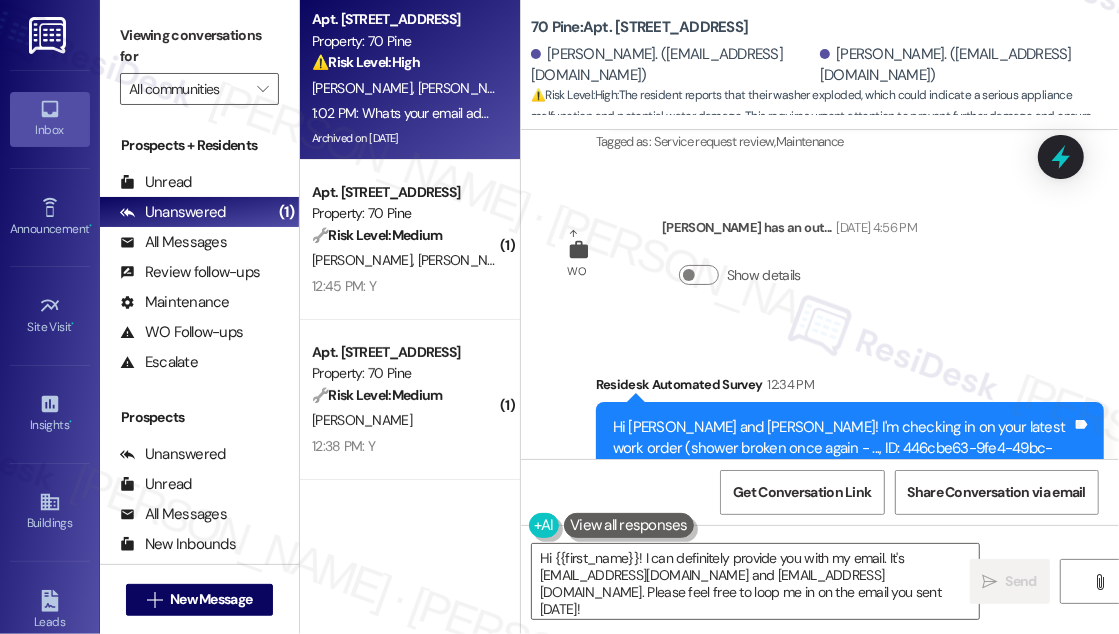 click on "The shower was fixed, but our washer exploded last night. Not sure if the two are related but it was coincidental that it happened within a few hours of the maintenance person coming. Tags and notes" at bounding box center [805, 682] 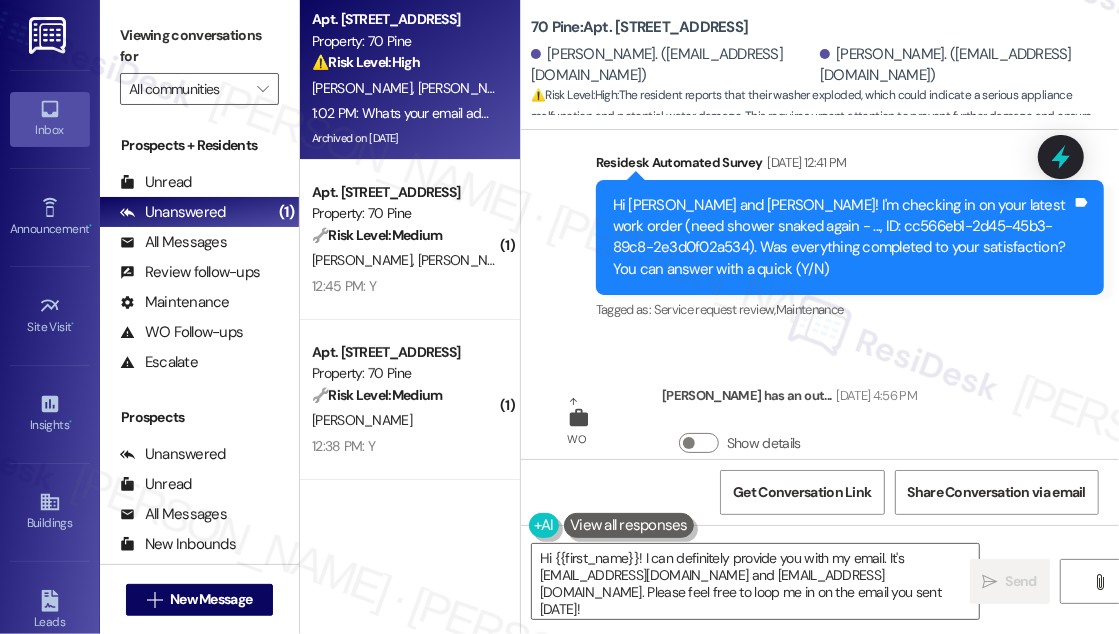 scroll, scrollTop: 20466, scrollLeft: 0, axis: vertical 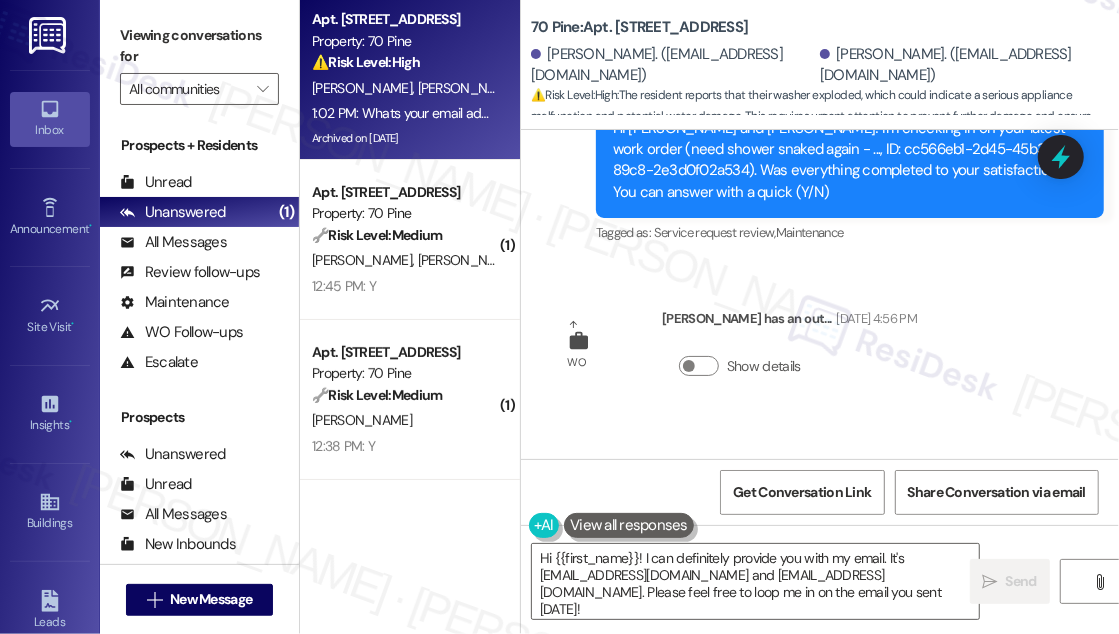 click on "The shower was fixed, but our washer exploded last night. Not sure if the two are related but it was coincidental that it happened within a few hours of the maintenance person coming." at bounding box center (797, 773) 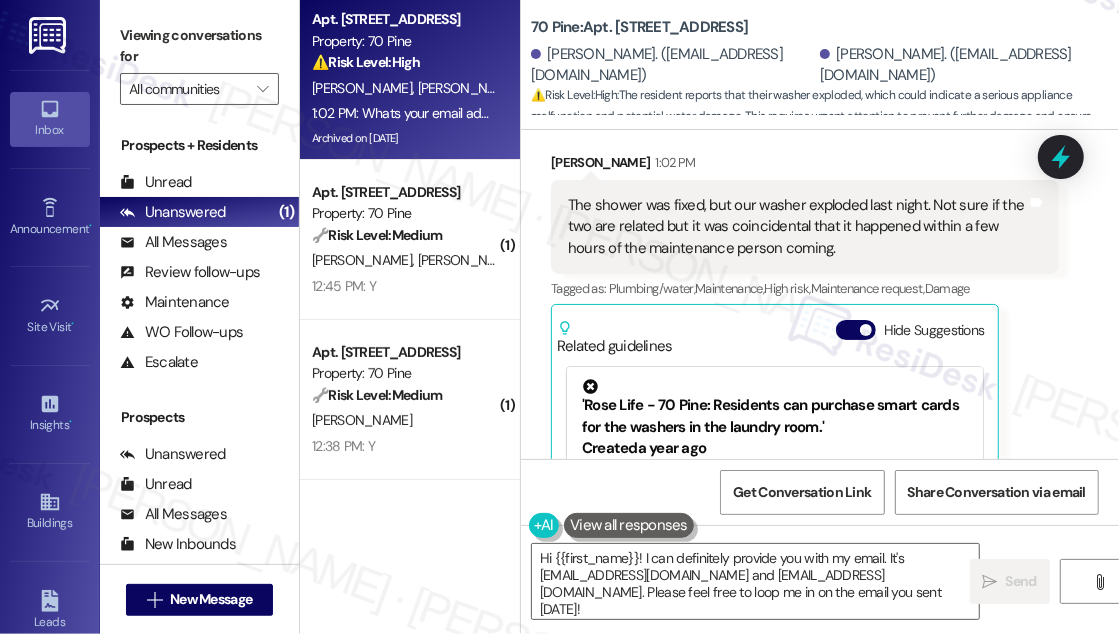 click on "Whats your email address? I'd like to loop you in on an email I sent to the building [DATE]." at bounding box center [797, 713] 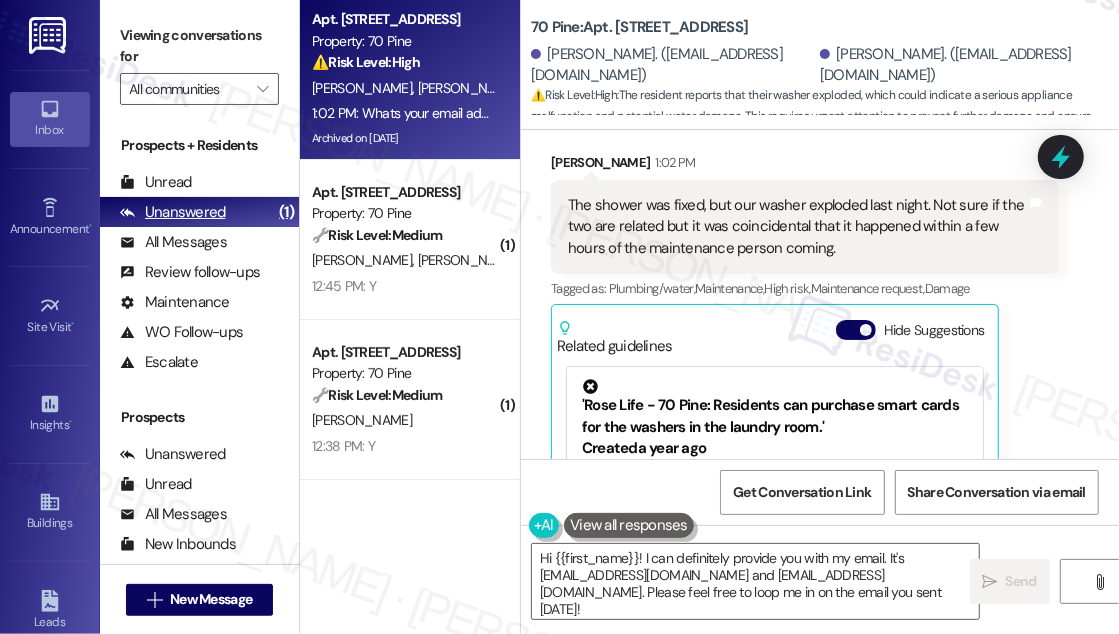 copy on "Whats your email address? I'd like to loop you in on an email I sent to the building [DATE]. Tags and notes" 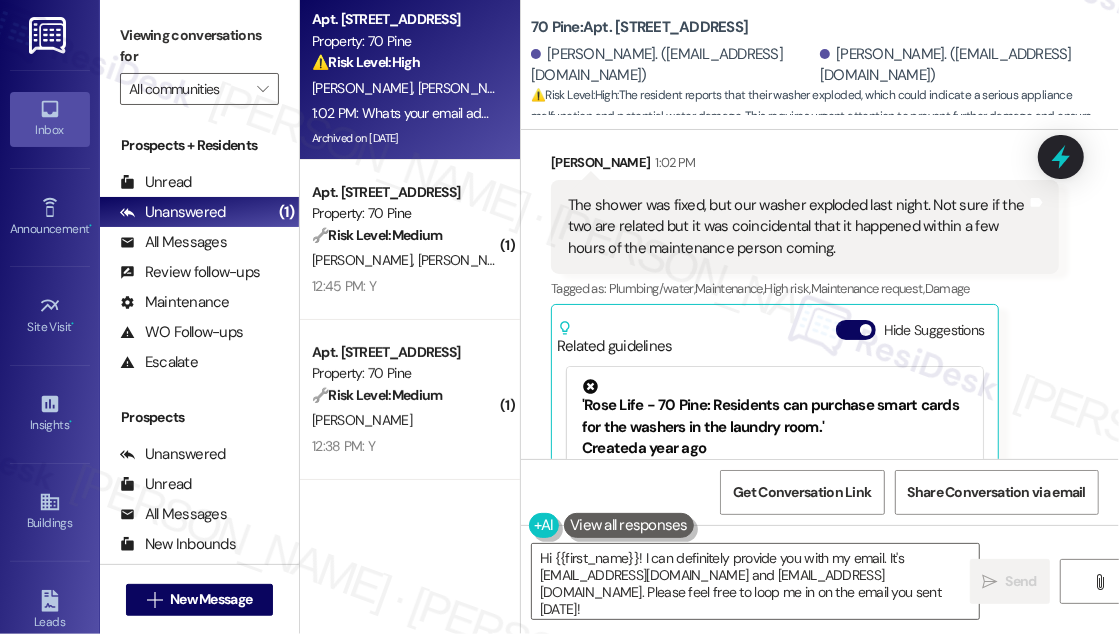 click on "Received via SMS [PERSON_NAME] 1:02 PM The shower was fixed, but our washer exploded last night. Not sure if the two are related but it was coincidental that it happened within a few hours of the maintenance person coming. Tags and notes Tagged as:   Plumbing/water ,  Click to highlight conversations about Plumbing/water Maintenance ,  Click to highlight conversations about Maintenance High risk ,  Click to highlight conversations about High risk Maintenance request ,  Click to highlight conversations about Maintenance request Damage Click to highlight conversations about Damage  Related guidelines Hide Suggestions 'Rose Life - 70 Pine: Residents can purchase smart cards for the washers in the laundry room.' Created  a year ago Property level guideline  ( 71 % match) FAQs generated by ResiDesk AI Where can I buy a smart card for the washers? You can buy a smart card for the washers in the laundry room. Is the smart card necessary to use the washers? How much does the smart card cost? Original Guideline  (" at bounding box center [805, 384] 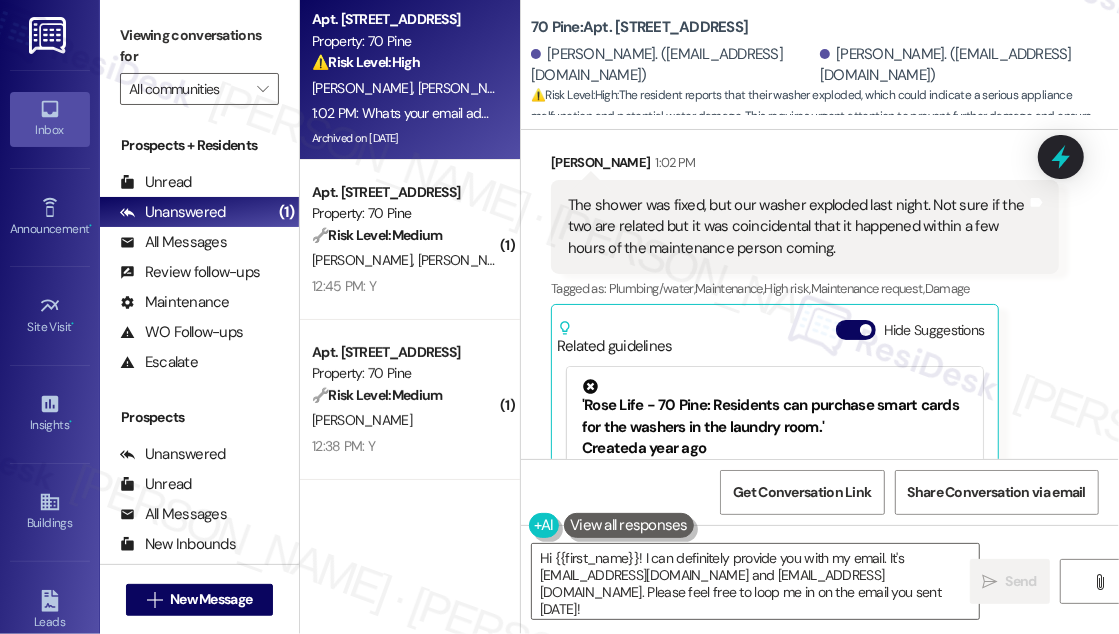 click on "Received via SMS [PERSON_NAME] 1:02 PM The shower was fixed, but our washer exploded last night. Not sure if the two are related but it was coincidental that it happened within a few hours of the maintenance person coming. Tags and notes Tagged as:   Plumbing/water ,  Click to highlight conversations about Plumbing/water Maintenance ,  Click to highlight conversations about Maintenance High risk ,  Click to highlight conversations about High risk Maintenance request ,  Click to highlight conversations about Maintenance request Damage Click to highlight conversations about Damage  Related guidelines Hide Suggestions 'Rose Life - 70 Pine: Residents can purchase smart cards for the washers in the laundry room.' Created  a year ago Property level guideline  ( 71 % match) FAQs generated by ResiDesk AI Where can I buy a smart card for the washers? You can buy a smart card for the washers in the laundry room. Is the smart card necessary to use the washers? How much does the smart card cost? Original Guideline  (" at bounding box center [820, 480] 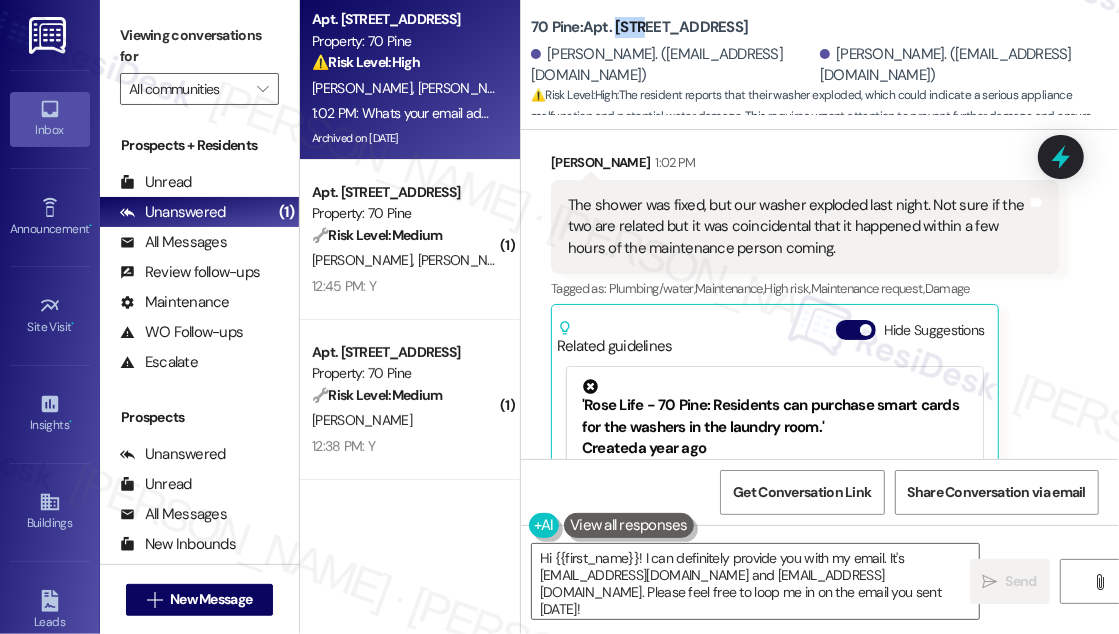 click on "70 Pine:  Apt. [STREET_ADDRESS]" at bounding box center (639, 27) 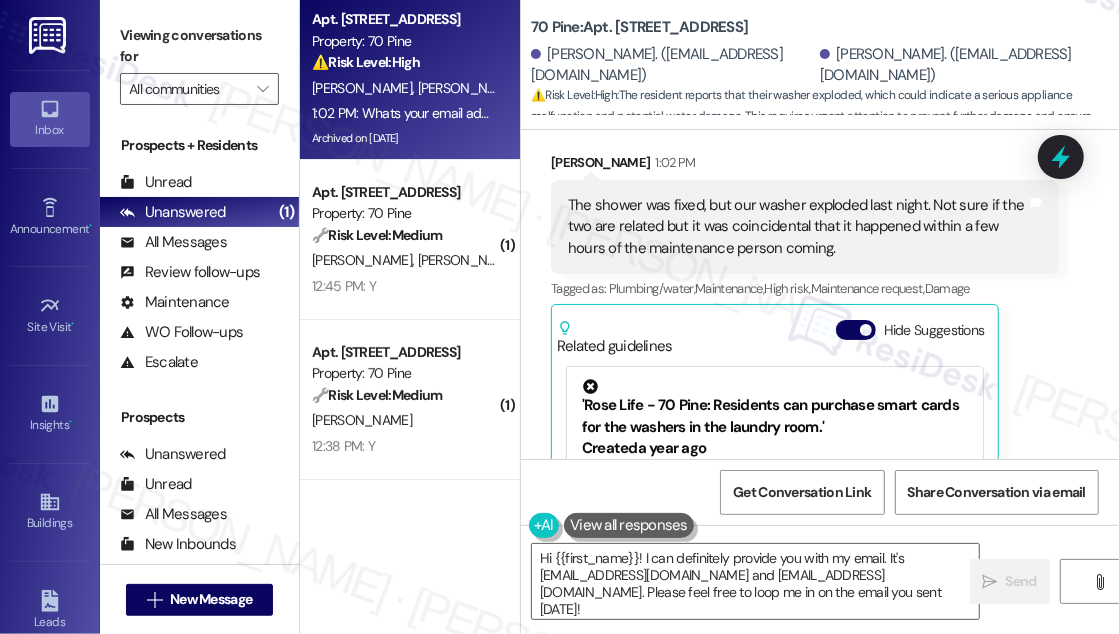 click on "70 Pine:  Apt. [STREET_ADDRESS] Labarrie. ([EMAIL_ADDRESS][DOMAIN_NAME])     [PERSON_NAME]. ([EMAIL_ADDRESS][DOMAIN_NAME])   ⚠️  Risk Level:  High :  The resident reports that their washer exploded, which could indicate a serious appliance malfunction and potential water damage. This requires urgent attention to prevent further damage and ensure resident safety. The resident also wants to loop the property management team into an email sent to the building [DATE], which could contain important information related to the washer explosion or other urgent issues." at bounding box center (825, 60) 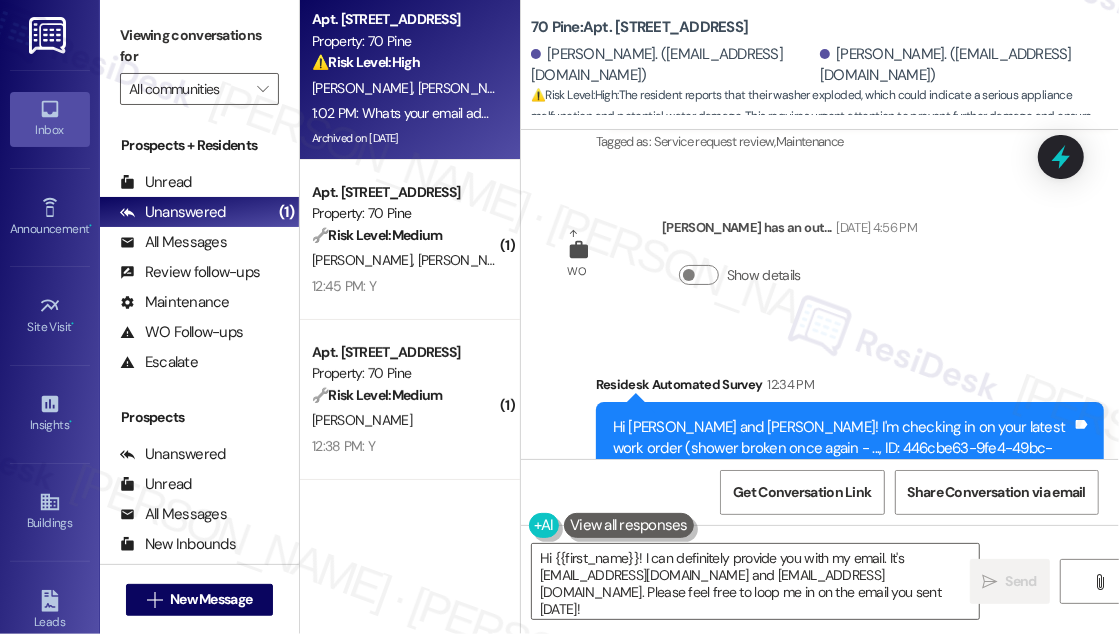 click on "[PERSON_NAME] 1:02 PM" at bounding box center (805, 621) 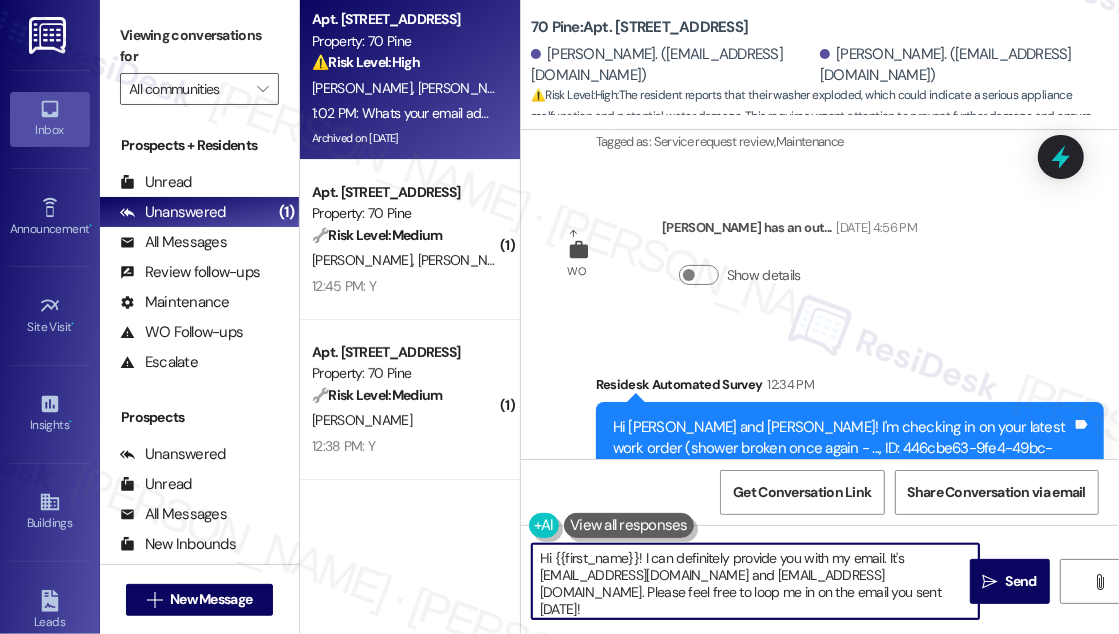 drag, startPoint x: 553, startPoint y: 559, endPoint x: 640, endPoint y: 547, distance: 87.823685 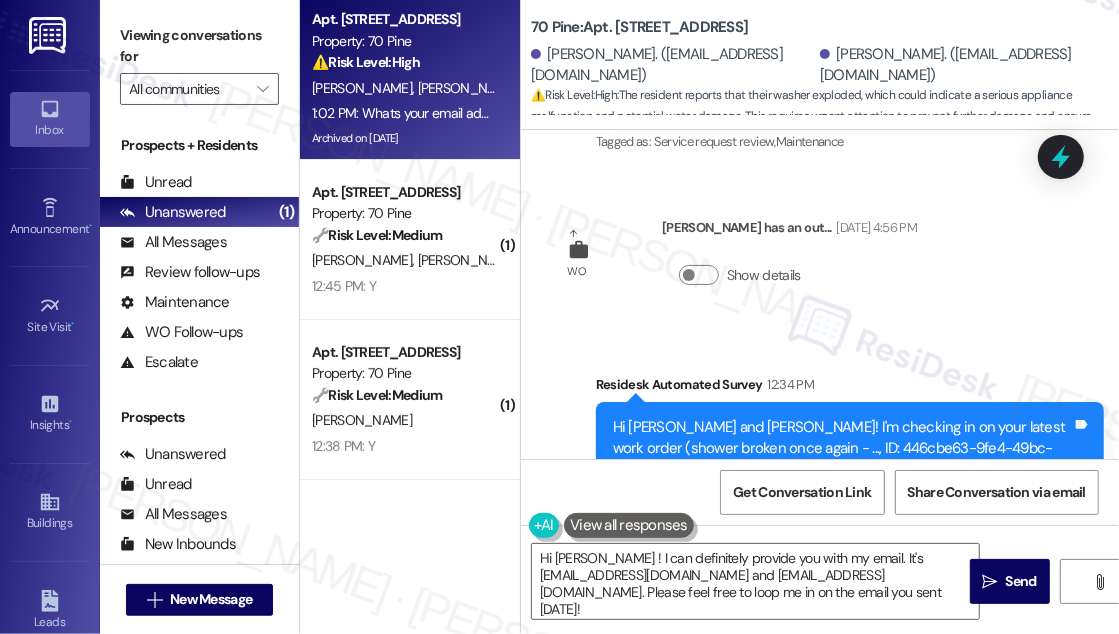 click on "[PERSON_NAME]. ([EMAIL_ADDRESS][DOMAIN_NAME])" at bounding box center (962, 65) 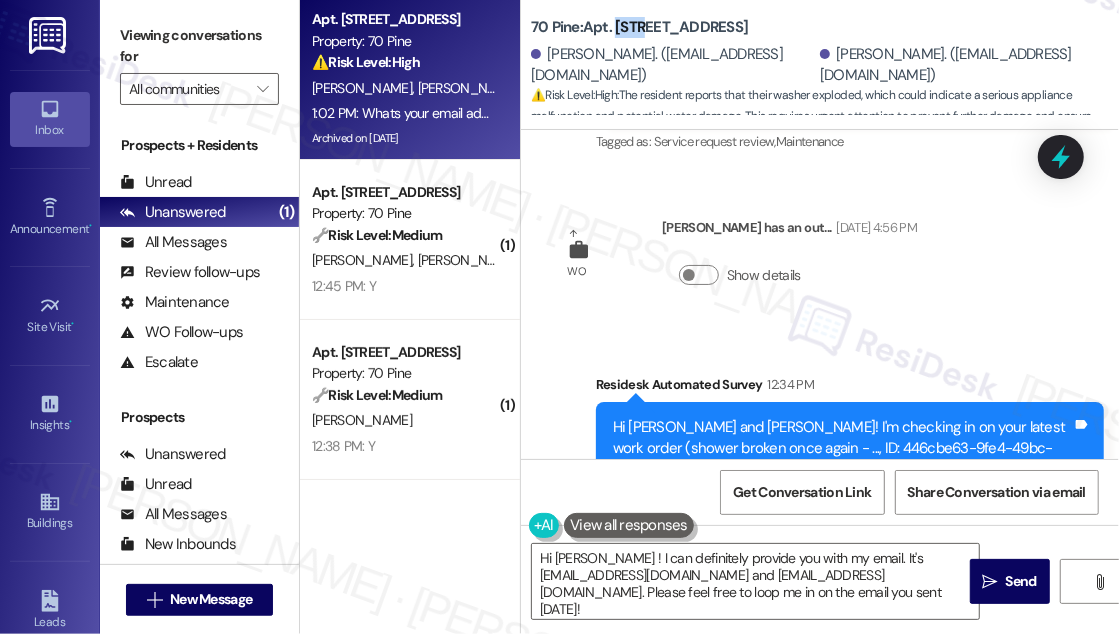 click on "70 Pine:  Apt. [STREET_ADDRESS]" at bounding box center [639, 27] 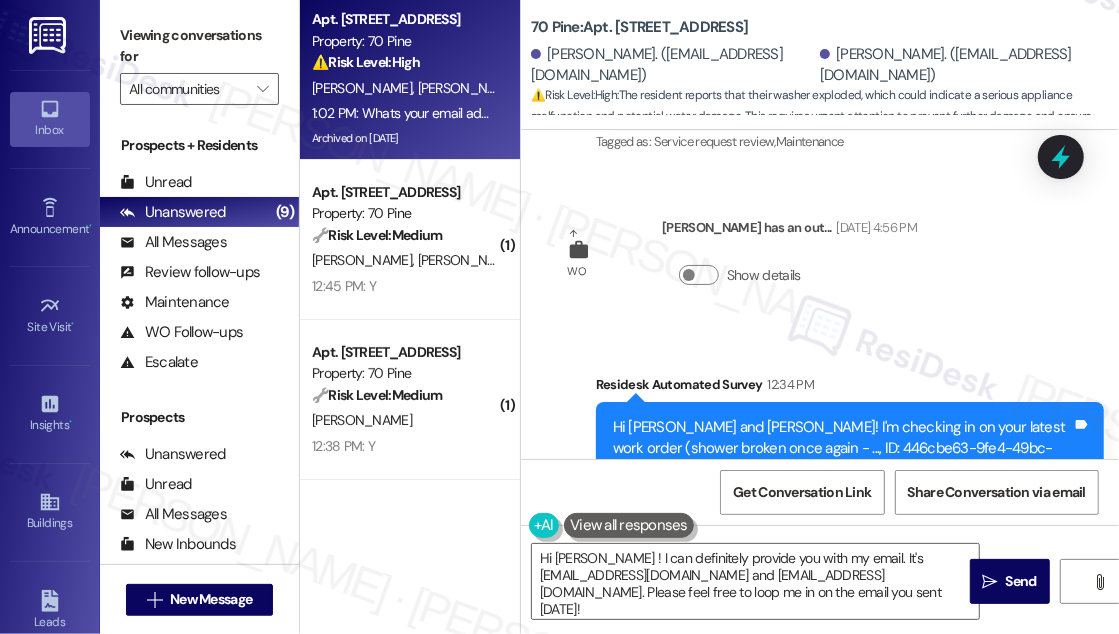 click on "Received via SMS [PERSON_NAME] 1:02 PM The shower was fixed, but our washer exploded last night. Not sure if the two are related but it was coincidental that it happened within a few hours of the maintenance person coming. Tags and notes Tagged as:   Plumbing/water ,  Click to highlight conversations about Plumbing/water Maintenance ,  Click to highlight conversations about Maintenance High risk ,  Click to highlight conversations about High risk Maintenance request ,  Click to highlight conversations about Maintenance request Damage Click to highlight conversations about Damage  Related guidelines Hide Suggestions 'Rose Life - 70 Pine: Residents can purchase smart cards for the washers in the laundry room.' Created  a year ago Property level guideline  ( 71 % match) FAQs generated by ResiDesk AI Where can I buy a smart card for the washers? You can buy a smart card for the washers in the laundry room. Is the smart card necessary to use the washers? How much does the smart card cost? Original Guideline  (" at bounding box center (805, 839) 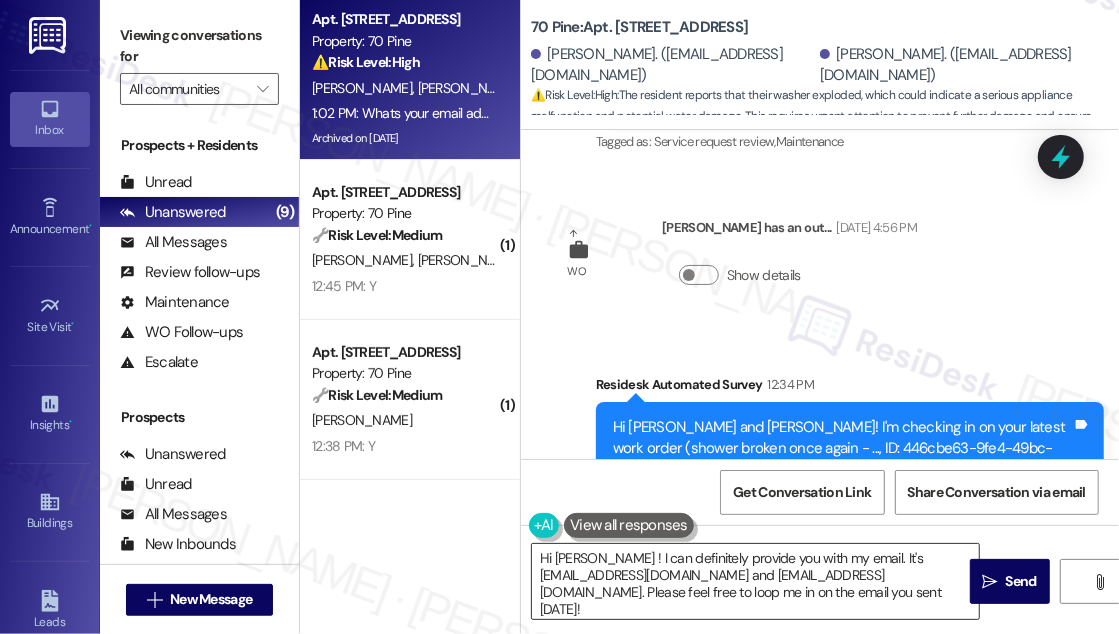 click on "Hi [PERSON_NAME] ! I can definitely provide you with my email. It's [EMAIL_ADDRESS][DOMAIN_NAME] and [EMAIL_ADDRESS][DOMAIN_NAME]. Please feel free to loop me in on the email you sent [DATE]!" at bounding box center [755, 581] 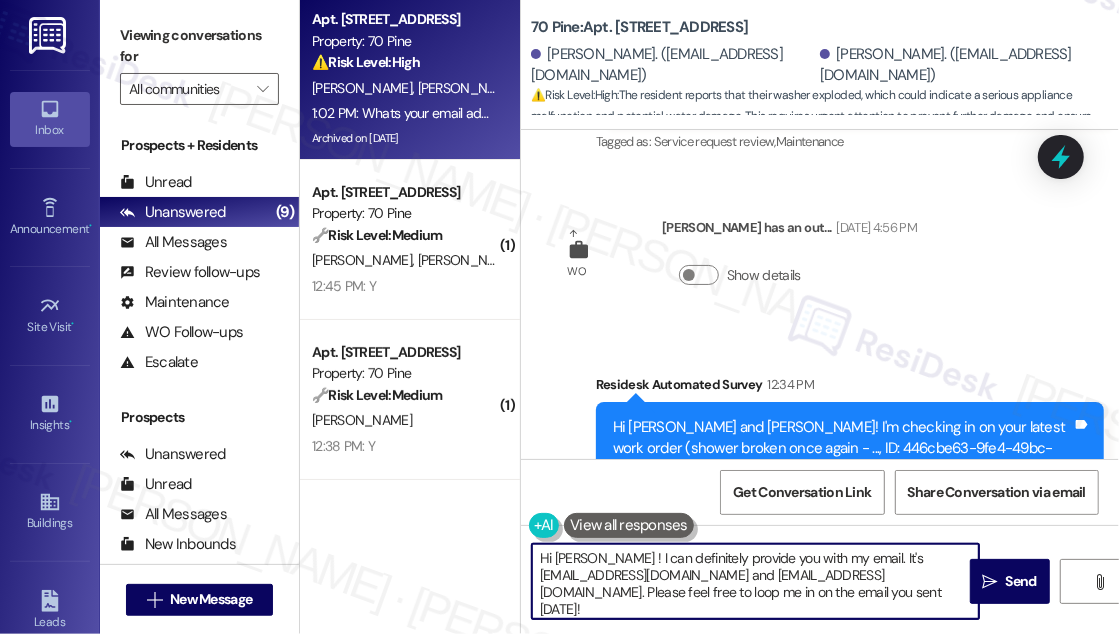 click on "Hi [PERSON_NAME] ! I can definitely provide you with my email. It's [EMAIL_ADDRESS][DOMAIN_NAME] and [EMAIL_ADDRESS][DOMAIN_NAME]. Please feel free to loop me in on the email you sent [DATE]!" at bounding box center (755, 581) 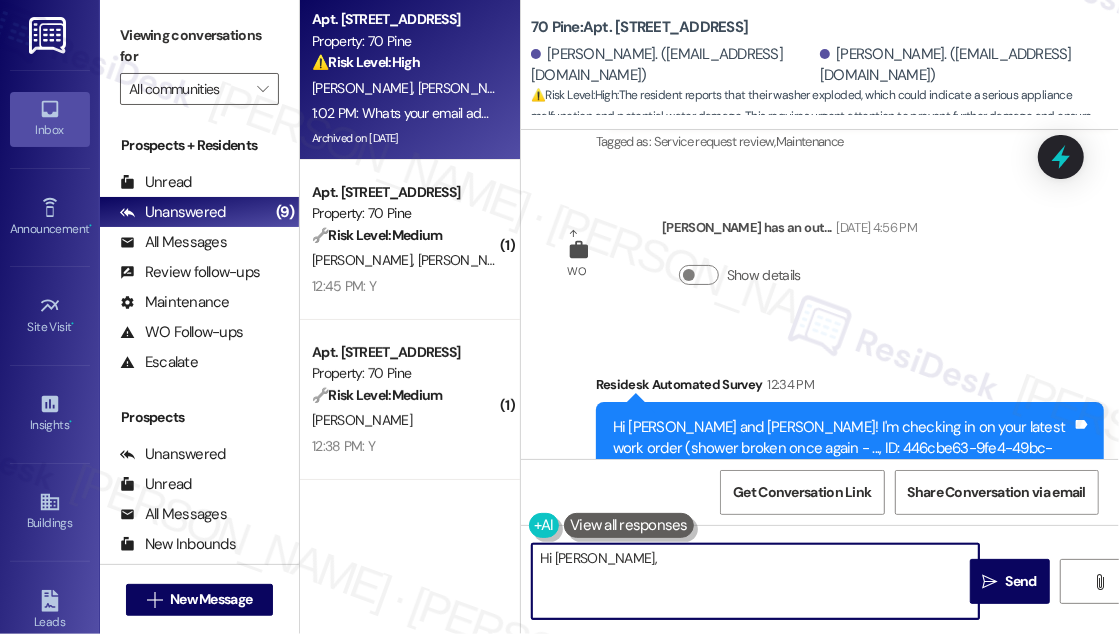 paste on "Thanks for reaching out—and I’m really sorry to hear about the washer issue, especially right after the shower was fixed. I can understand how concerning the timing must feel. I’ll check with the site team and follow up once I have more info.
Just a quick note: I currently only support text messages, so I’m unable to receive emails. But if you’d like to summarize what you sent or loop me in here, I’ll do my best to help.
Also, if you’re able to provide any photos of the washer or the damage, that would really help the team assess the situation more accurately." 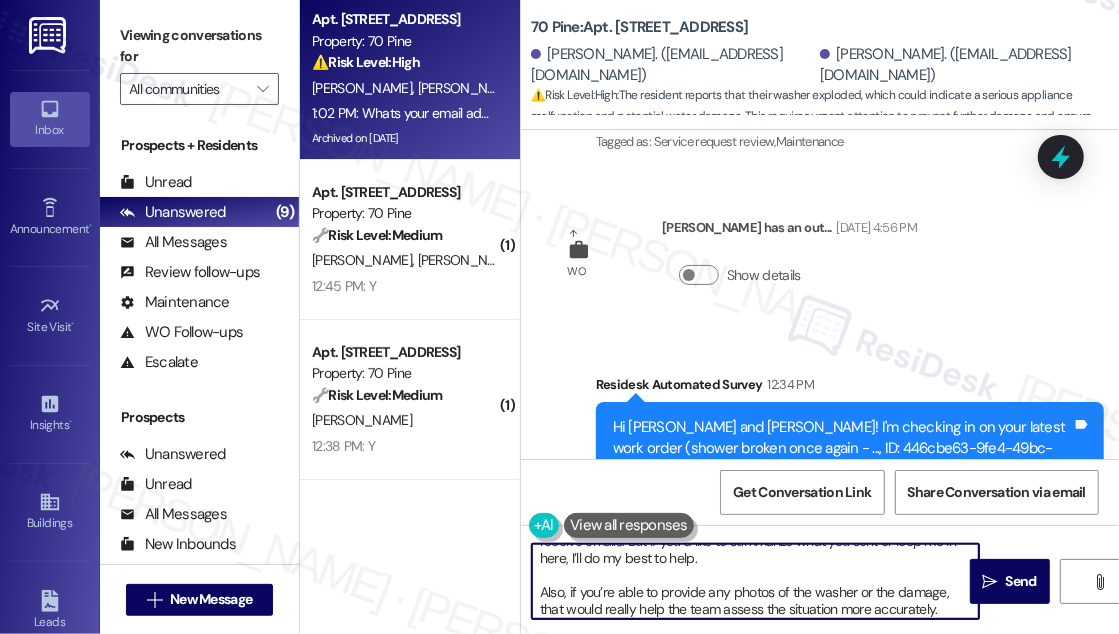 scroll, scrollTop: 0, scrollLeft: 0, axis: both 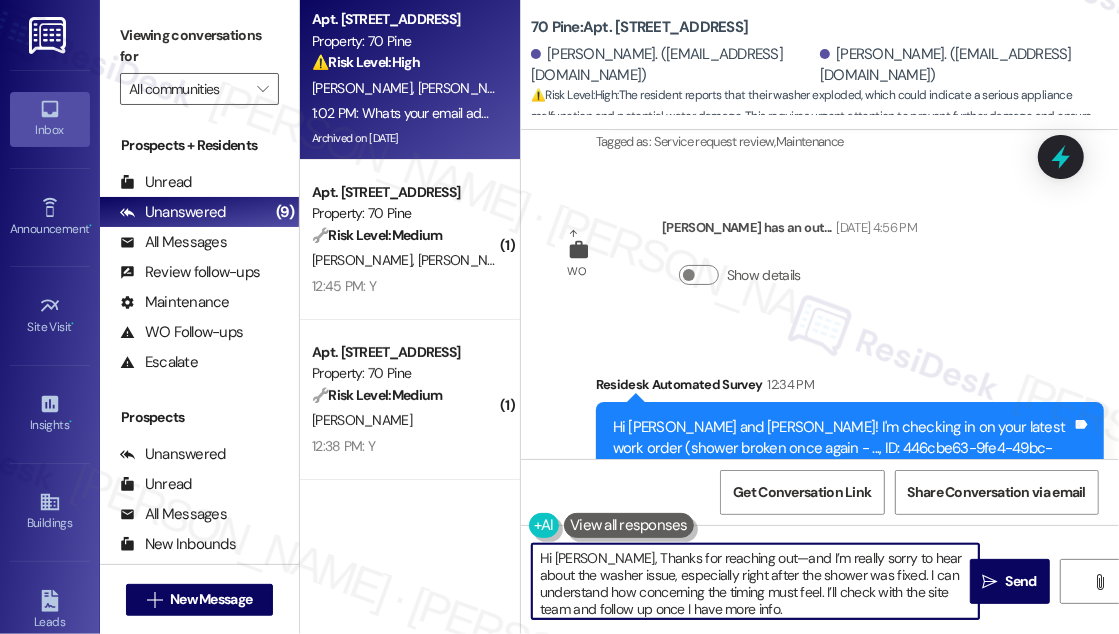 click on "Hi [PERSON_NAME], Thanks for reaching out—and I’m really sorry to hear about the washer issue, especially right after the shower was fixed. I can understand how concerning the timing must feel. I’ll check with the site team and follow up once I have more info.
Just a quick note: I currently only support text messages, so I’m unable to receive emails. But if you’d like to summarize what you sent or loop me in here, I’ll do my best to help.
Also, if you’re able to provide any photos of the washer or the damage, that would really help the team assess the situation more accurately." at bounding box center (755, 581) 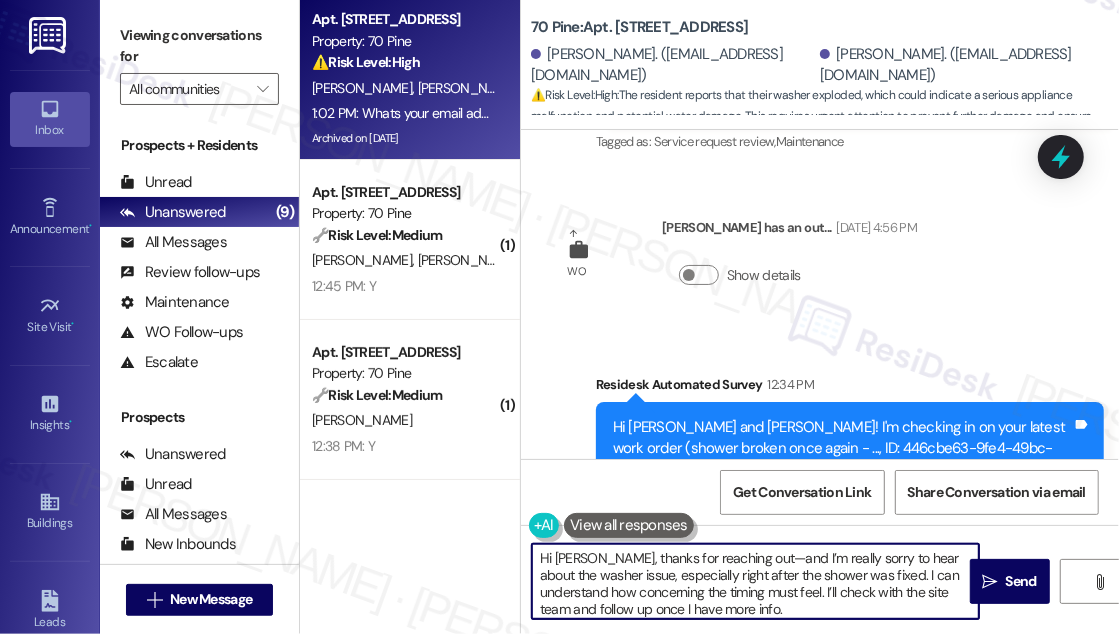 click on "Hi [PERSON_NAME], thanks for reaching out—and I’m really sorry to hear about the washer issue, especially right after the shower was fixed. I can understand how concerning the timing must feel. I’ll check with the site team and follow up once I have more info.
Just a quick note: I currently only support text messages, so I’m unable to receive emails. But if you’d like to summarize what you sent or loop me in here, I’ll do my best to help.
Also, if you’re able to provide any photos of the washer or the damage, that would really help the team assess the situation more accurately." at bounding box center [755, 581] 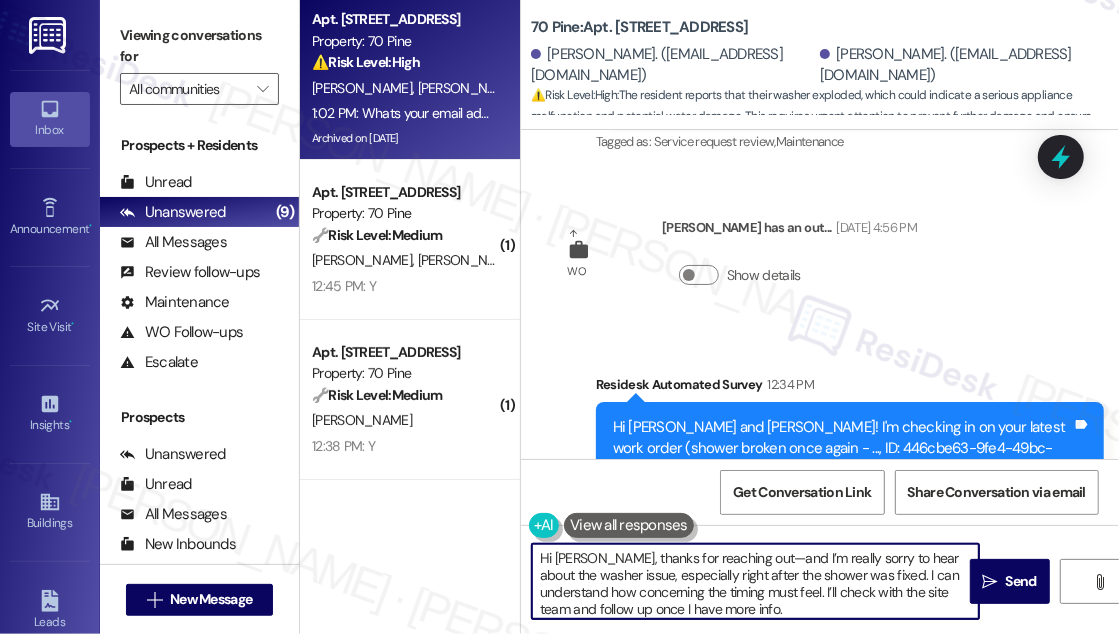 drag, startPoint x: 754, startPoint y: 555, endPoint x: 608, endPoint y: 556, distance: 146.00342 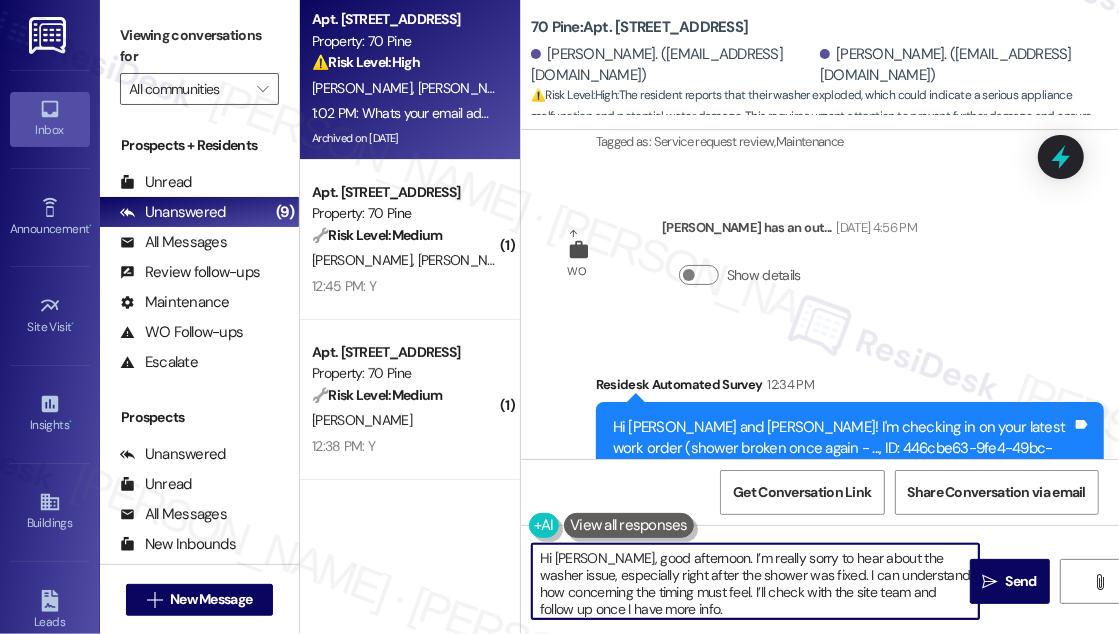 click on "Hi [PERSON_NAME], good afternoon. I’m really sorry to hear about the washer issue, especially right after the shower was fixed. I can understand how concerning the timing must feel. I’ll check with the site team and follow up once I have more info.
Just a quick note: I currently only support text messages, so I’m unable to receive emails. But if you’d like to summarize what you sent or loop me in here, I’ll do my best to help.
Also, if you’re able to provide any photos of the washer or the damage, that would really help the team assess the situation more accurately." at bounding box center [755, 581] 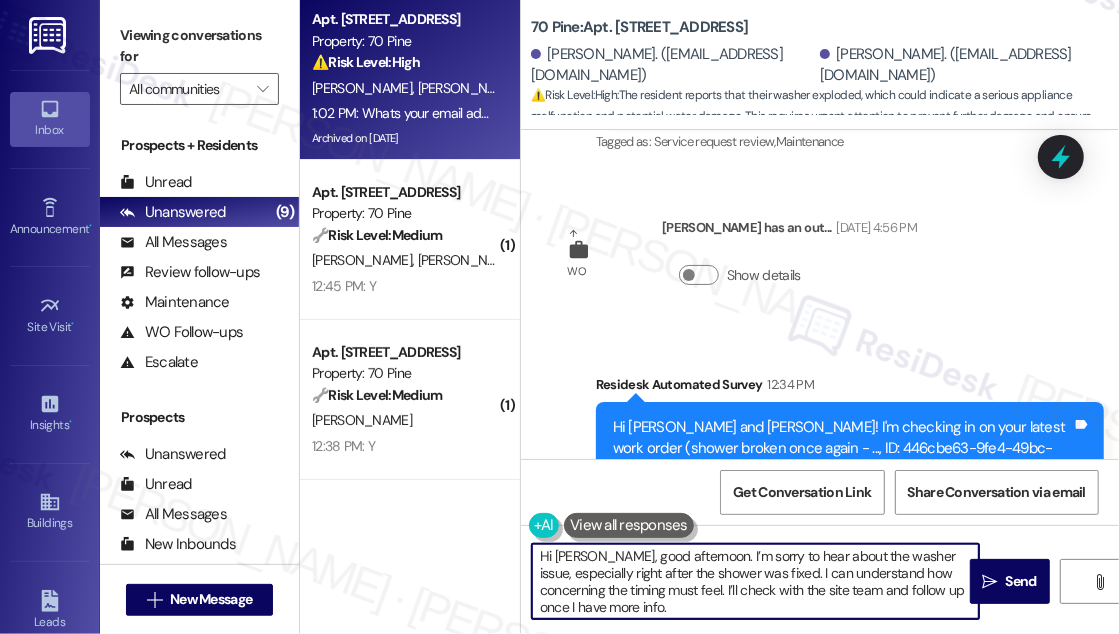 scroll, scrollTop: 0, scrollLeft: 0, axis: both 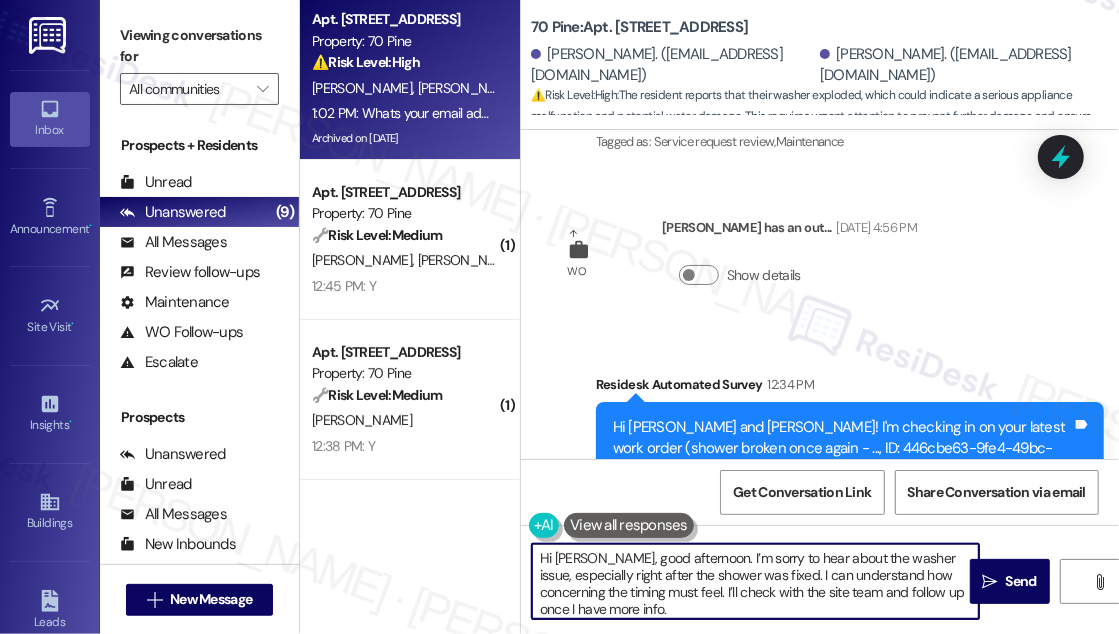 drag, startPoint x: 783, startPoint y: 576, endPoint x: 757, endPoint y: 603, distance: 37.48333 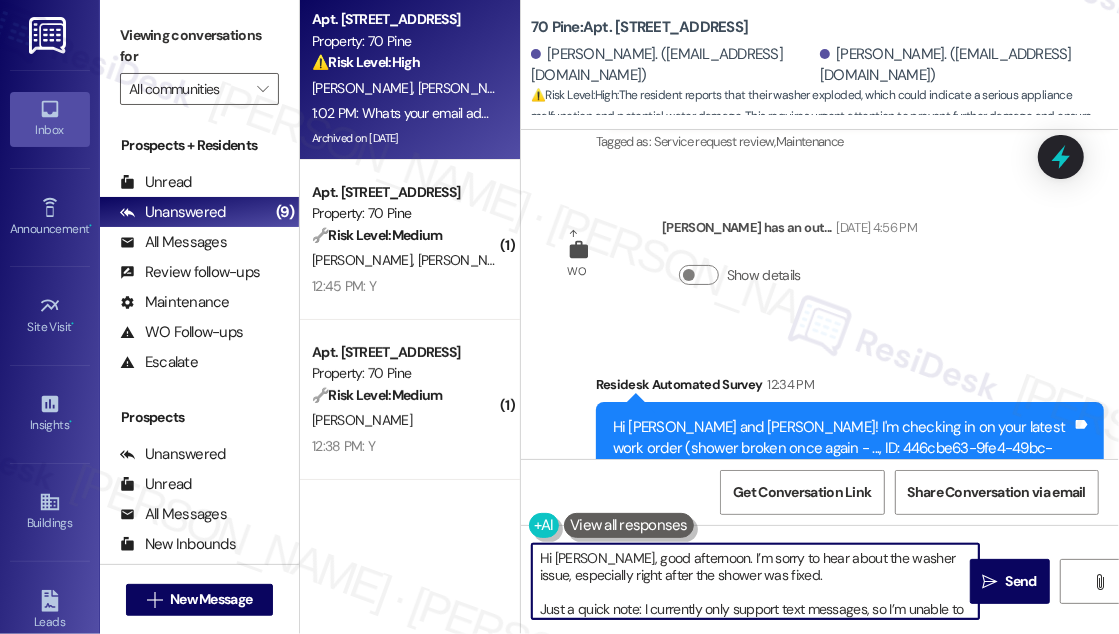 click on "Hi [PERSON_NAME], good afternoon. I’m sorry to hear about the washer issue, especially right after the shower was fixed.
Just a quick note: I currently only support text messages, so I’m unable to receive emails. But if you’d like to summarize what you sent or loop me in here, I’ll do my best to help.
Also, if you’re able to provide any photos of the washer or the damage, that would really help the team assess the situation more accurately." at bounding box center [755, 581] 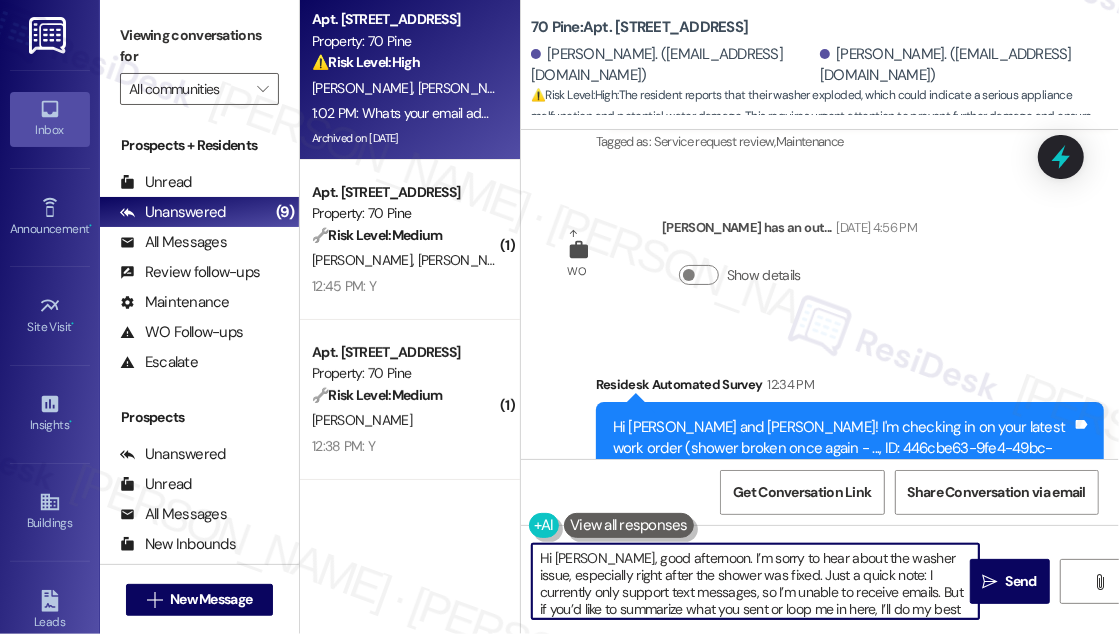click on "Hi [PERSON_NAME], good afternoon. I’m sorry to hear about the washer issue, especially right after the shower was fixed. Just a quick note: I currently only support text messages, so I’m unable to receive emails. But if you’d like to summarize what you sent or loop me in here, I’ll do my best to help.
Also, if you’re able to provide any photos of the washer or the damage, that would really help the team assess the situation more accurately." at bounding box center (755, 581) 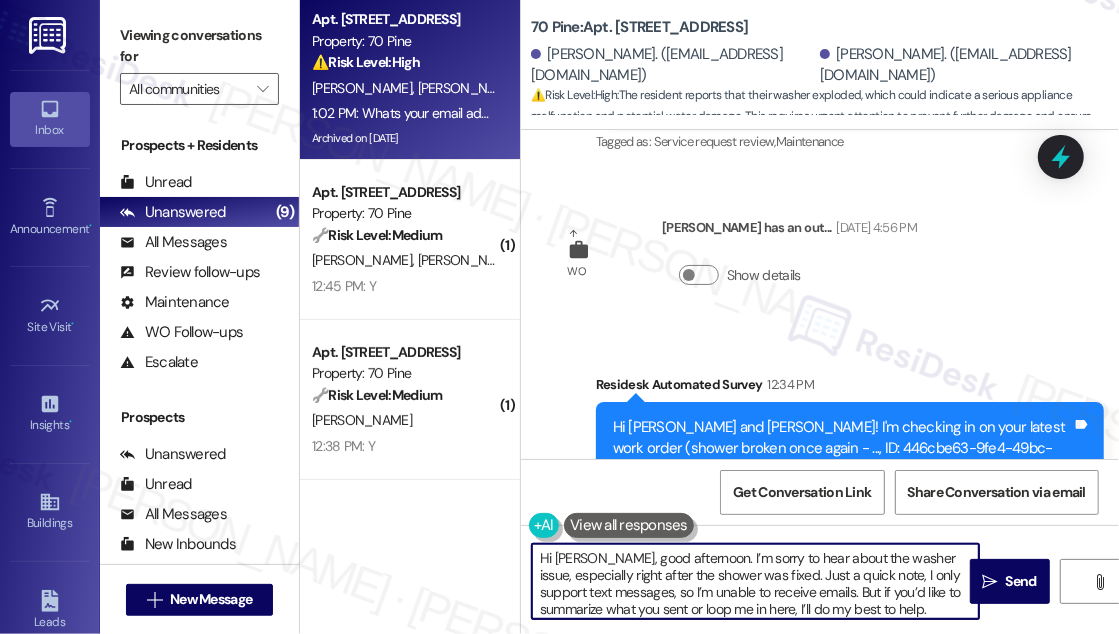 click on "Hi [PERSON_NAME], good afternoon. I’m sorry to hear about the washer issue, especially right after the shower was fixed. Just a quick note, I only support text messages, so I’m unable to receive emails. But if you’d like to summarize what you sent or loop me in here, I’ll do my best to help.
Also, if you’re able to provide any photos of the washer or the damage, that would really help the team assess the situation more accurately." at bounding box center [755, 581] 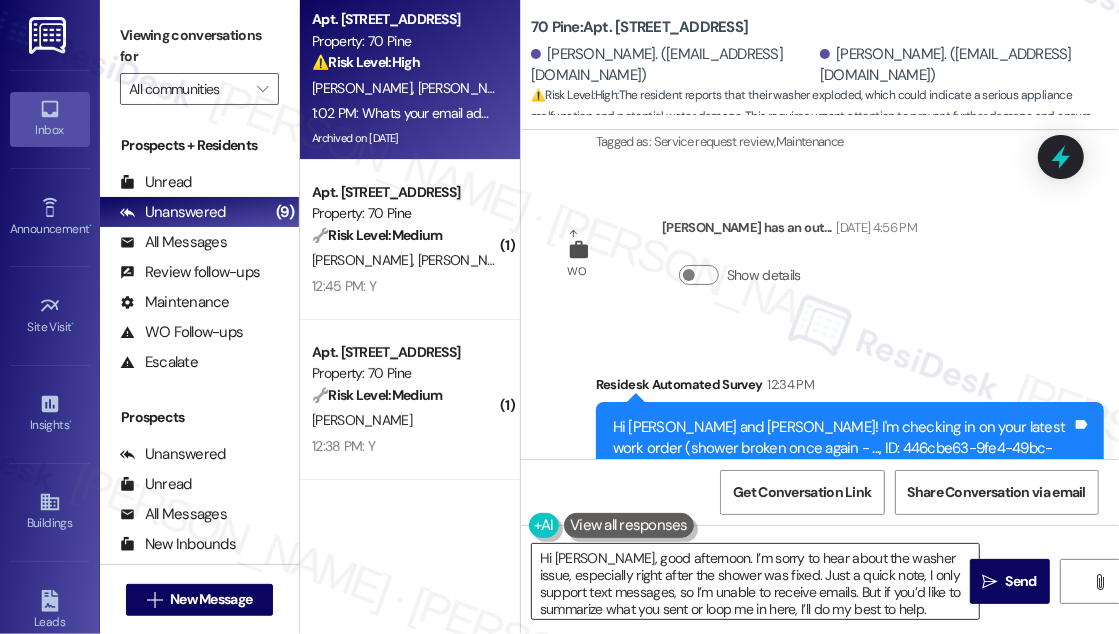 click on "Hi [PERSON_NAME], good afternoon. I’m sorry to hear about the washer issue, especially right after the shower was fixed. Just a quick note, I only support text messages, so I’m unable to receive emails. But if you’d like to summarize what you sent or loop me in here, I’ll do my best to help.
Also, if you’re able to provide any photos of the washer or the damage, that would really help the team assess the situation more accurately." at bounding box center [755, 581] 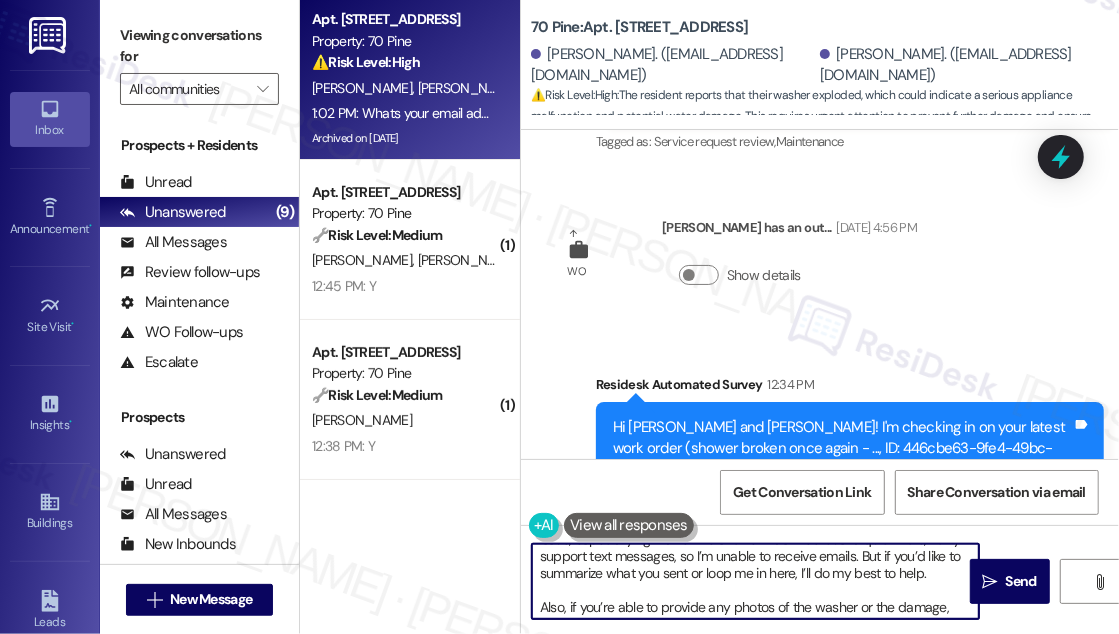 scroll, scrollTop: 56, scrollLeft: 0, axis: vertical 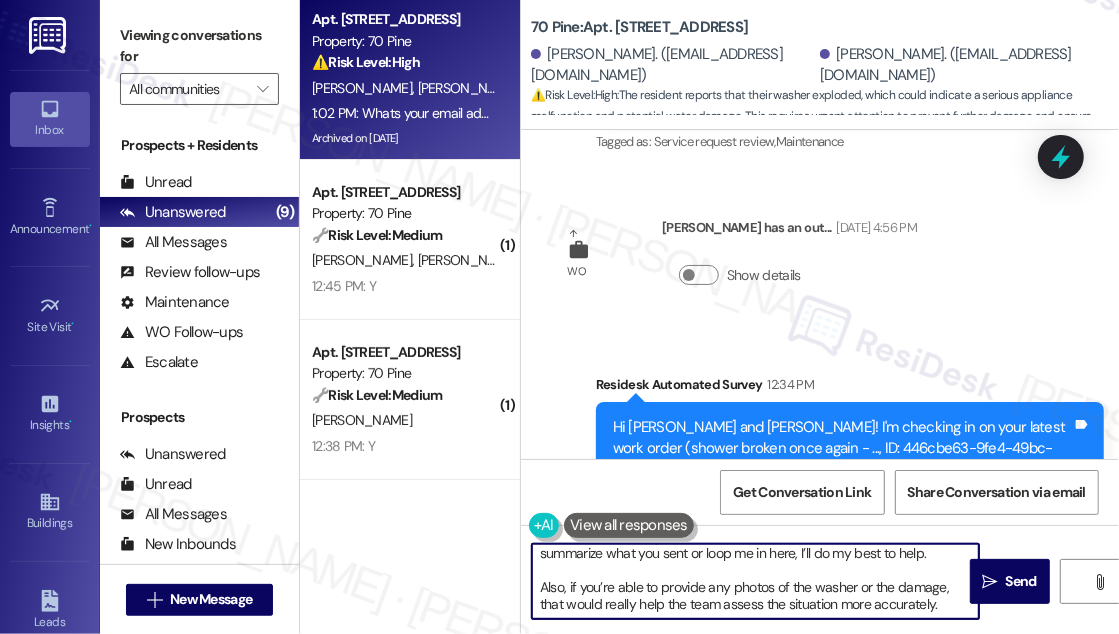 click on "Hi [PERSON_NAME], good afternoon. I’m sorry to hear about the washer issue, especially right after the shower was fixed. Just a quick note, I only support text messages, so I’m unable to receive emails. But if you’d like to summarize what you sent or loop me in here, I’ll do my best to help.
Also, if you’re able to provide any photos of the washer or the damage, that would really help the team assess the situation more accurately." at bounding box center [755, 581] 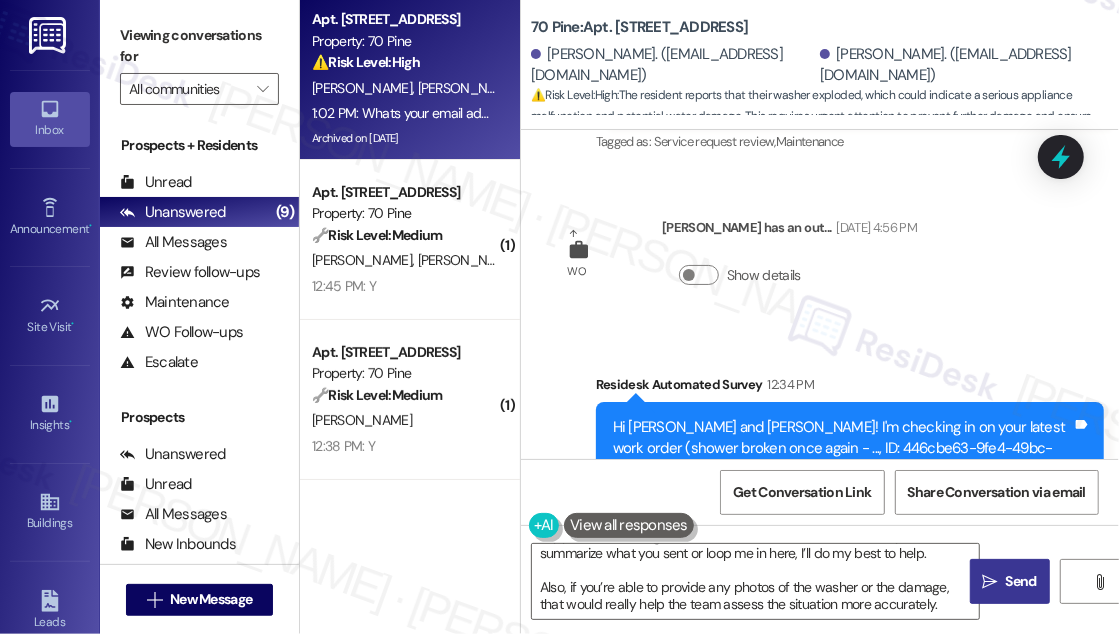 click on " Send" at bounding box center (1010, 581) 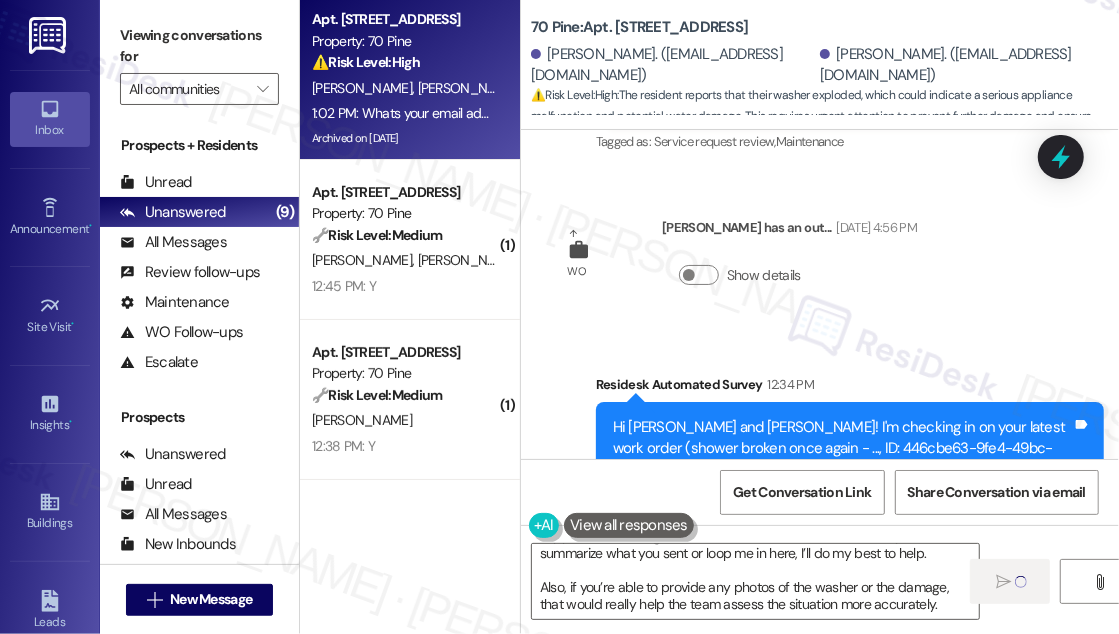 type 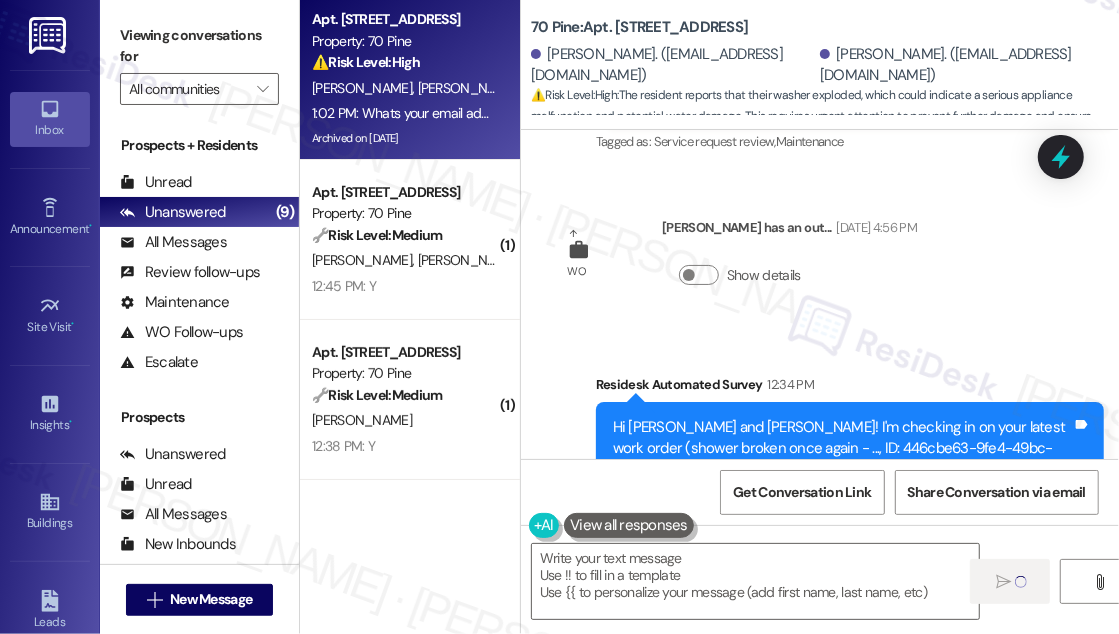 scroll, scrollTop: 0, scrollLeft: 0, axis: both 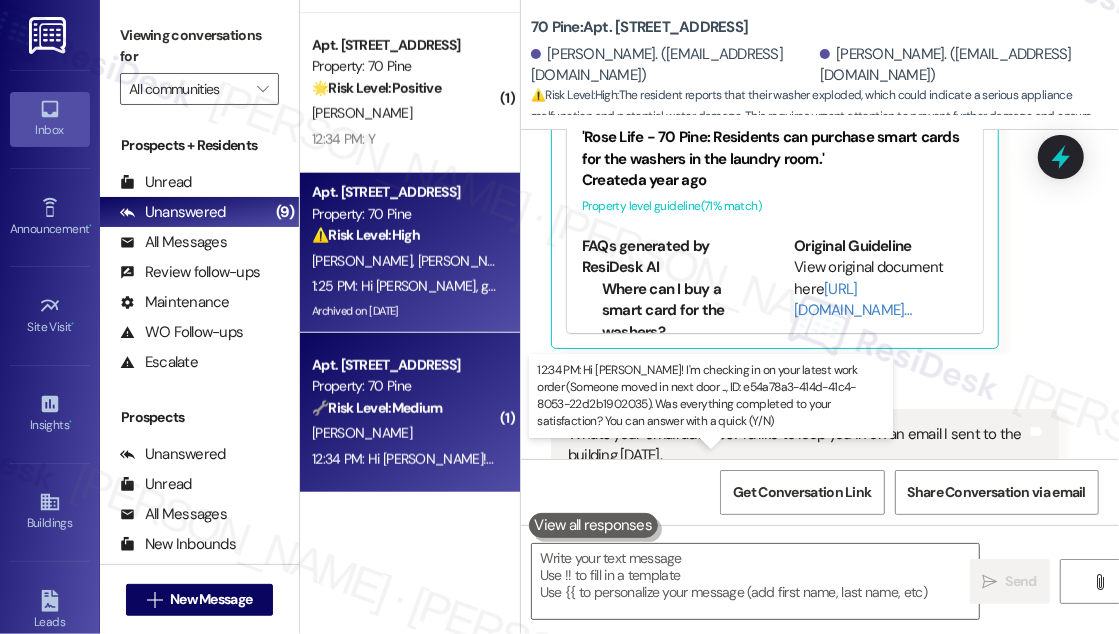click on "12:34 PM: Hi [PERSON_NAME]! I'm checking in on your latest work order (Someone moved in next door ..., ID: e54a78a3-414d-41c4-8053-22d2b1902035). Was everything completed to your satisfaction? You can answer with a quick (Y/N) 12:34 PM: Hi [PERSON_NAME]! I'm checking in on your latest work order (Someone moved in next door ..., ID: e54a78a3-414d-41c4-8053-22d2b1902035). Was everything completed to your satisfaction? You can answer with a quick (Y/N)" at bounding box center [1000, 459] 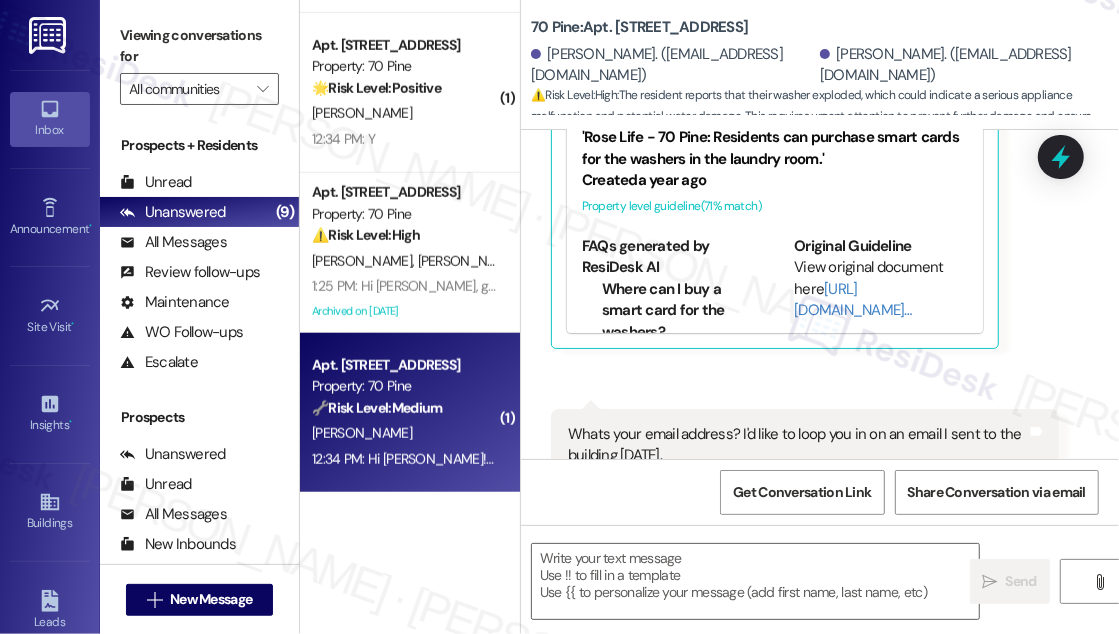 type on "Fetching suggested responses. Please feel free to read through the conversation in the meantime." 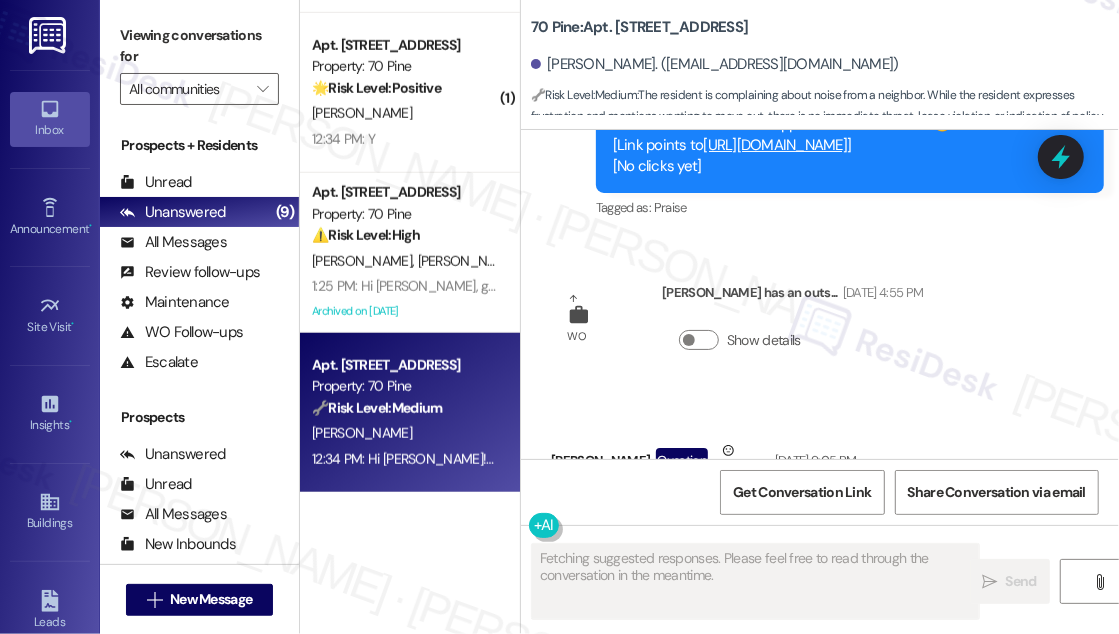 scroll, scrollTop: 7940, scrollLeft: 0, axis: vertical 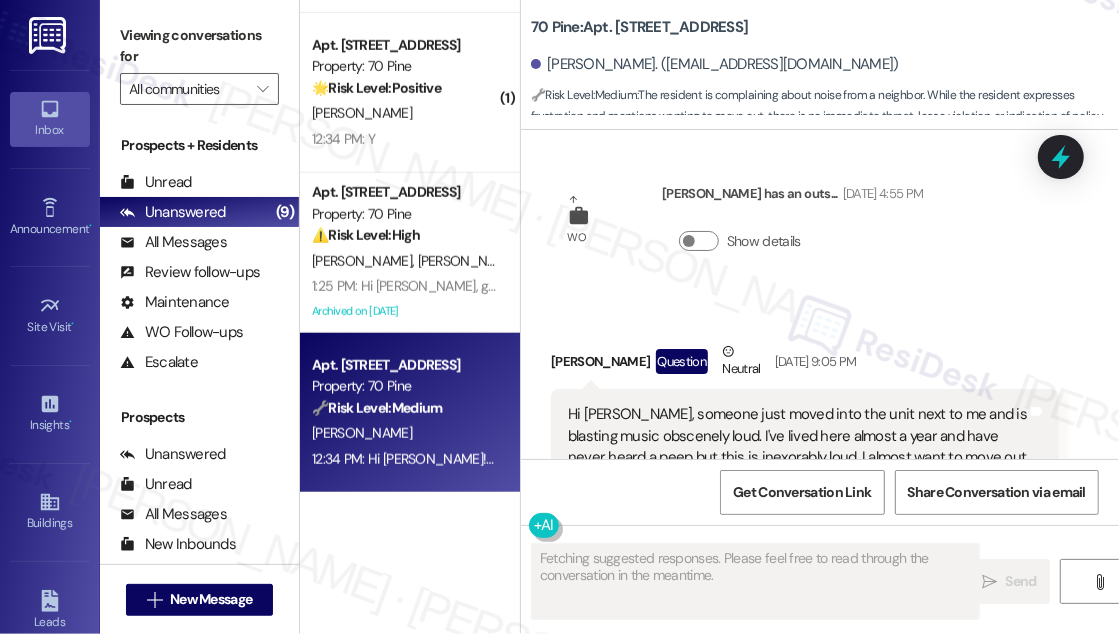 click on "Hi [PERSON_NAME], someone just moved into the unit next to me and is blasting music obscenely loud. I've lived here almost a year and have never heard a peep but this is inexorably loud. I almost want to move out [DATE]." at bounding box center (797, 447) 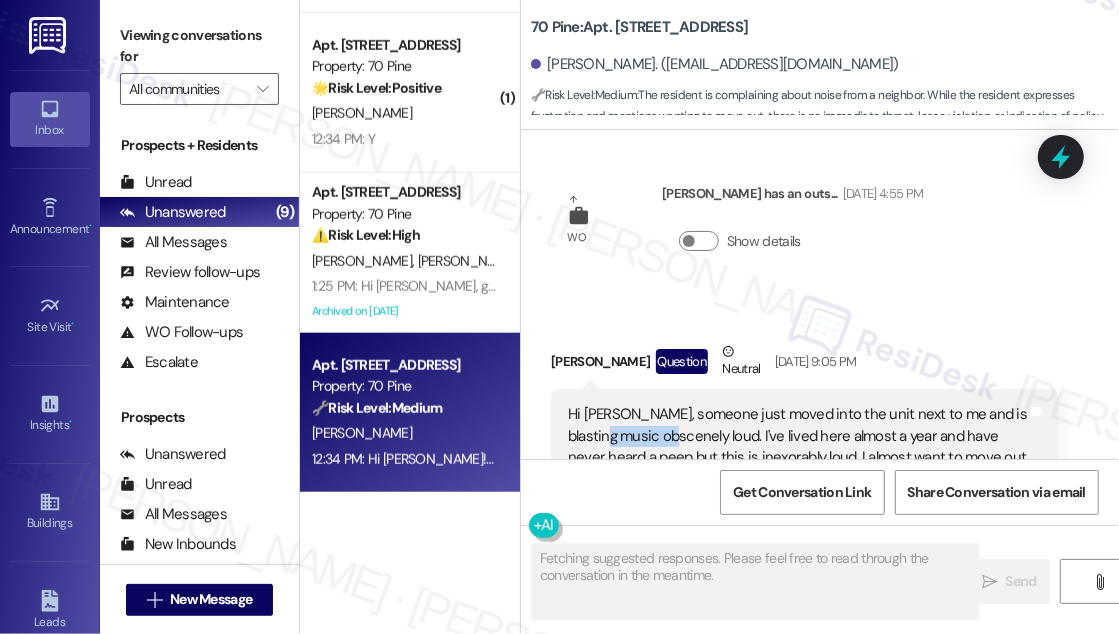 click on "Hi [PERSON_NAME], someone just moved into the unit next to me and is blasting music obscenely loud. I've lived here almost a year and have never heard a peep but this is inexorably loud. I almost want to move out [DATE]." at bounding box center (797, 447) 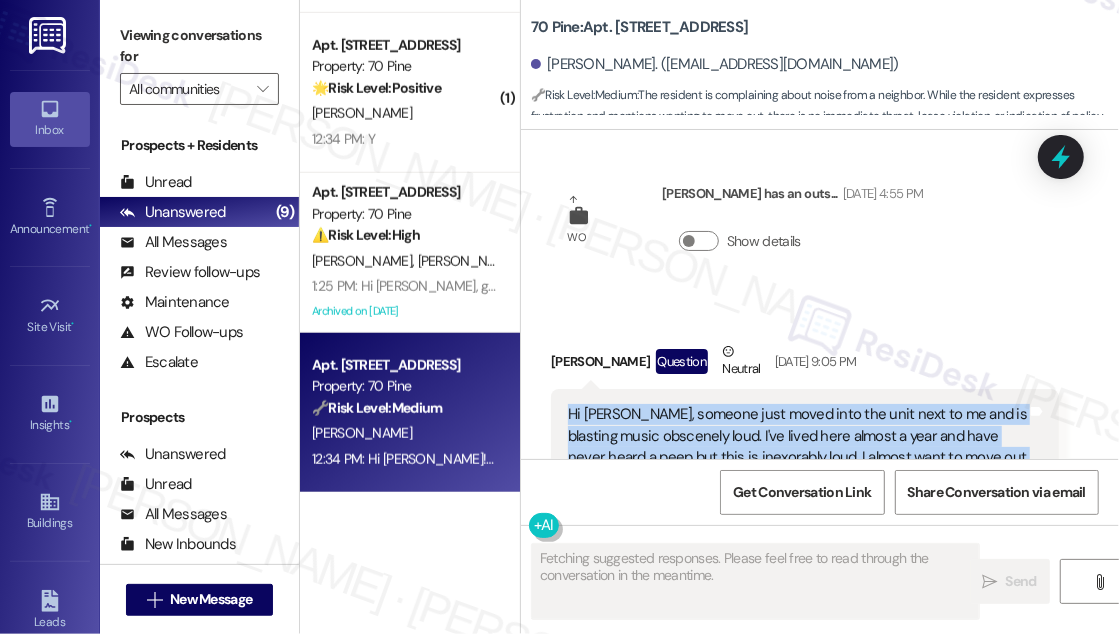 click on "Hi [PERSON_NAME], someone just moved into the unit next to me and is blasting music obscenely loud. I've lived here almost a year and have never heard a peep but this is inexorably loud. I almost want to move out [DATE]." at bounding box center [797, 447] 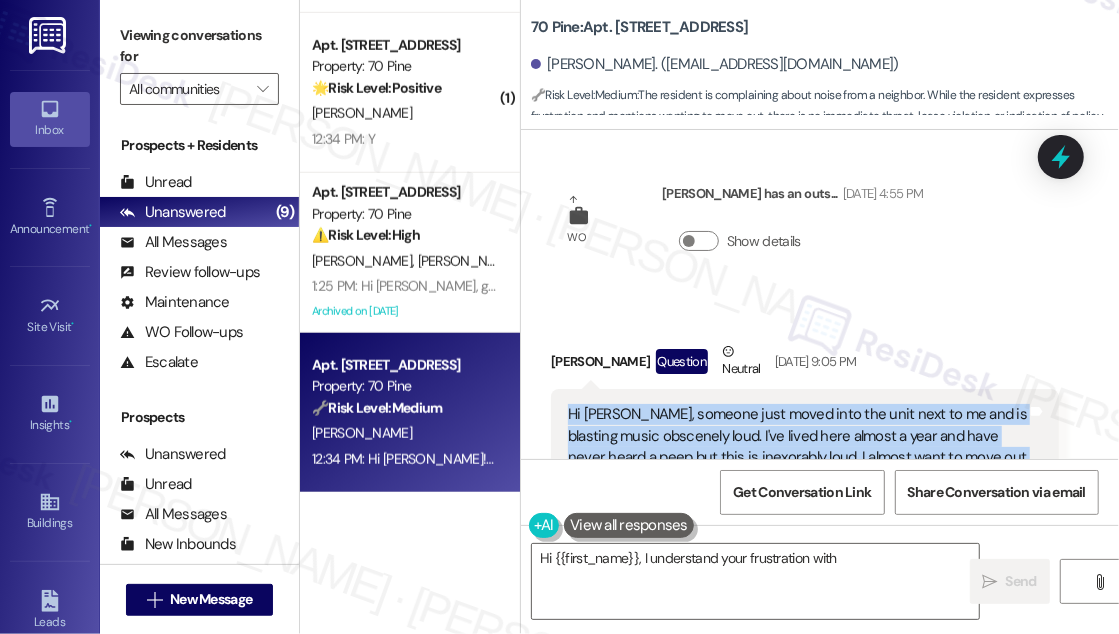 click on "Hi [PERSON_NAME], someone just moved into the unit next to me and is blasting music obscenely loud. I've lived here almost a year and have never heard a peep but this is inexorably loud. I almost want to move out [DATE]." at bounding box center (797, 447) 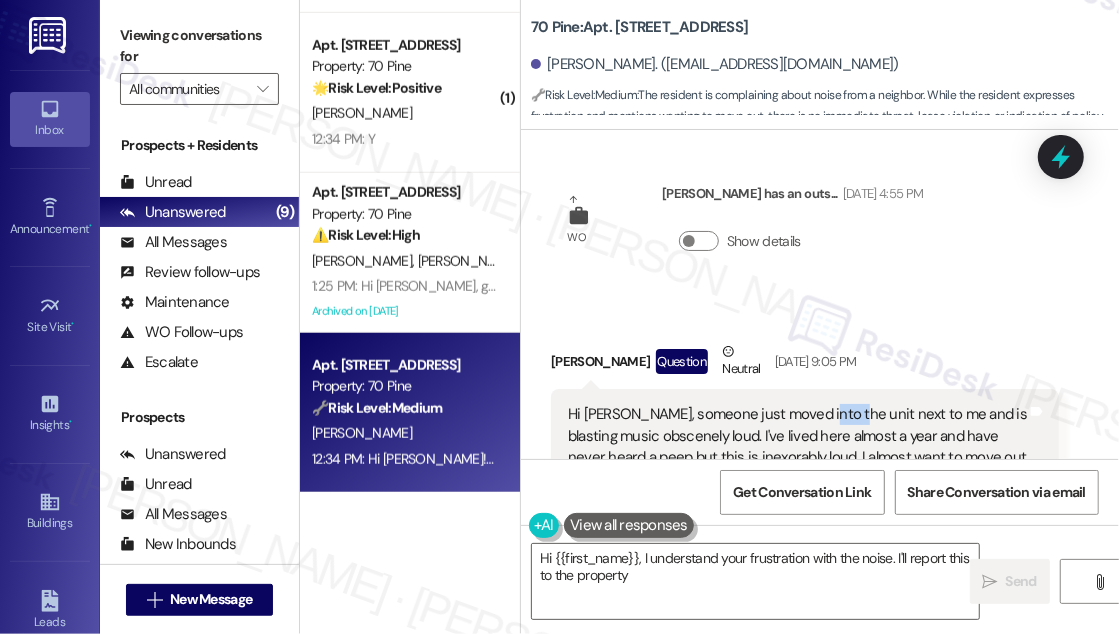 click on "Hi [PERSON_NAME], someone just moved into the unit next to me and is blasting music obscenely loud. I've lived here almost a year and have never heard a peep but this is inexorably loud. I almost want to move out [DATE]." at bounding box center [797, 447] 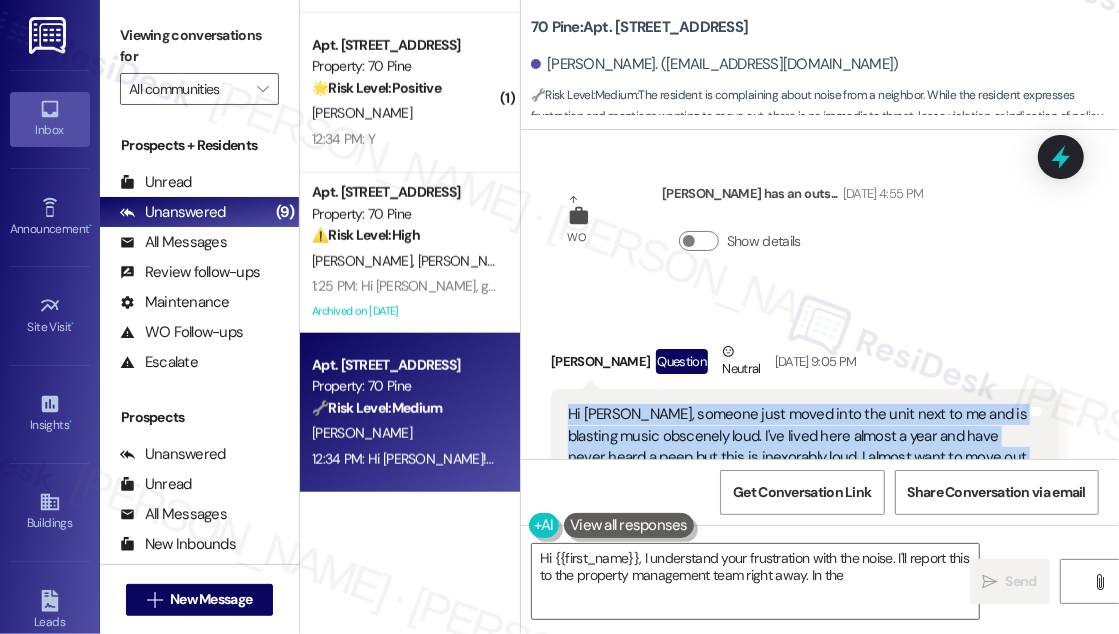 click on "Hi [PERSON_NAME], someone just moved into the unit next to me and is blasting music obscenely loud. I've lived here almost a year and have never heard a peep but this is inexorably loud. I almost want to move out [DATE]." at bounding box center [797, 447] 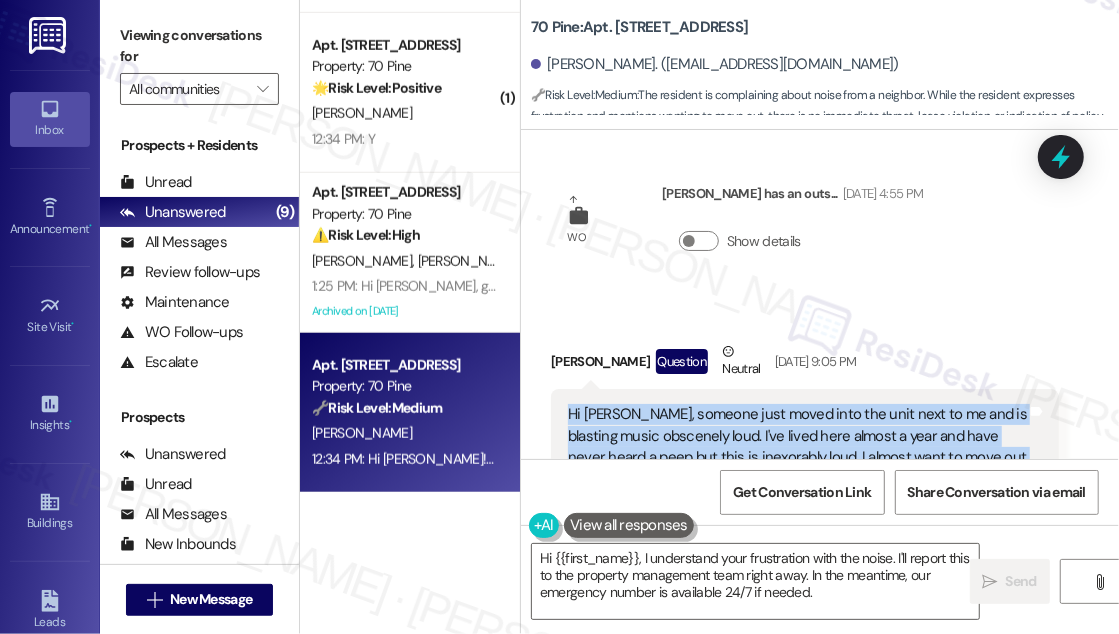 click on "Hi [PERSON_NAME], someone just moved into the unit next to me and is blasting music obscenely loud. I've lived here almost a year and have never heard a peep but this is inexorably loud. I almost want to move out [DATE]." at bounding box center (797, 447) 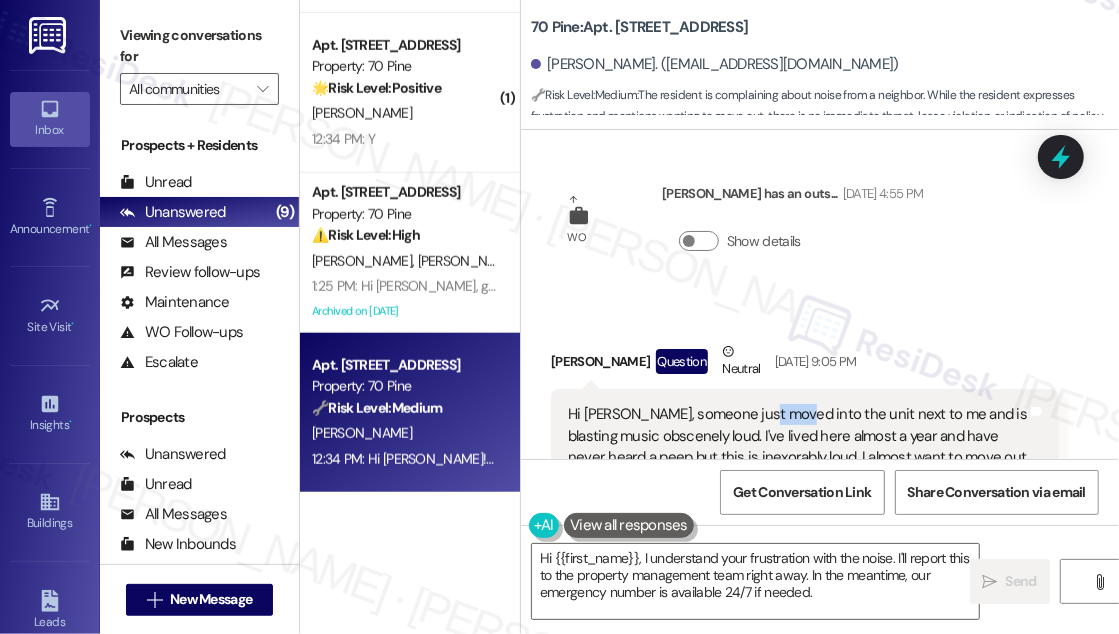 click on "Hi [PERSON_NAME], someone just moved into the unit next to me and is blasting music obscenely loud. I've lived here almost a year and have never heard a peep but this is inexorably loud. I almost want to move out [DATE]." at bounding box center [797, 447] 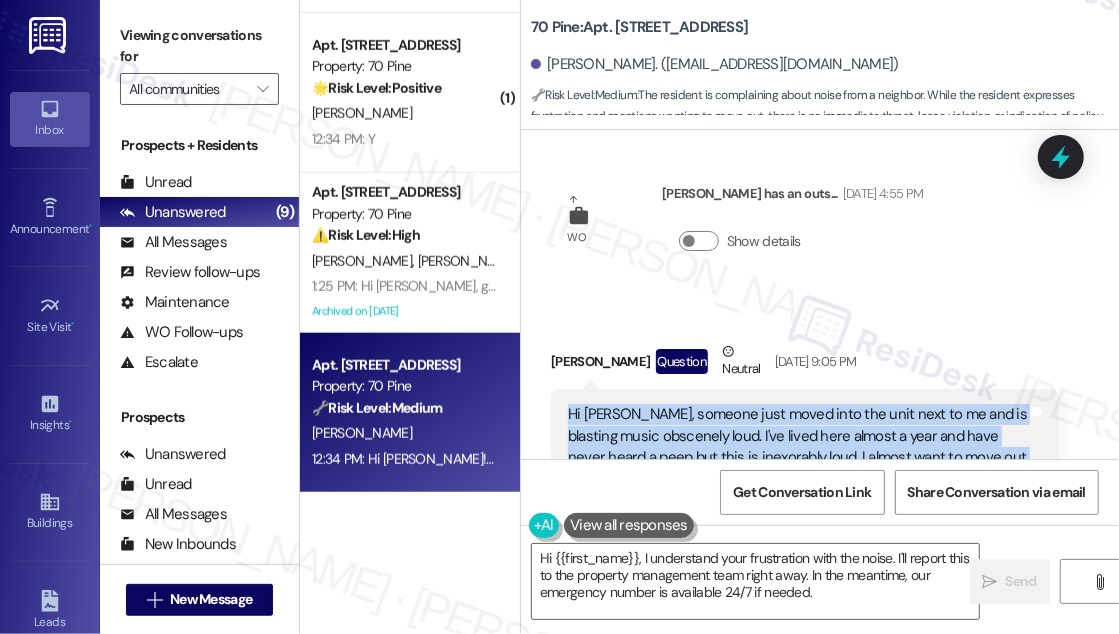 click on "Hi [PERSON_NAME], someone just moved into the unit next to me and is blasting music obscenely loud. I've lived here almost a year and have never heard a peep but this is inexorably loud. I almost want to move out [DATE]." at bounding box center (797, 447) 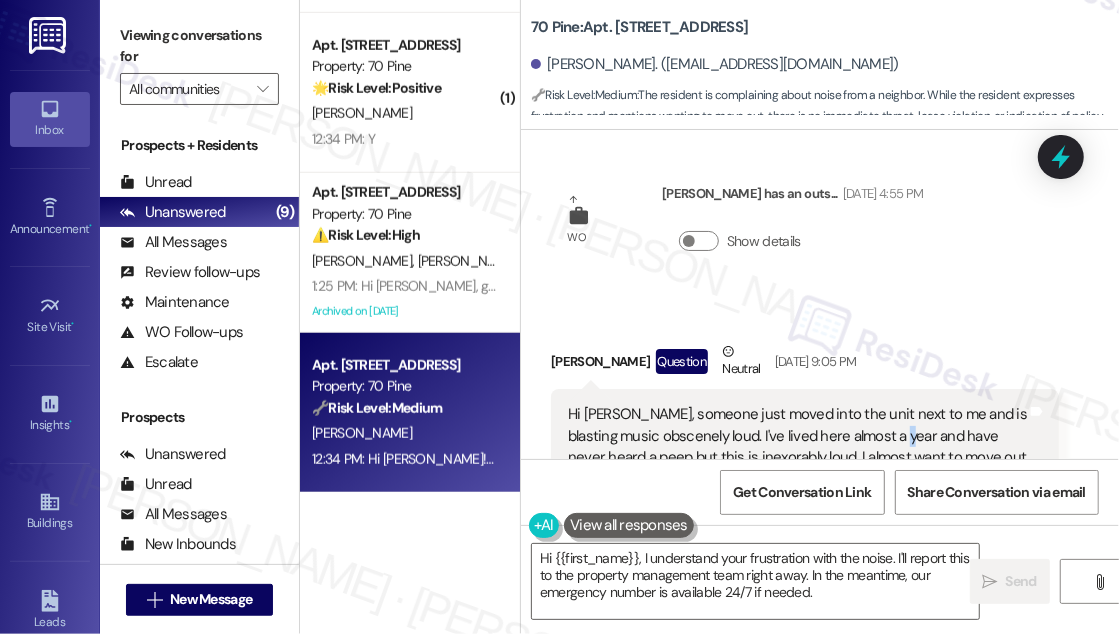 click on "Hi [PERSON_NAME], someone just moved into the unit next to me and is blasting music obscenely loud. I've lived here almost a year and have never heard a peep but this is inexorably loud. I almost want to move out [DATE]." at bounding box center (797, 447) 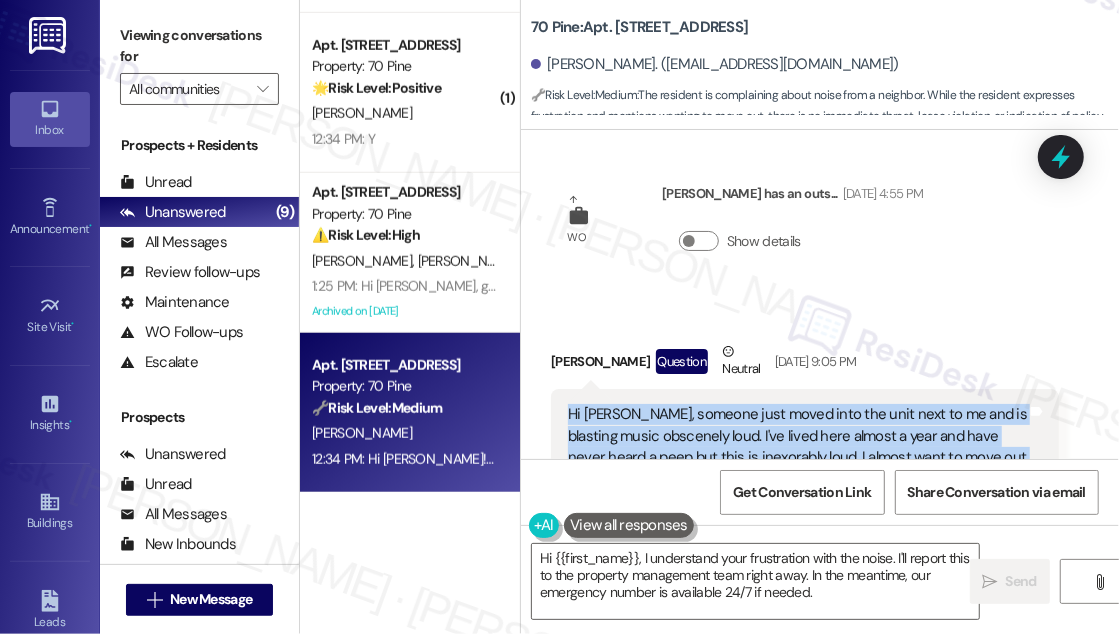 click on "Hi [PERSON_NAME], someone just moved into the unit next to me and is blasting music obscenely loud. I've lived here almost a year and have never heard a peep but this is inexorably loud. I almost want to move out [DATE]." at bounding box center [797, 447] 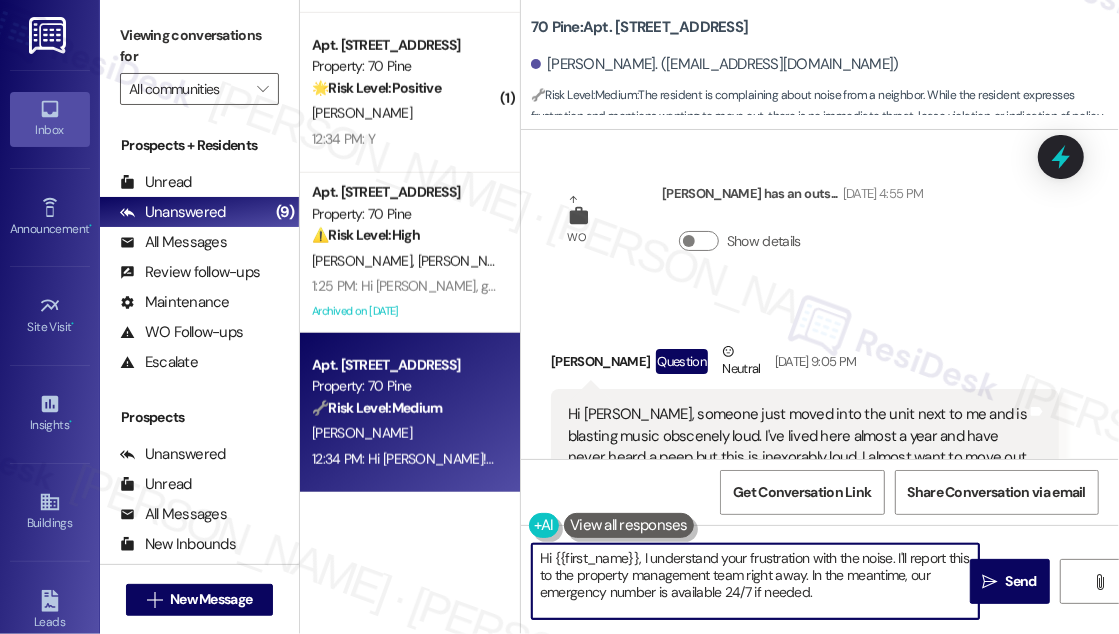 click on "Hi {{first_name}}, I understand your frustration with the noise. I'll report this to the property management team right away. In the meantime, our emergency number is available 24/7 if needed." at bounding box center (755, 581) 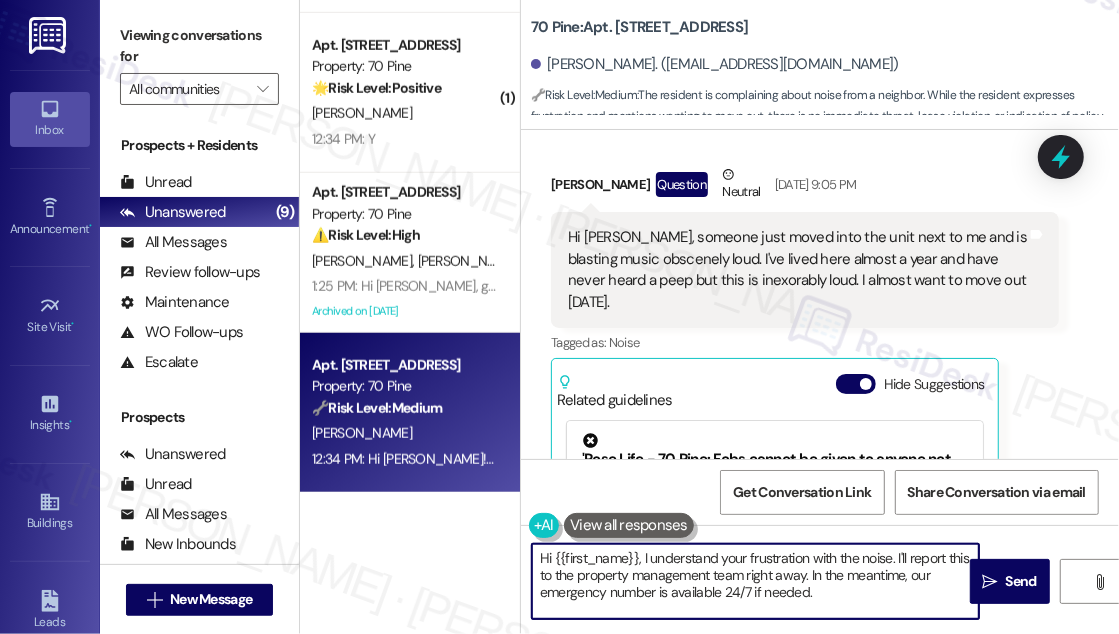 scroll, scrollTop: 8213, scrollLeft: 0, axis: vertical 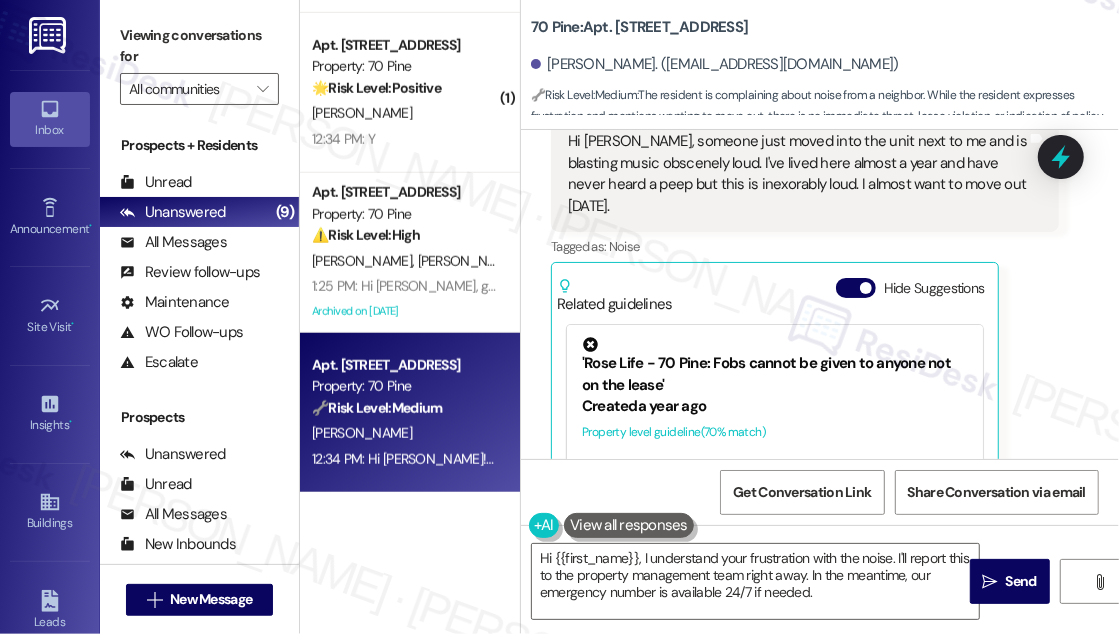 click on "Received via SMS [PERSON_NAME] Question   Neutral [DATE] 9:05 PM Hi [PERSON_NAME], someone just moved into the unit next to me and is blasting music obscenely loud. I've lived here almost a year and have never heard a peep but this is inexorably loud. I almost want to move out [DATE]. Tags and notes Tagged as:   Noise Click to highlight conversations about Noise  Related guidelines Hide Suggestions 'Rose Life - 70 Pine: Fobs cannot be given to anyone not on the lease' Created  a year ago Property level guideline  ( 70 % match) FAQs generated by ResiDesk AI Can I get a fob if I'm not on the lease? Unfortunately, we cannot provide fobs to anyone who is not on the lease. Original Guideline View original document here  [URL][DOMAIN_NAME]… 'Rose Life - 70 Pine: Rent increases are only allowed at lease renewal, and will not be offered at the same or lower rate as the current lease.' Created  [DATE] Property level guideline  ( 69 % match) FAQs generated by ResiDesk AI When can I negotiate my rent? Created   (" at bounding box center [805, 321] 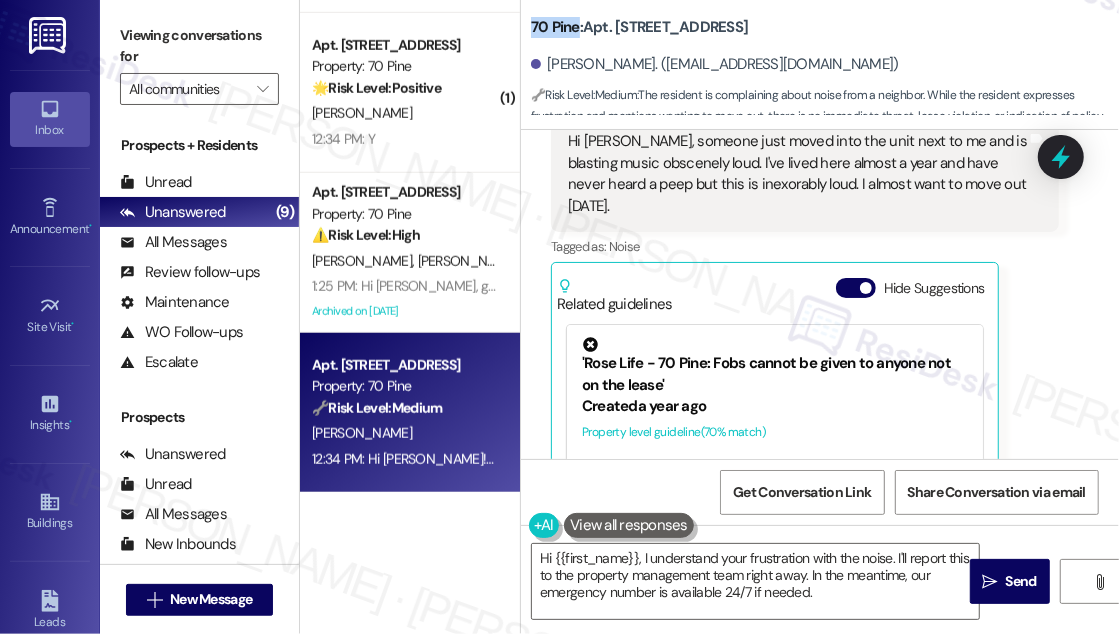 drag, startPoint x: 530, startPoint y: 21, endPoint x: 578, endPoint y: 21, distance: 48 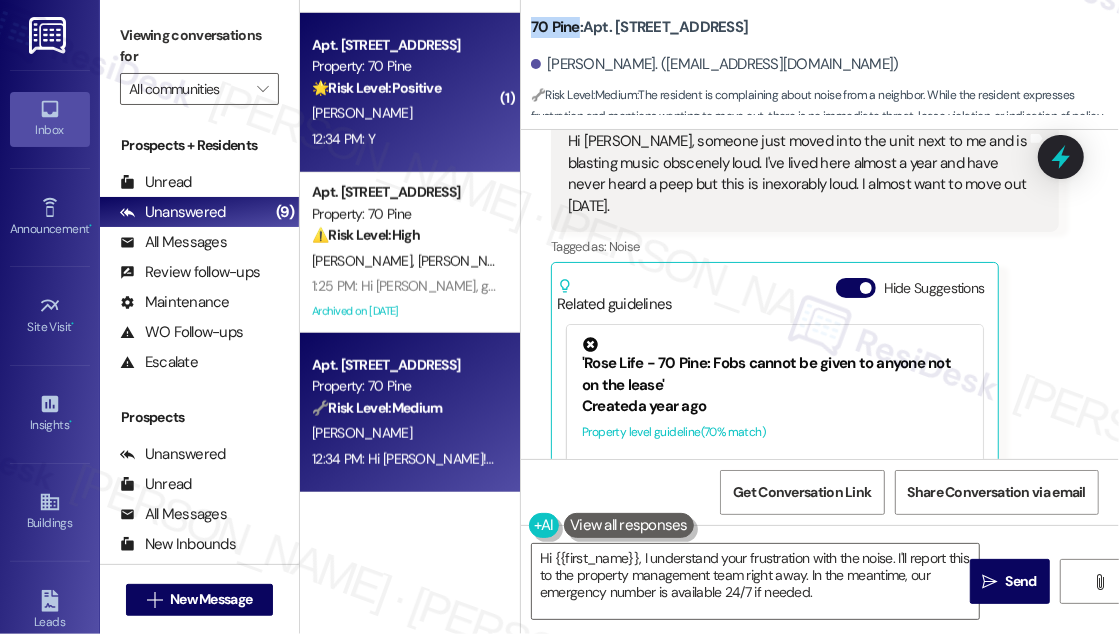copy on "70 Pine" 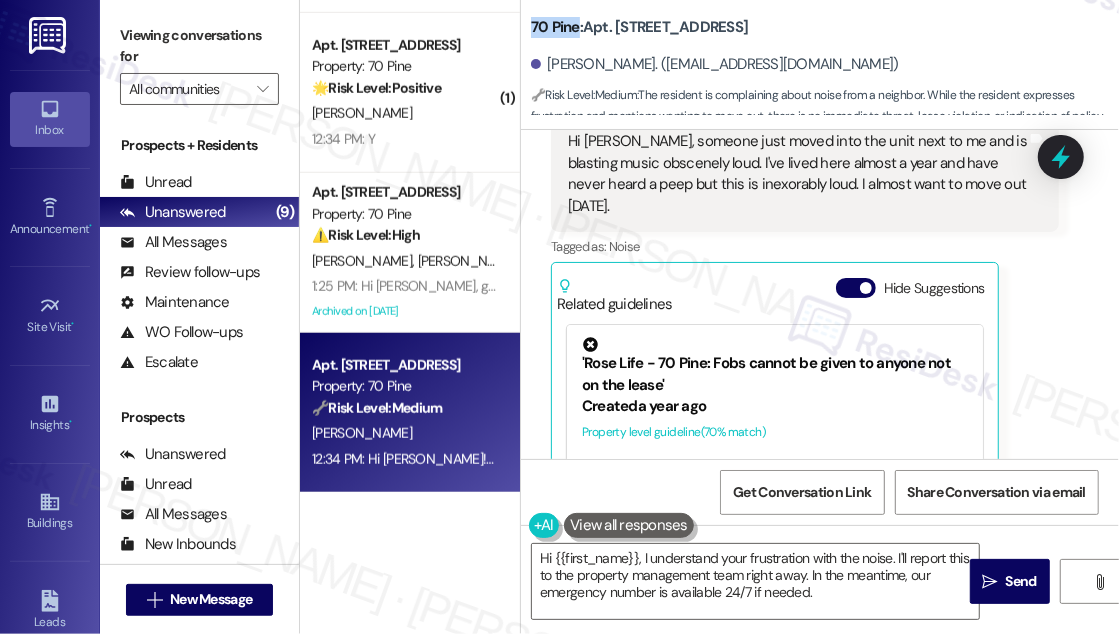 click on "[PERSON_NAME] Question   Neutral [DATE] 9:05 PM Hi [PERSON_NAME], someone just moved into the unit next to me and is blasting music obscenely loud. I've lived here almost a year and have never heard a peep but this is inexorably loud. I almost want to move out [DATE]. Tags and notes Tagged as:   Noise Click to highlight conversations about Noise  Related guidelines Hide Suggestions 'Rose Life - 70 Pine: Fobs cannot be given to anyone not on the lease' Created  a year ago Property level guideline  ( 70 % match) FAQs generated by ResiDesk AI Can I get a fob if I'm not on the lease? Unfortunately, we cannot provide fobs to anyone who is not on the lease. Original Guideline View original document here  [URL][DOMAIN_NAME]… 'Rose Life - 70 Pine: Rent increases are only allowed at lease renewal, and will not be offered at the same or lower rate as the current lease.' Created  [DATE] Property level guideline  ( 69 % match) FAQs generated by ResiDesk AI When can I negotiate my rent? Original Guideline Created" at bounding box center [805, 321] 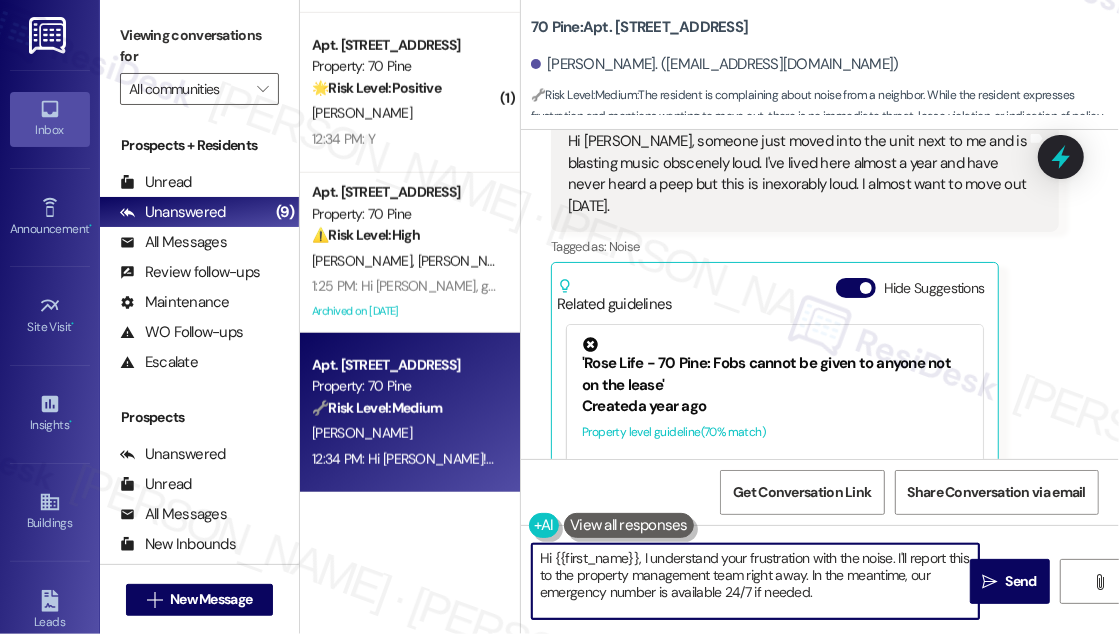 click on "Hi {{first_name}}, I understand your frustration with the noise. I'll report this to the property management team right away. In the meantime, our emergency number is available 24/7 if needed." at bounding box center [755, 581] 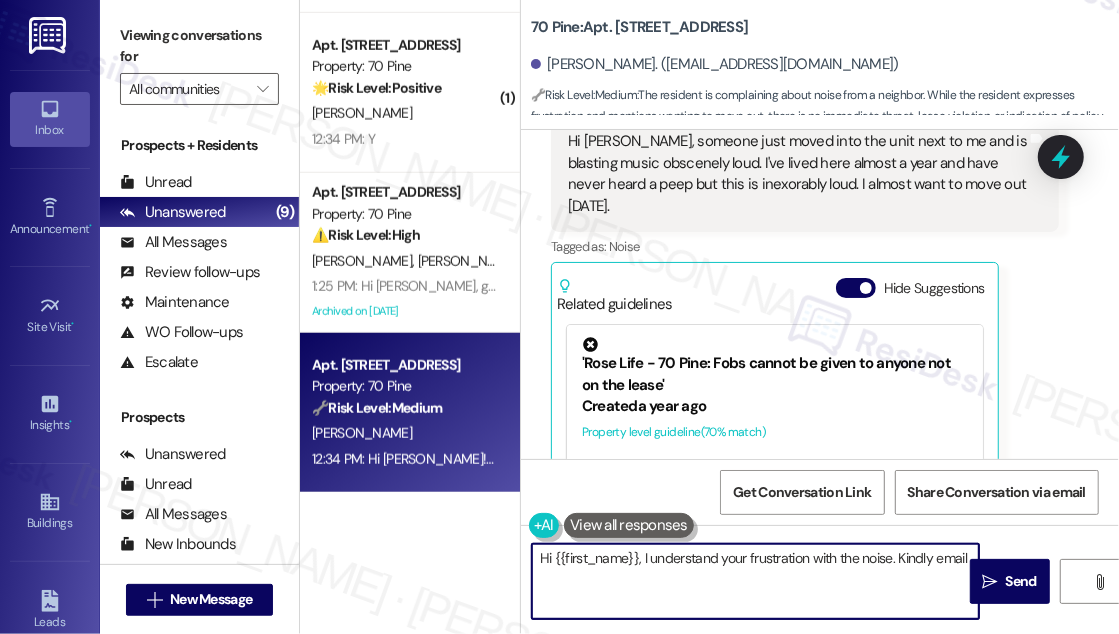 paste on "[EMAIL_ADDRESS][DOMAIN_NAME]" 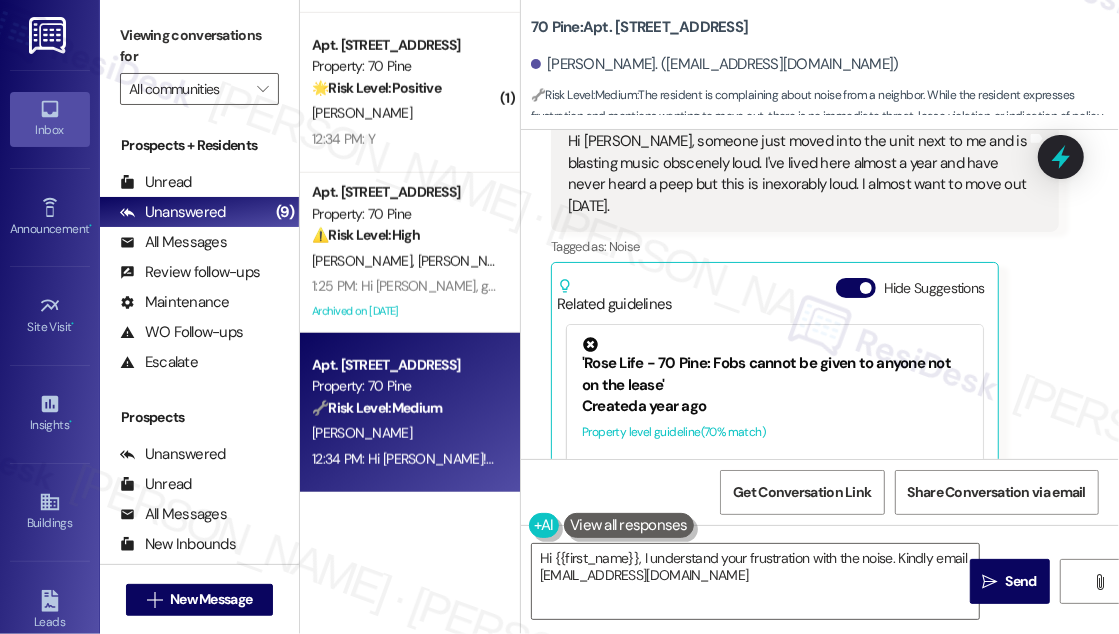 click on "Received via SMS [PERSON_NAME] Question   Neutral [DATE] 9:05 PM Hi [PERSON_NAME], someone just moved into the unit next to me and is blasting music obscenely loud. I've lived here almost a year and have never heard a peep but this is inexorably loud. I almost want to move out [DATE]. Tags and notes Tagged as:   Noise Click to highlight conversations about Noise  Related guidelines Hide Suggestions 'Rose Life - 70 Pine: Fobs cannot be given to anyone not on the lease' Created  a year ago Property level guideline  ( 70 % match) FAQs generated by ResiDesk AI Can I get a fob if I'm not on the lease? Unfortunately, we cannot provide fobs to anyone who is not on the lease. Original Guideline View original document here  [URL][DOMAIN_NAME]… 'Rose Life - 70 Pine: Rent increases are only allowed at lease renewal, and will not be offered at the same or lower rate as the current lease.' Created  [DATE] Property level guideline  ( 69 % match) FAQs generated by ResiDesk AI When can I negotiate my rent? Created   (" at bounding box center [820, 306] 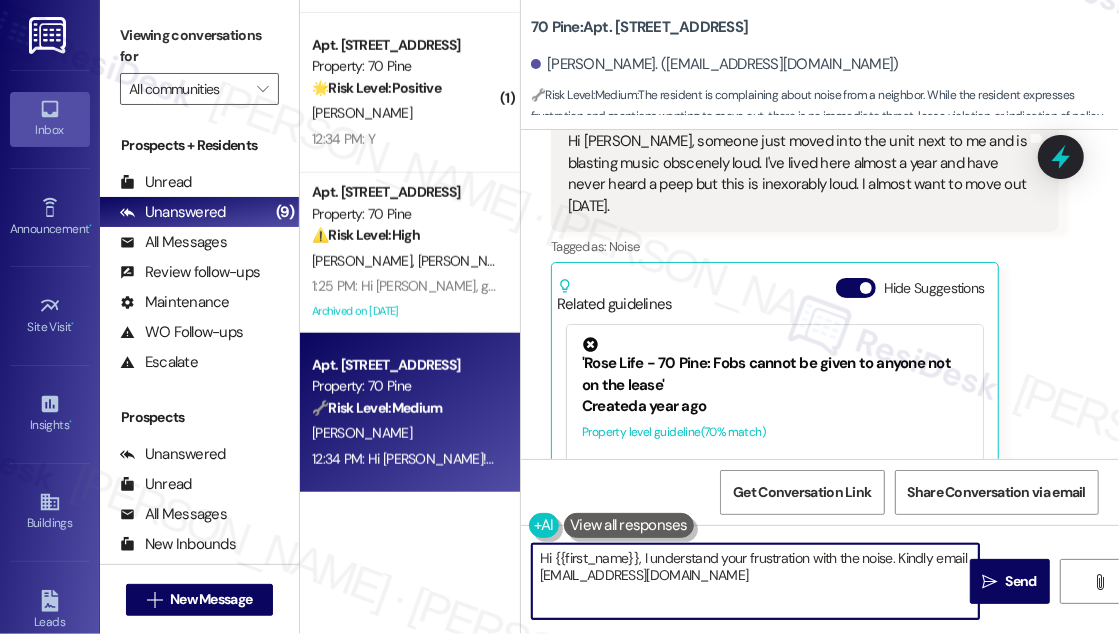click on "Hi {{first_name}}, I understand your frustration with the noise. Kindly email [EMAIL_ADDRESS][DOMAIN_NAME]" at bounding box center (755, 581) 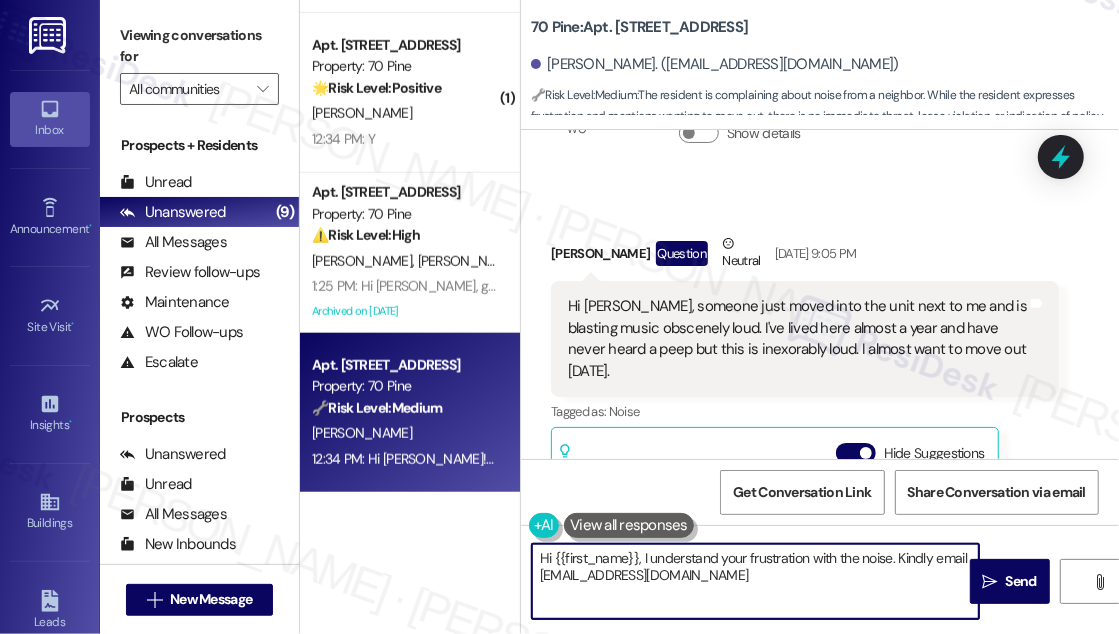 scroll, scrollTop: 7940, scrollLeft: 0, axis: vertical 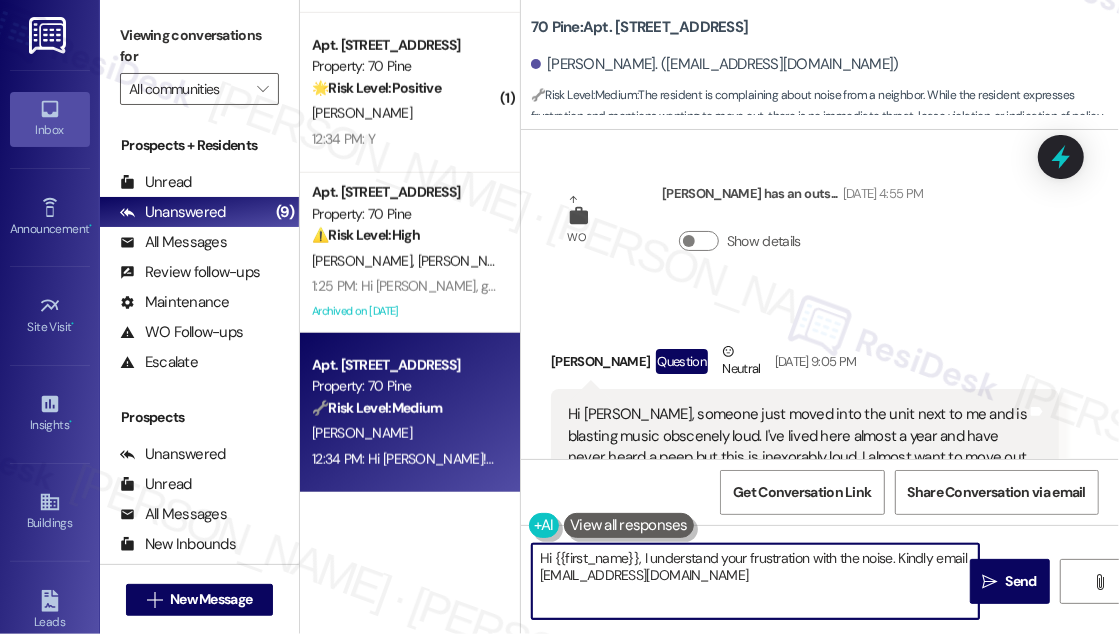 click on "Hi [PERSON_NAME], someone just moved into the unit next to me and is blasting music obscenely loud. I've lived here almost a year and have never heard a peep but this is inexorably loud. I almost want to move out [DATE]." at bounding box center [797, 447] 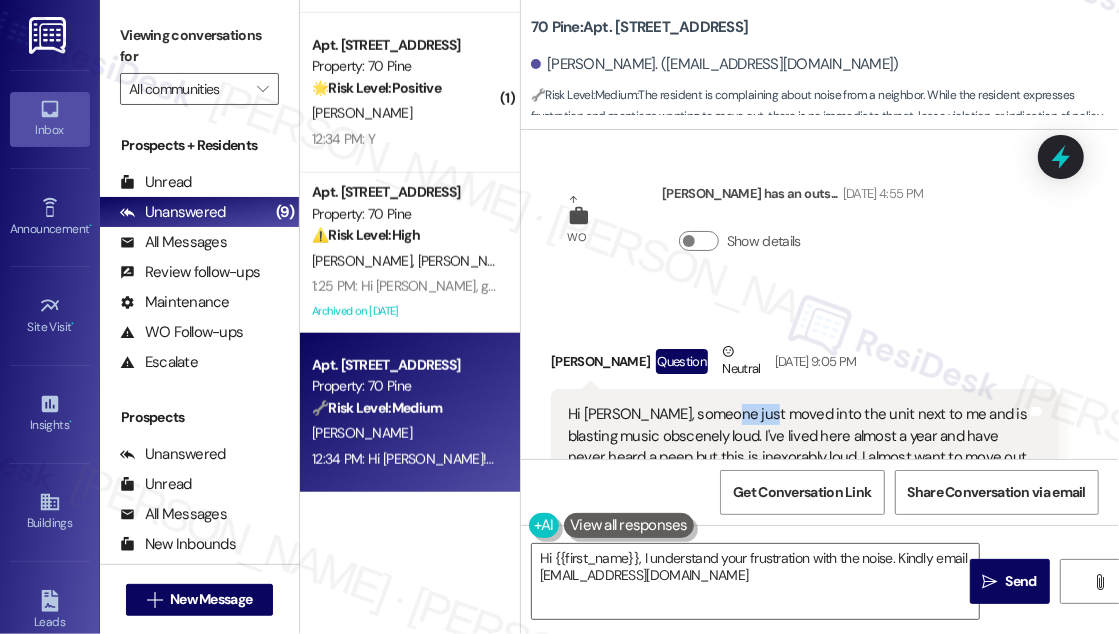 click on "Hi [PERSON_NAME], someone just moved into the unit next to me and is blasting music obscenely loud. I've lived here almost a year and have never heard a peep but this is inexorably loud. I almost want to move out [DATE]." at bounding box center [797, 447] 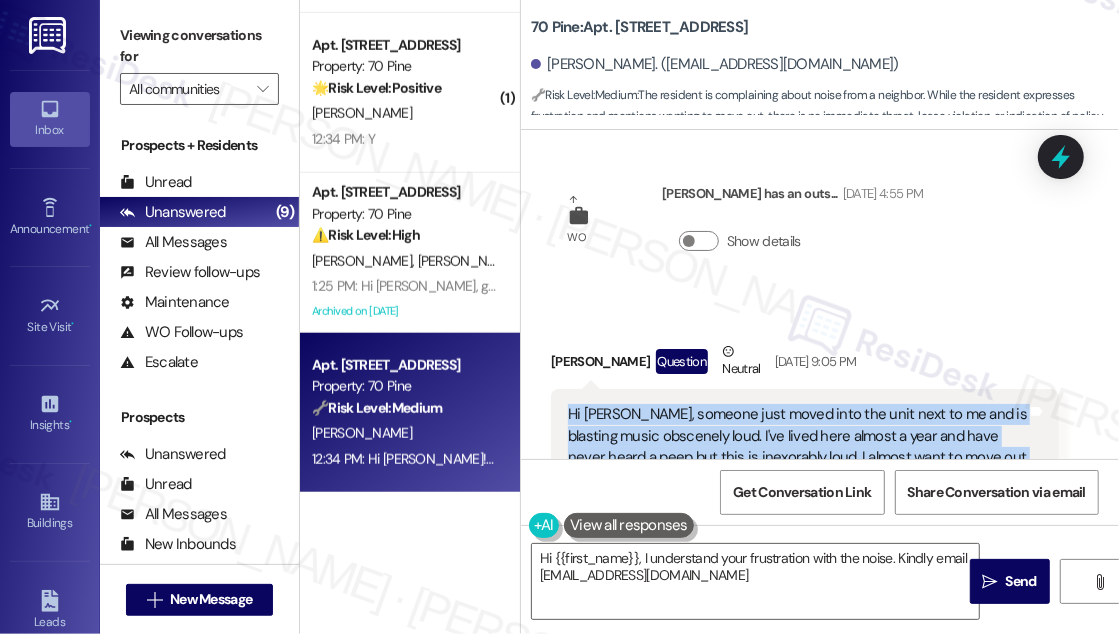 click on "Hi [PERSON_NAME], someone just moved into the unit next to me and is blasting music obscenely loud. I've lived here almost a year and have never heard a peep but this is inexorably loud. I almost want to move out [DATE]." at bounding box center [797, 447] 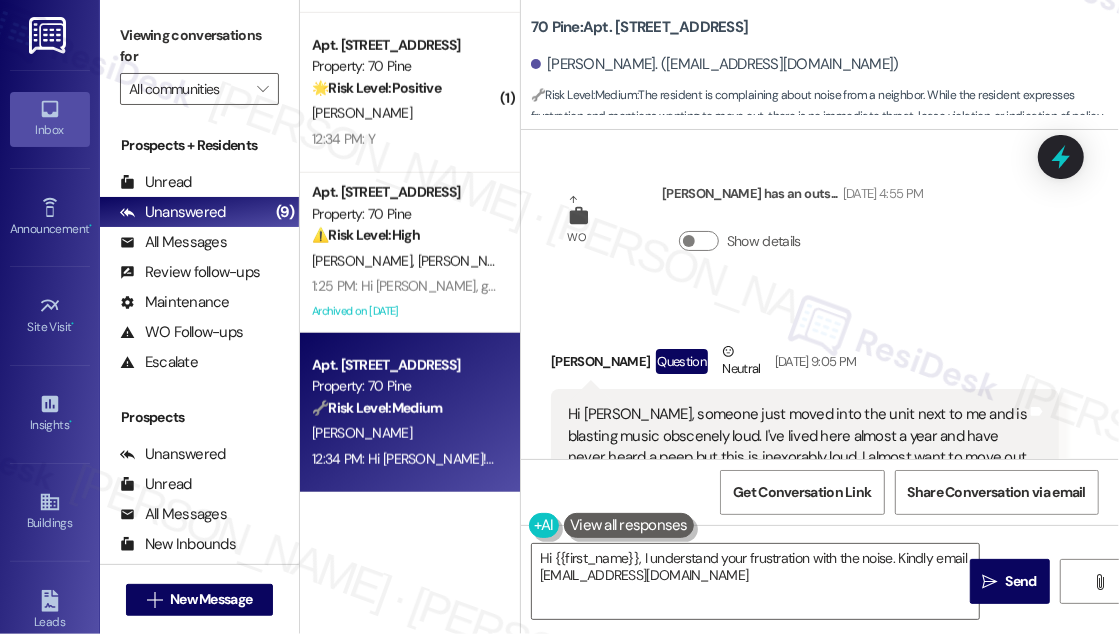 drag, startPoint x: 1066, startPoint y: 270, endPoint x: 1034, endPoint y: 294, distance: 40 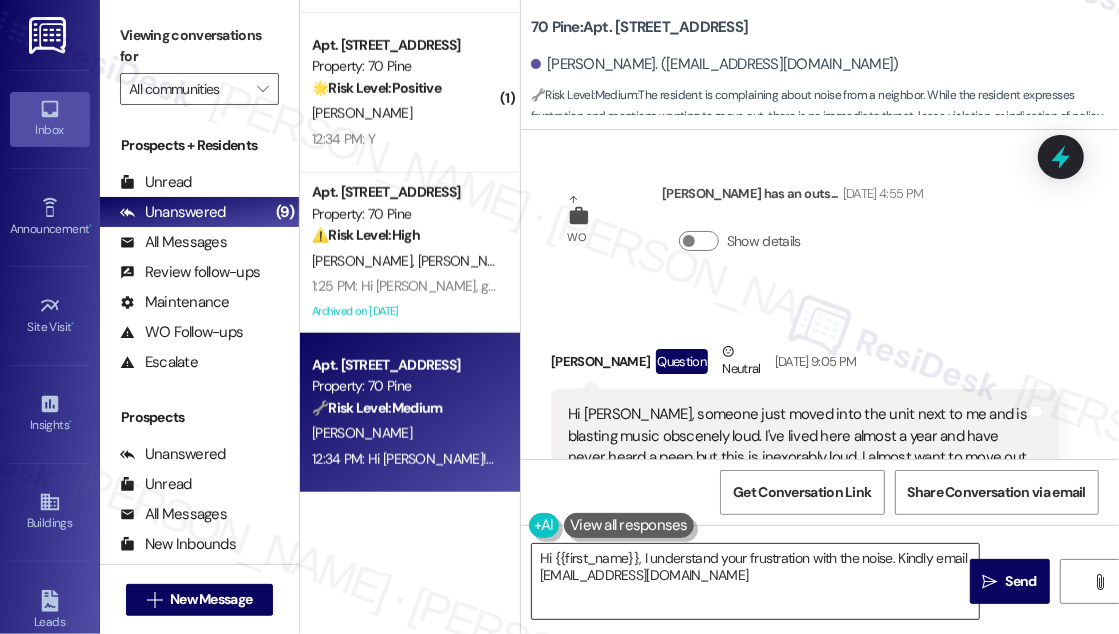 click on "Hi {{first_name}}, I understand your frustration with the noise. Kindly email [EMAIL_ADDRESS][DOMAIN_NAME]" at bounding box center [755, 581] 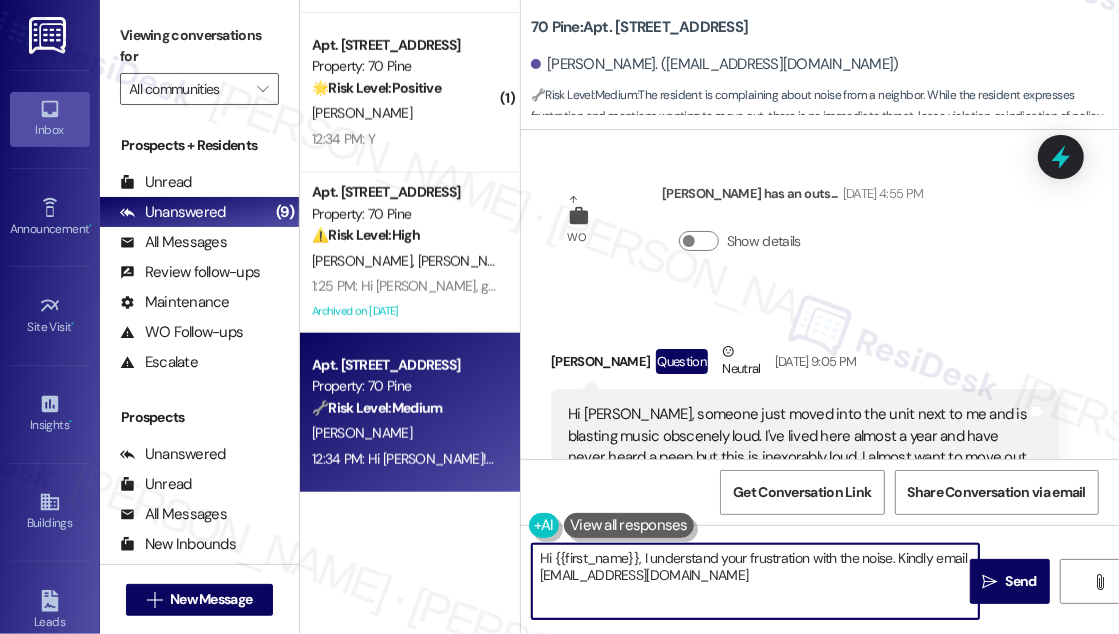 drag, startPoint x: 740, startPoint y: 582, endPoint x: 642, endPoint y: 554, distance: 101.92154 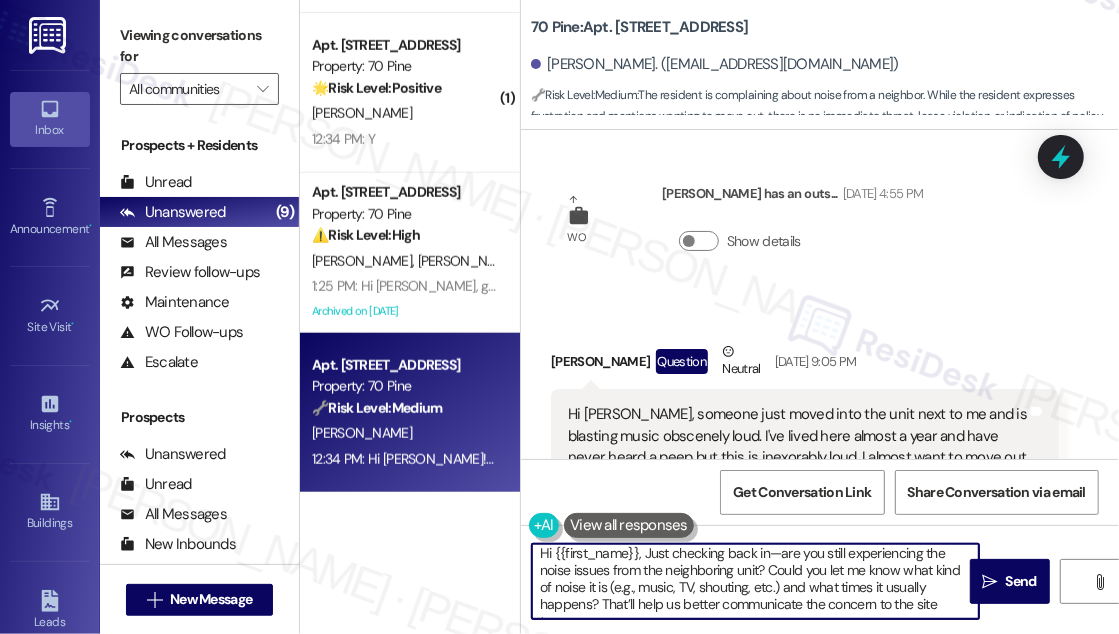 scroll, scrollTop: 0, scrollLeft: 0, axis: both 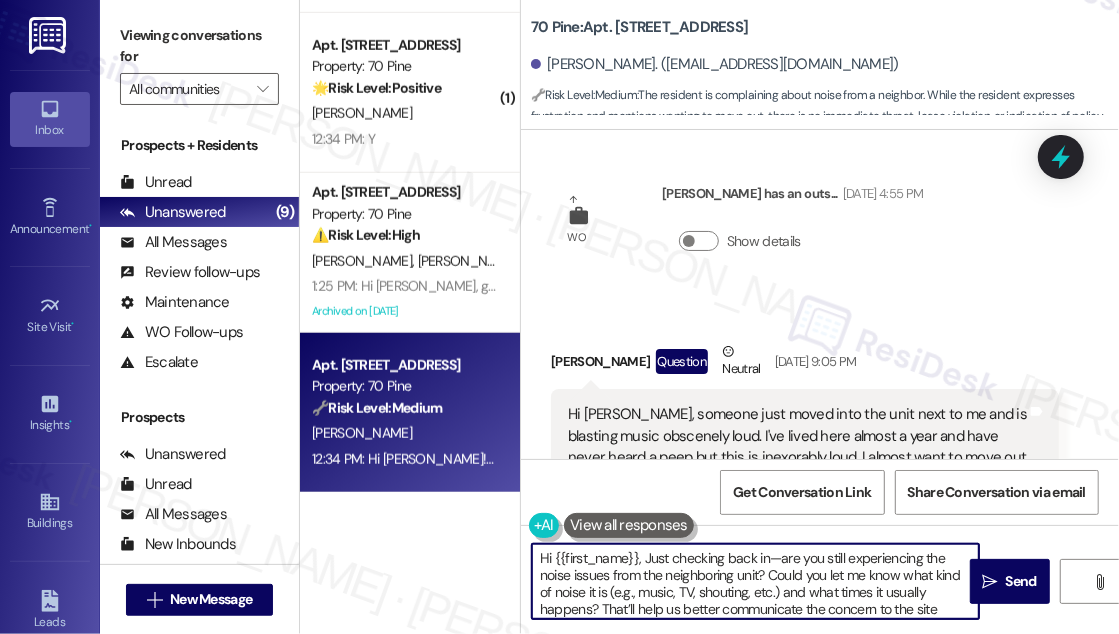 click on "Hi {{first_name}}, Just checking back in—are you still experiencing the noise issues from the neighboring unit? Could you let me know what kind of noise it is (e.g., music, TV, shouting, etc.) and what times it usually happens? That’ll help us better communicate the concern to the site team." at bounding box center (755, 581) 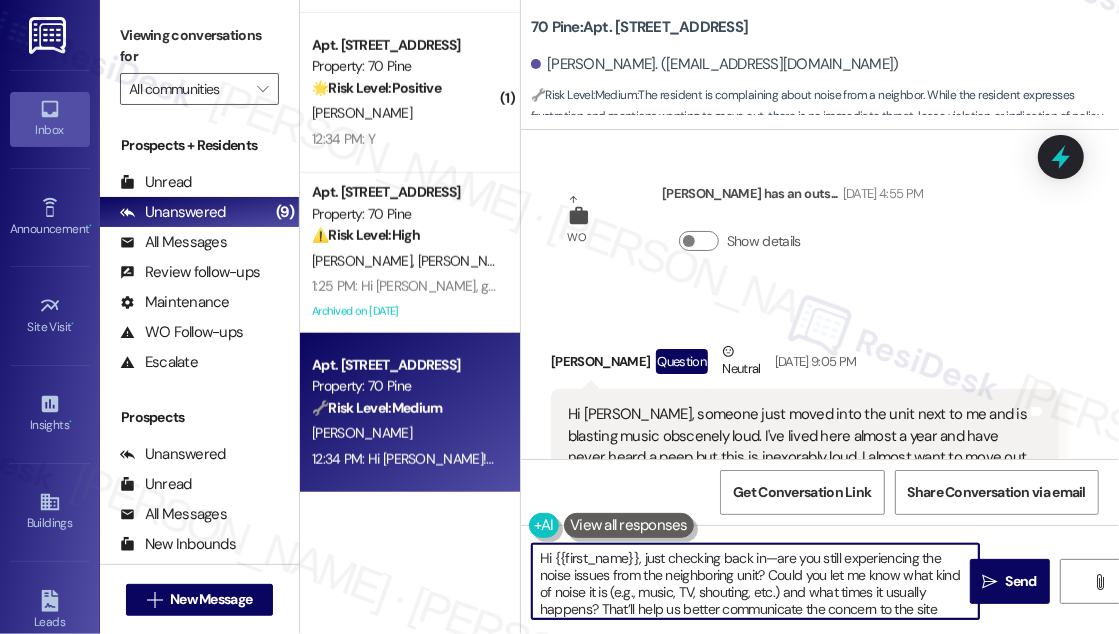 click on "Hi {{first_name}}, just checking back in—are you still experiencing the noise issues from the neighboring unit? Could you let me know what kind of noise it is (e.g., music, TV, shouting, etc.) and what times it usually happens? That’ll help us better communicate the concern to the site team." at bounding box center (755, 581) 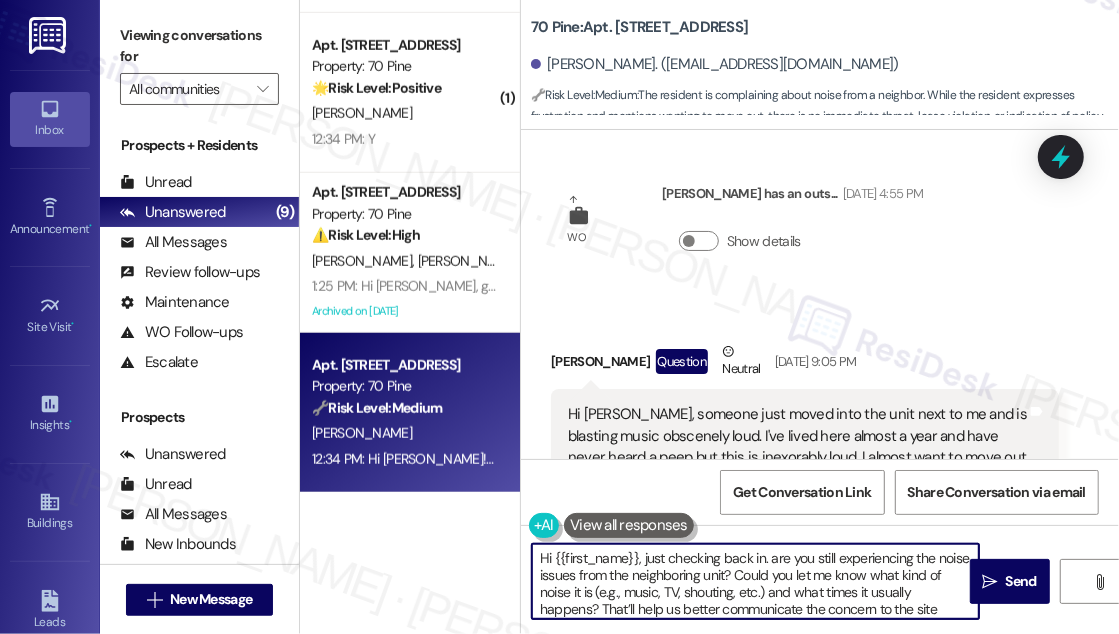 click on "Hi {{first_name}}, just checking back in. are you still experiencing the noise issues from the neighboring unit? Could you let me know what kind of noise it is (e.g., music, TV, shouting, etc.) and what times it usually happens? That’ll help us better communicate the concern to the site team." at bounding box center [755, 581] 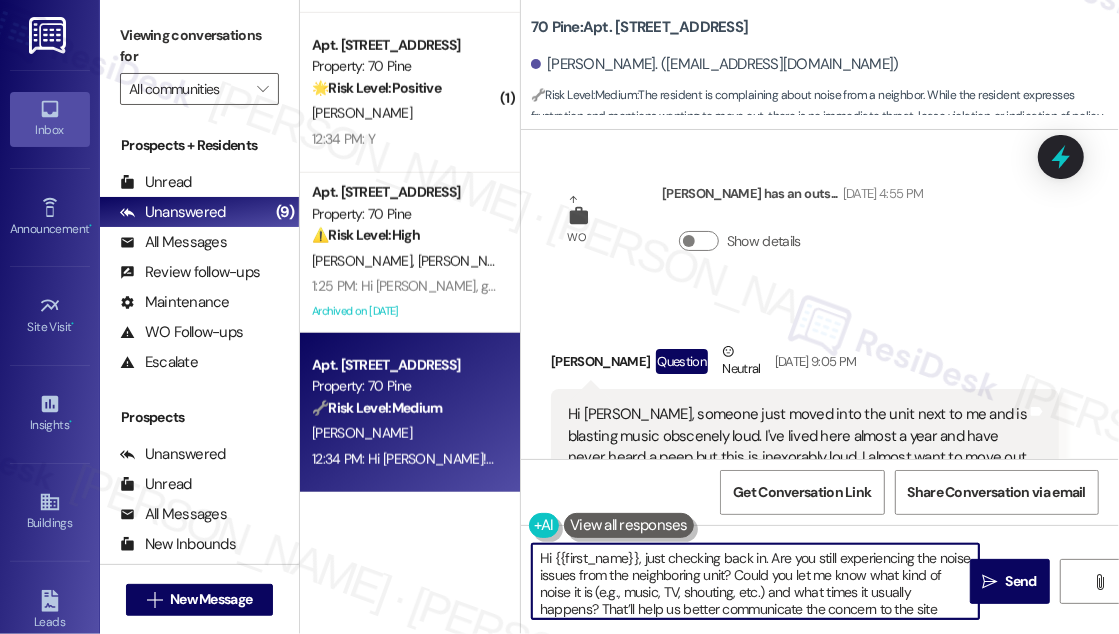 click on "Hi {{first_name}}, just checking back in. Are you still experiencing the noise issues from the neighboring unit? Could you let me know what kind of noise it is (e.g., music, TV, shouting, etc.) and what times it usually happens? That’ll help us better communicate the concern to the site team." at bounding box center [755, 581] 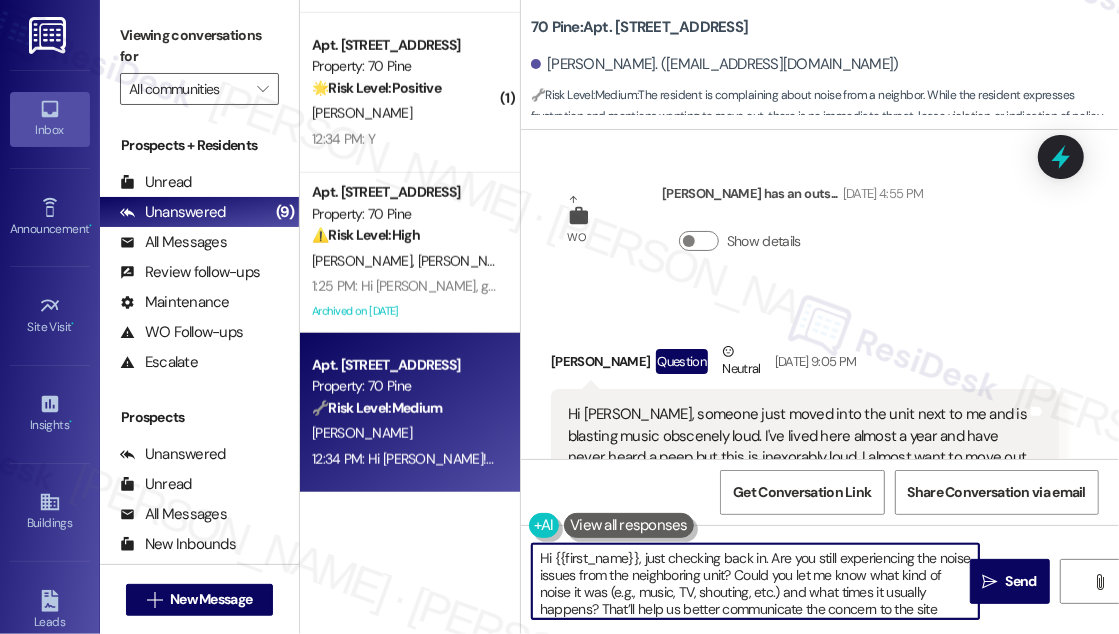 click on "Hi {{first_name}}, just checking back in. Are you still experiencing the noise issues from the neighboring unit? Could you let me know what kind of noise it was (e.g., music, TV, shouting, etc.) and what times it usually happens? That’ll help us better communicate the concern to the site team." at bounding box center (755, 581) 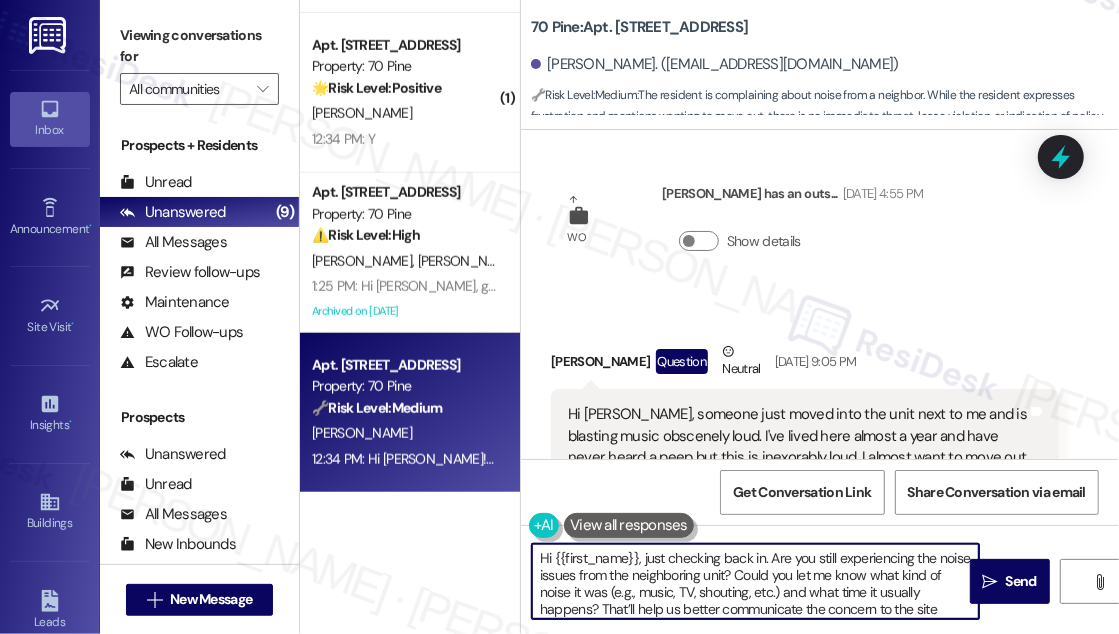 click on "Hi {{first_name}}, just checking back in. Are you still experiencing the noise issues from the neighboring unit? Could you let me know what kind of noise it was (e.g., music, TV, shouting, etc.) and what time it usually happens? That’ll help us better communicate the concern to the site team." at bounding box center [755, 581] 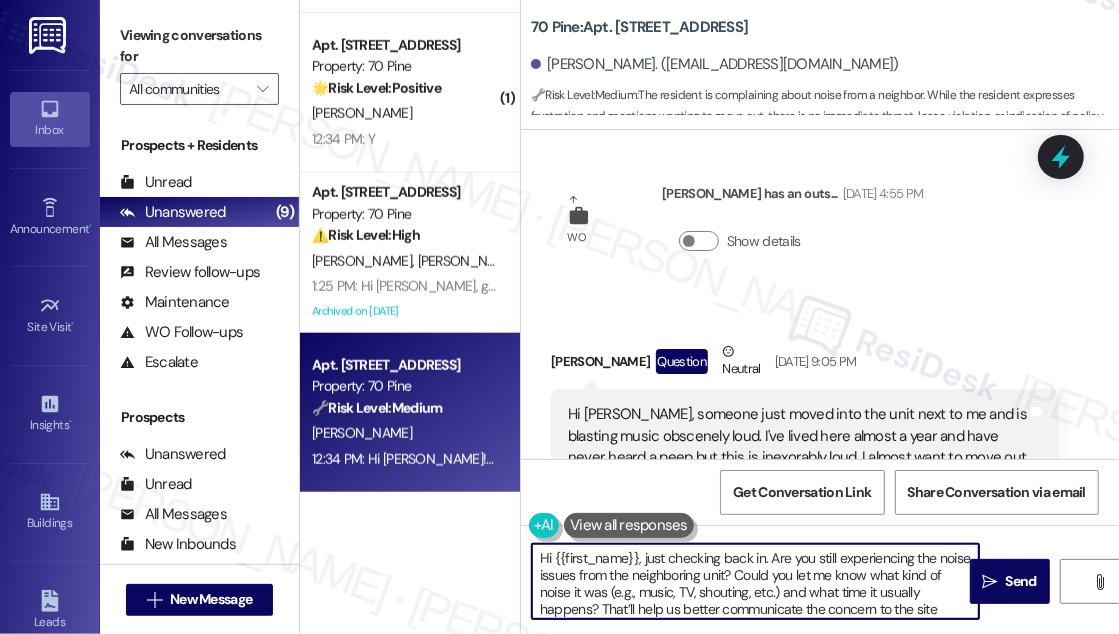 scroll, scrollTop: 5, scrollLeft: 0, axis: vertical 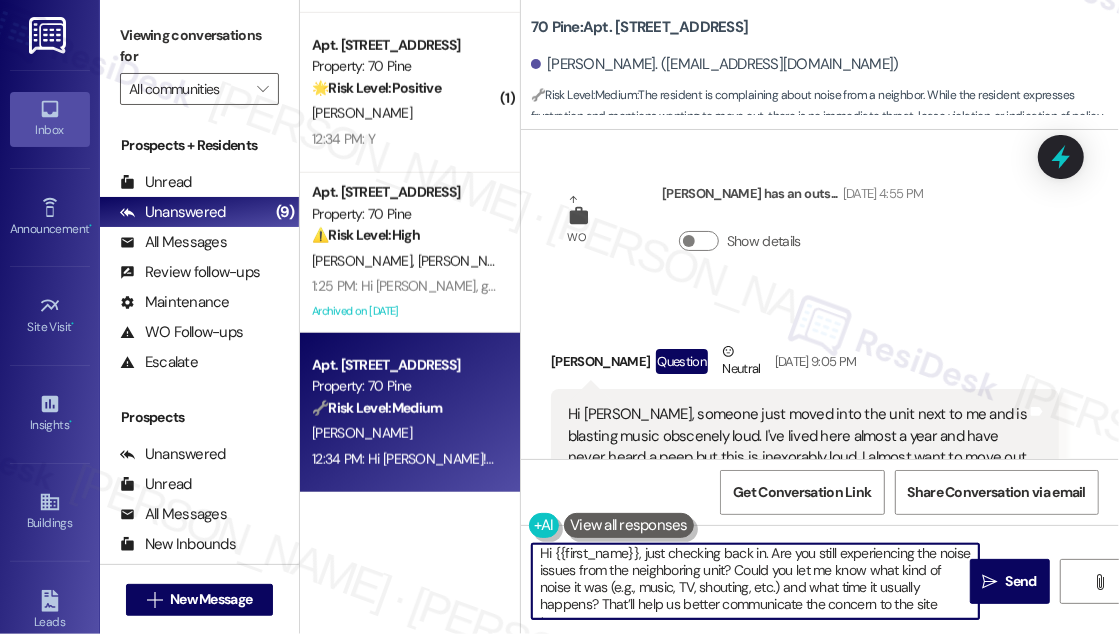 drag, startPoint x: 596, startPoint y: 607, endPoint x: 896, endPoint y: 584, distance: 300.88037 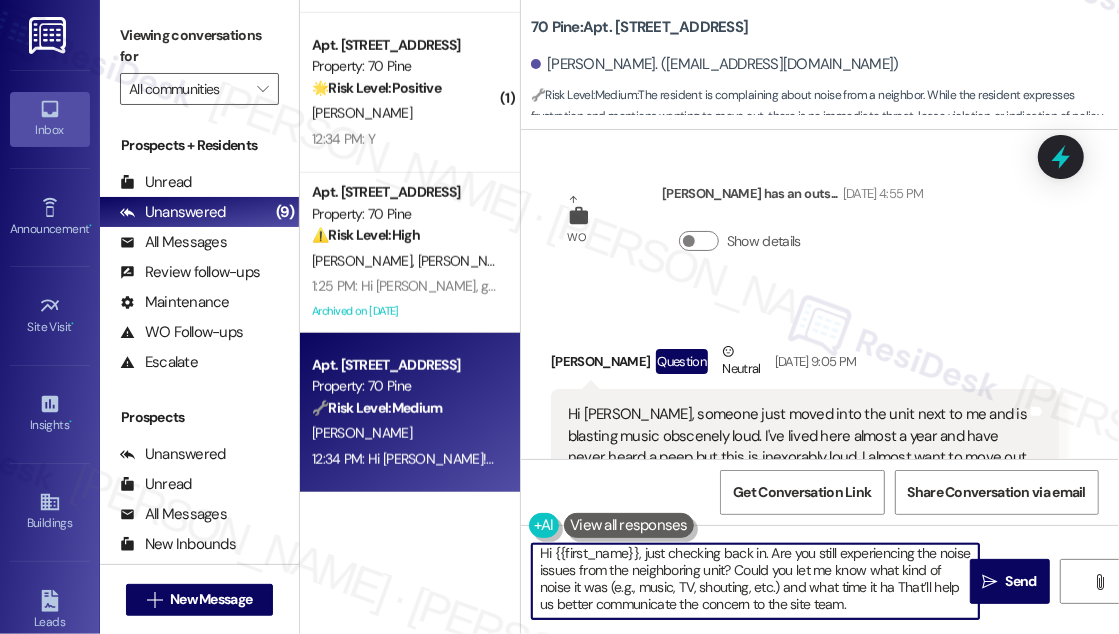 scroll, scrollTop: 5, scrollLeft: 0, axis: vertical 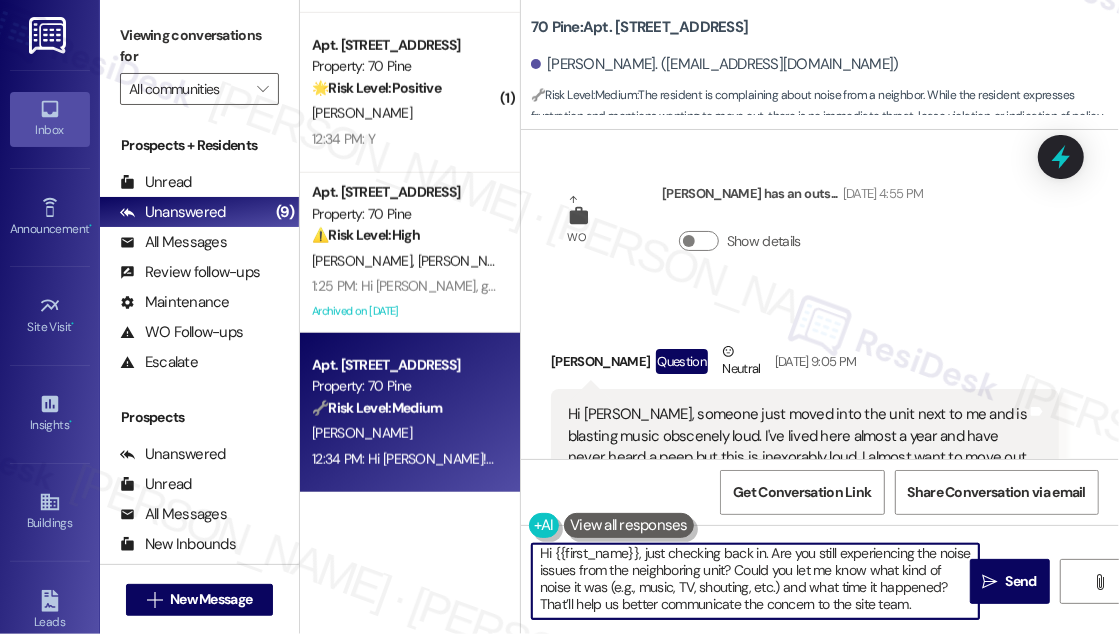 click on "Hi {{first_name}}, just checking back in. Are you still experiencing the noise issues from the neighboring unit? Could you let me know what kind of noise it was (e.g., music, TV, shouting, etc.) and what time it happened? That’ll help us better communicate the concern to the site team." at bounding box center [755, 581] 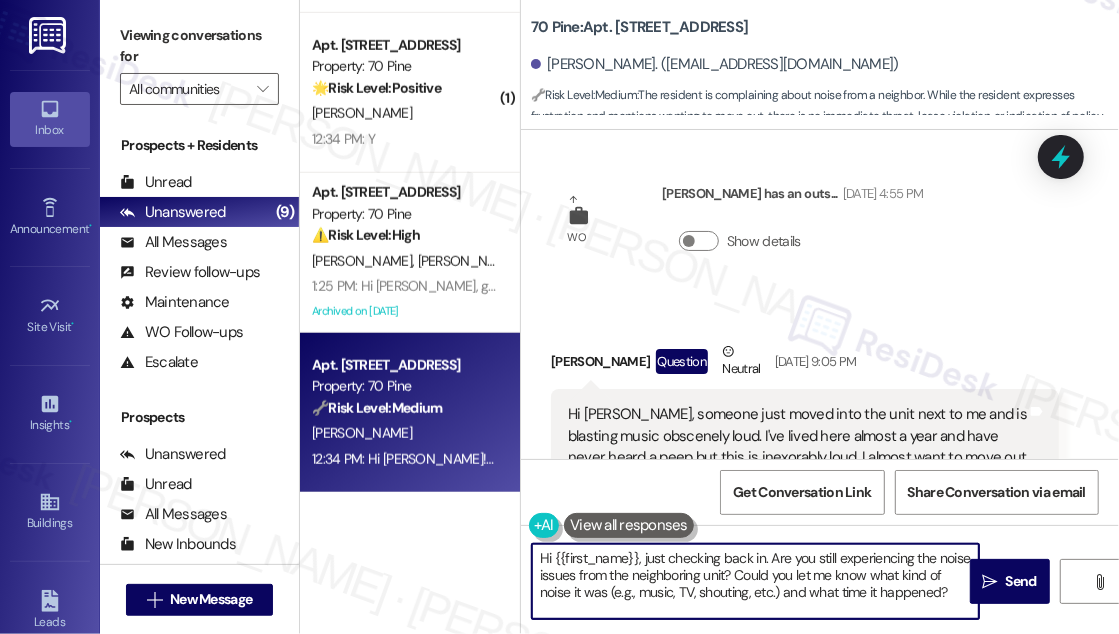 scroll, scrollTop: 0, scrollLeft: 0, axis: both 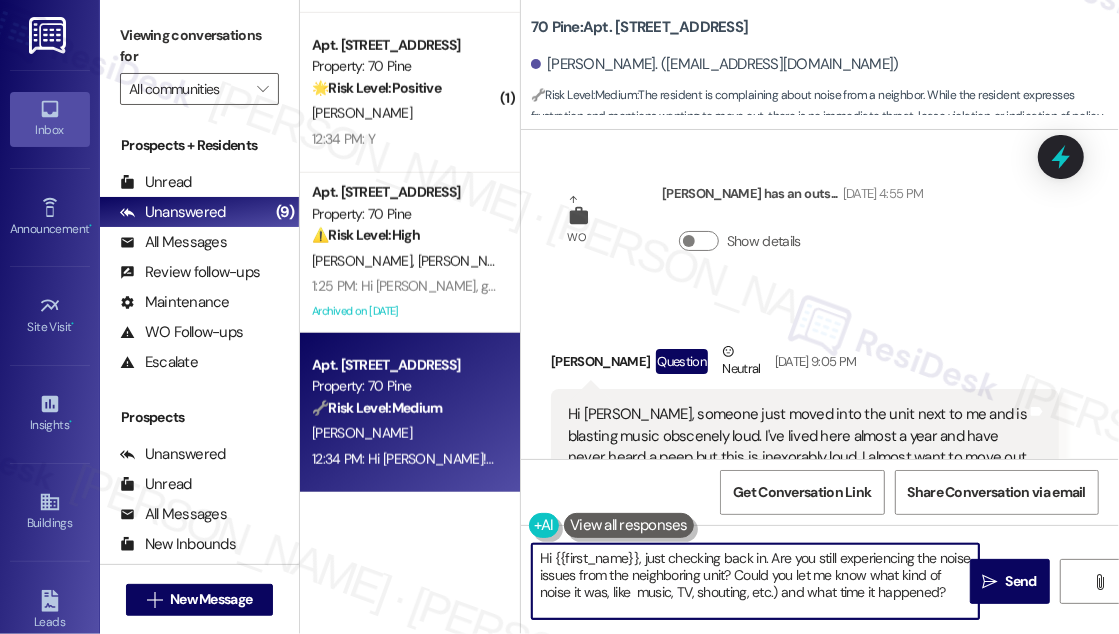 drag, startPoint x: 780, startPoint y: 591, endPoint x: 602, endPoint y: 595, distance: 178.04494 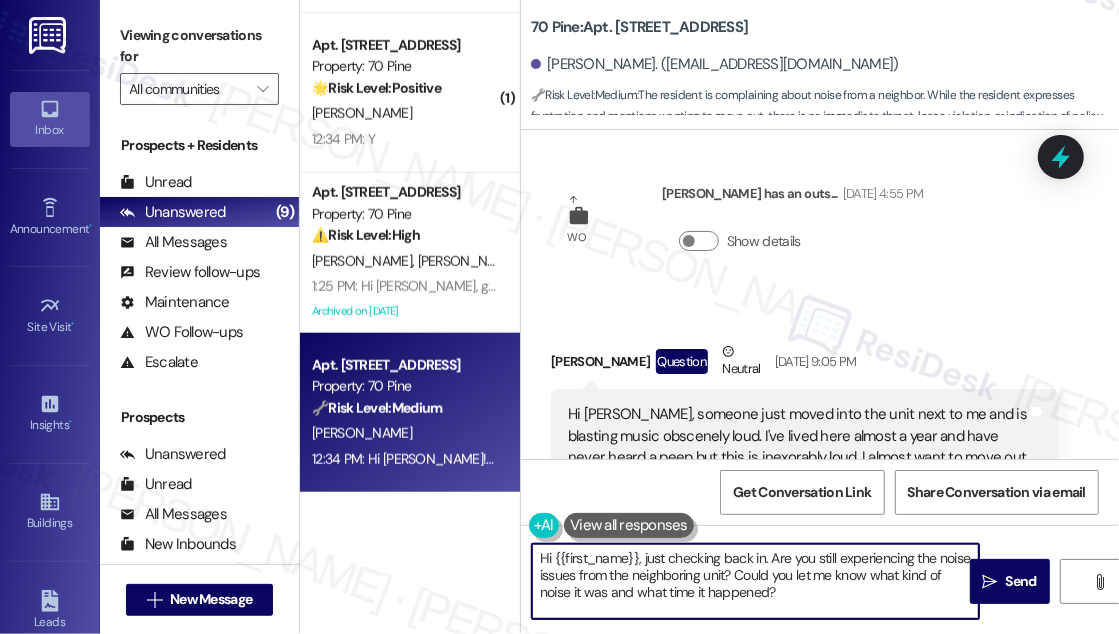 click on "Hi {{first_name}}, just checking back in. Are you still experiencing the noise issues from the neighboring unit? Could you let me know what kind of noise it was and what time it happened?" at bounding box center [755, 581] 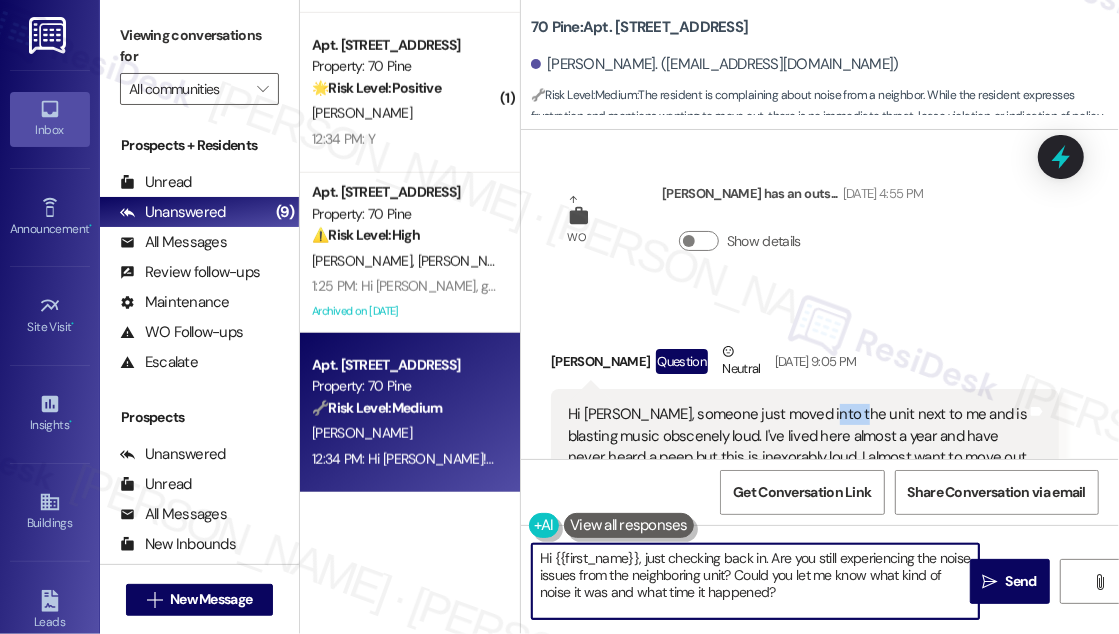 click on "Hi [PERSON_NAME], someone just moved into the unit next to me and is blasting music obscenely loud. I've lived here almost a year and have never heard a peep but this is inexorably loud. I almost want to move out [DATE]. Tags and notes" at bounding box center [805, 447] 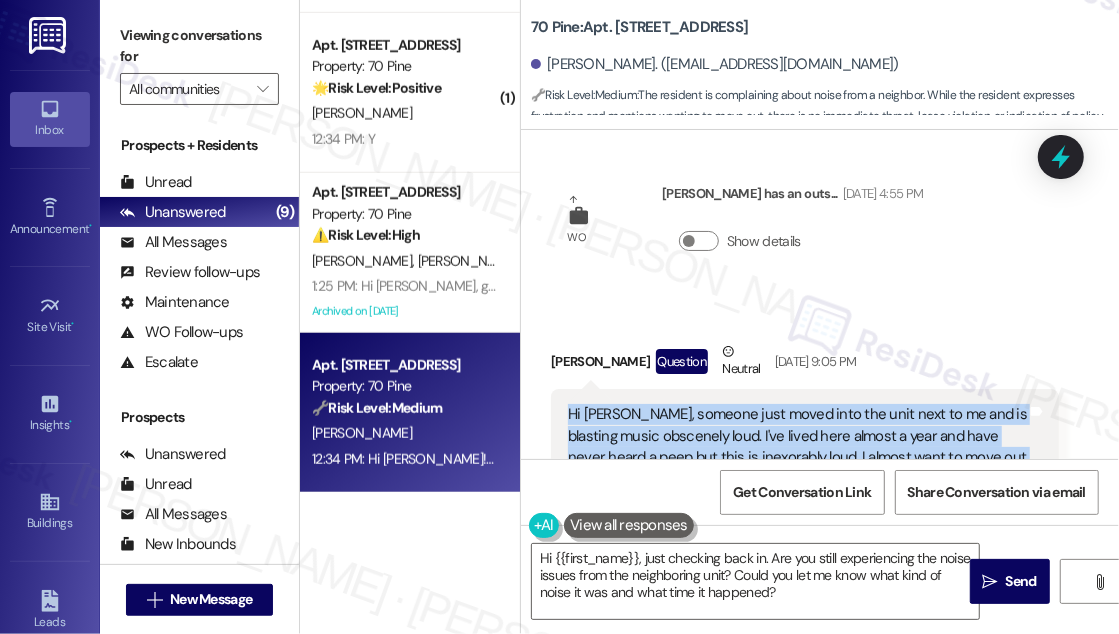 click on "Hi [PERSON_NAME], someone just moved into the unit next to me and is blasting music obscenely loud. I've lived here almost a year and have never heard a peep but this is inexorably loud. I almost want to move out [DATE]. Tags and notes" at bounding box center [805, 447] 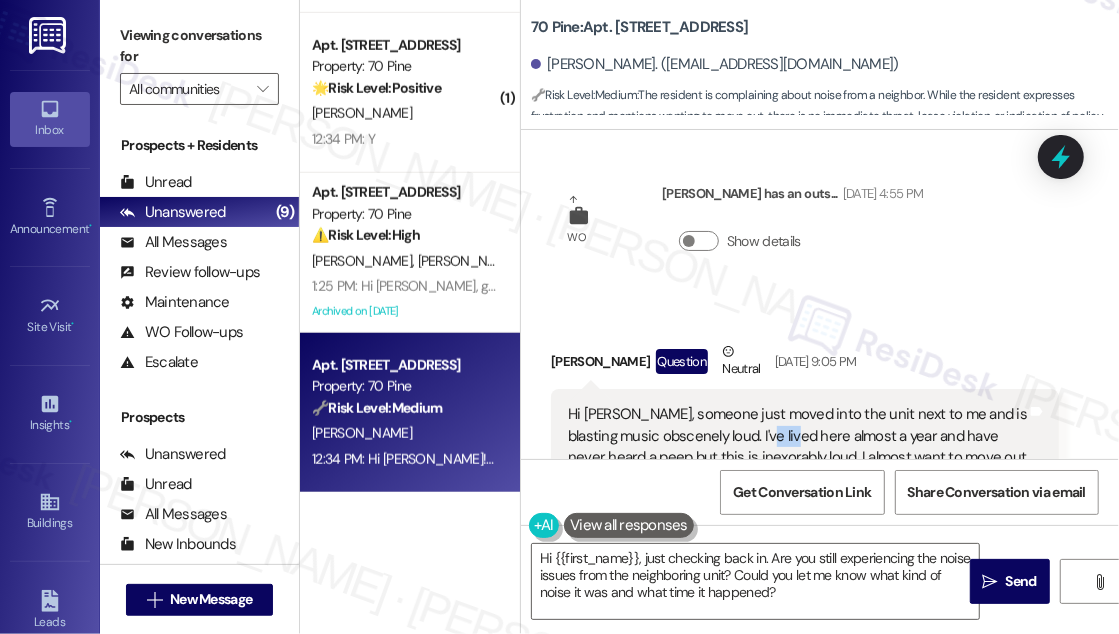 click on "Hi [PERSON_NAME], someone just moved into the unit next to me and is blasting music obscenely loud. I've lived here almost a year and have never heard a peep but this is inexorably loud. I almost want to move out [DATE]." at bounding box center (797, 447) 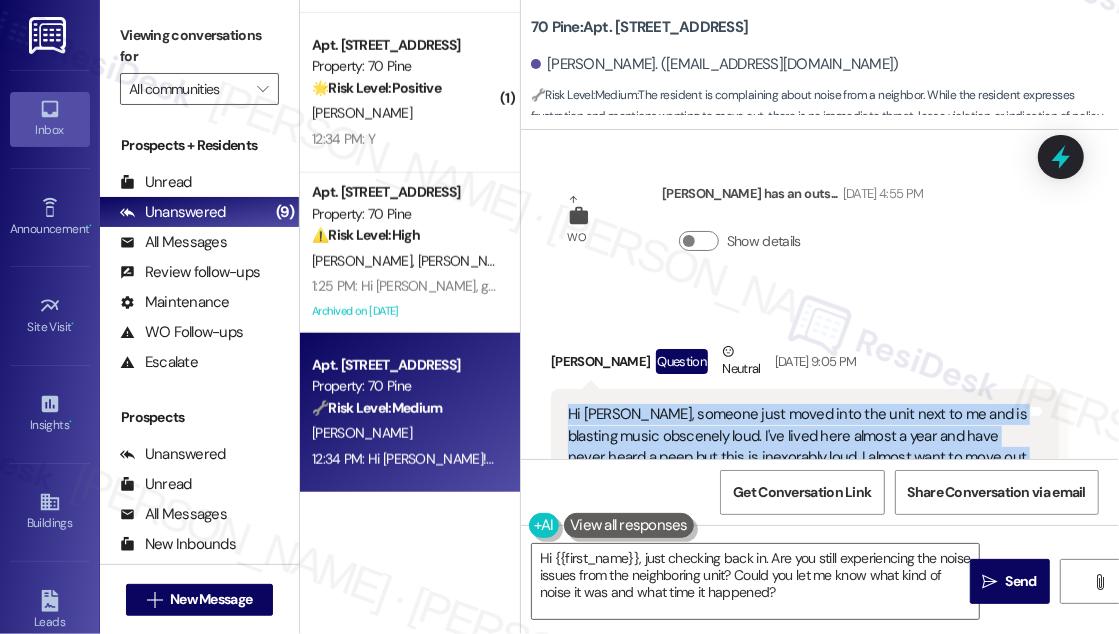 click on "Hi [PERSON_NAME], someone just moved into the unit next to me and is blasting music obscenely loud. I've lived here almost a year and have never heard a peep but this is inexorably loud. I almost want to move out [DATE]." at bounding box center [797, 447] 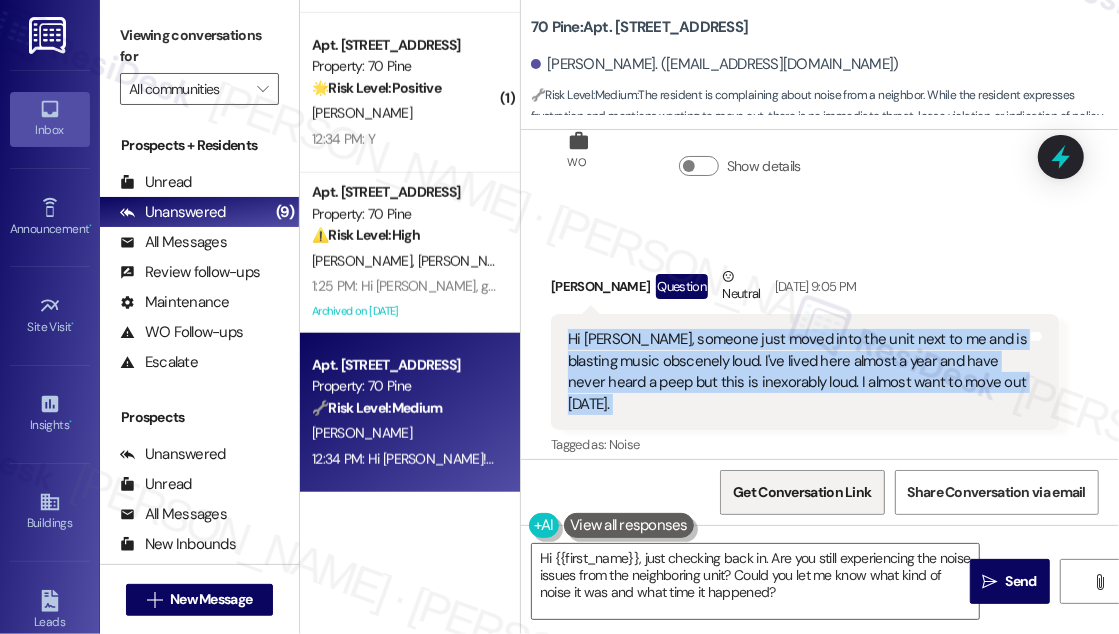 scroll, scrollTop: 8122, scrollLeft: 0, axis: vertical 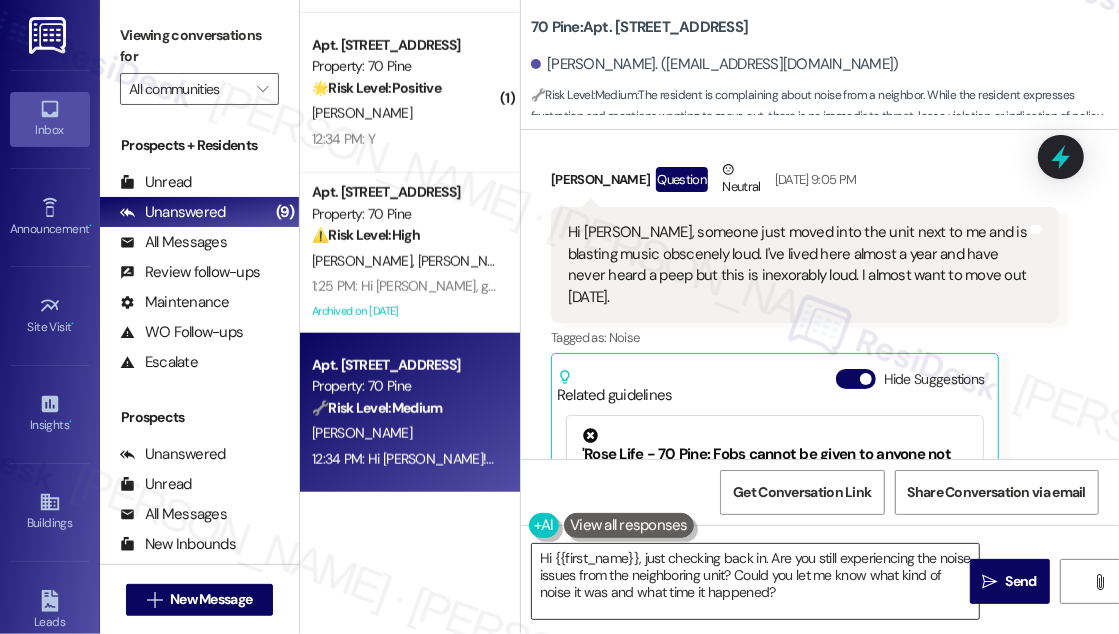 click on "Hi {{first_name}}, just checking back in. Are you still experiencing the noise issues from the neighboring unit? Could you let me know what kind of noise it was and what time it happened?" at bounding box center (755, 581) 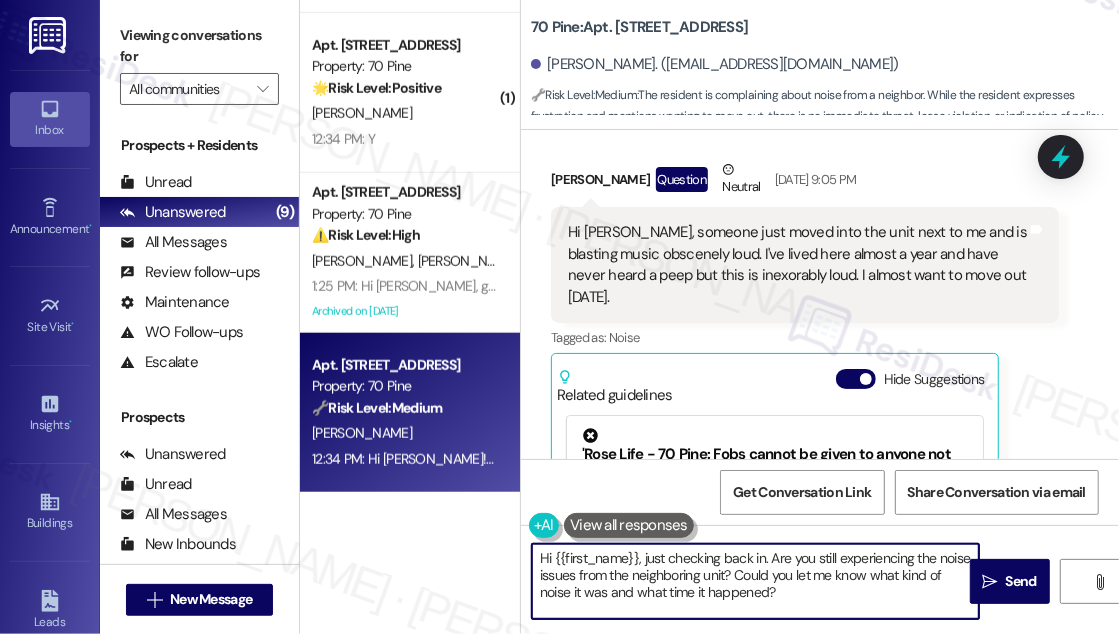 click on "Hi {{first_name}}, just checking back in. Are you still experiencing the noise issues from the neighboring unit? Could you let me know what kind of noise it was and what time it happened?" at bounding box center [755, 581] 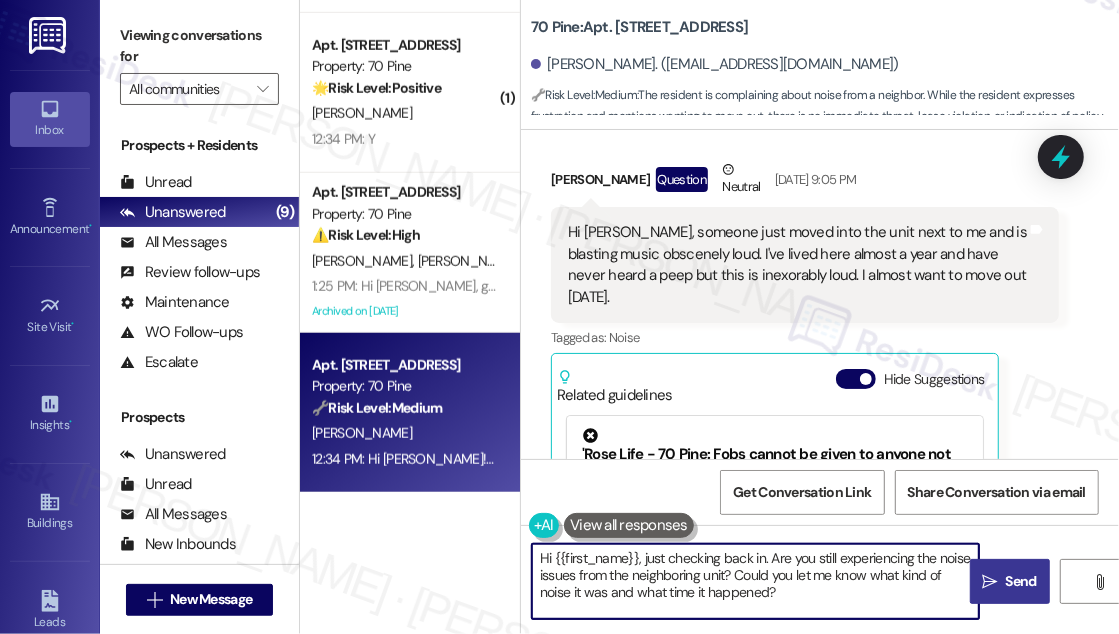 click on " Send" at bounding box center (1010, 581) 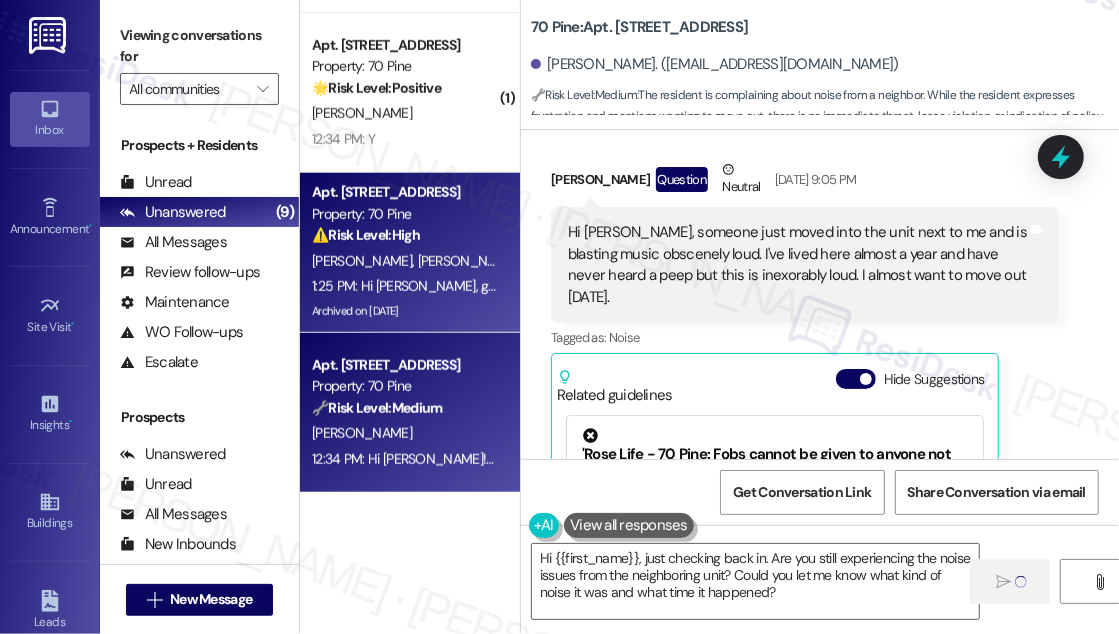 type 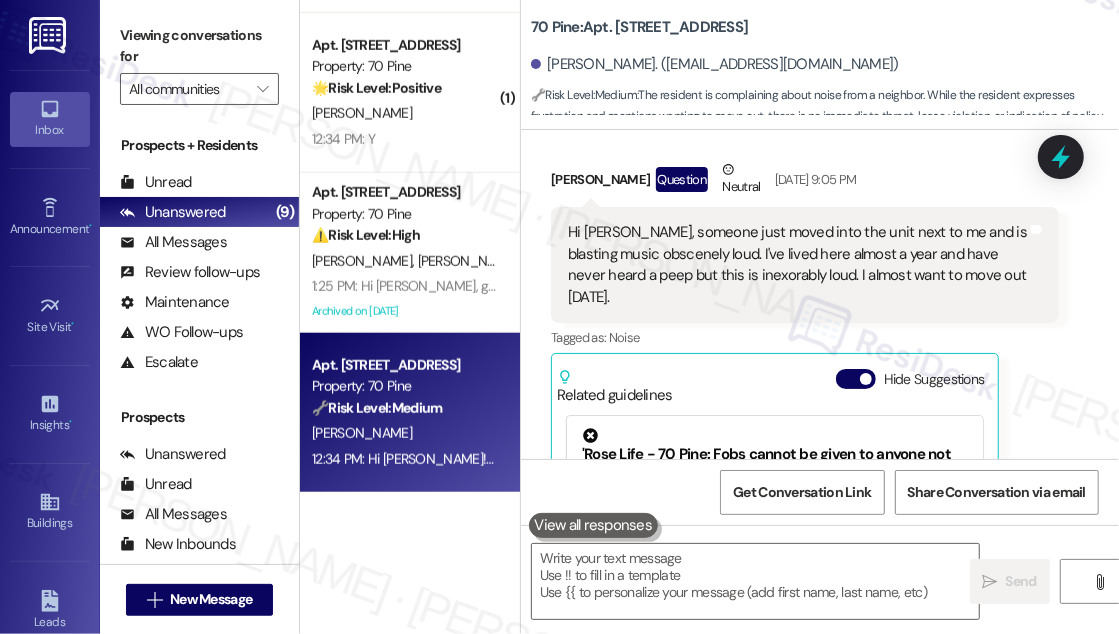 scroll, scrollTop: 8213, scrollLeft: 0, axis: vertical 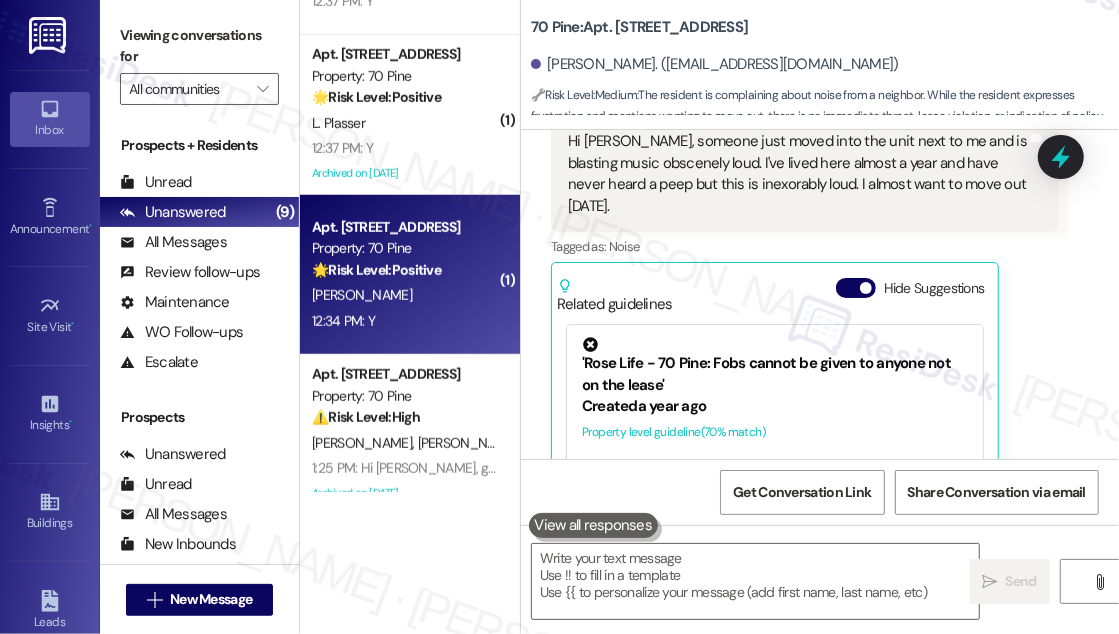 click on "[PERSON_NAME]" at bounding box center (404, 295) 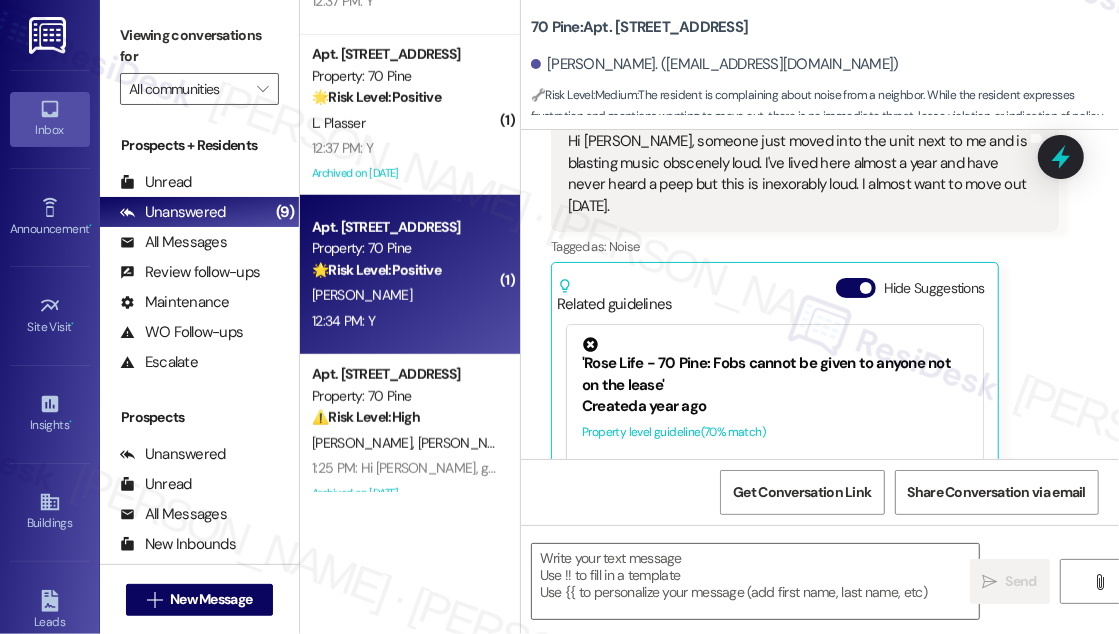 type on "Fetching suggested responses. Please feel free to read through the conversation in the meantime." 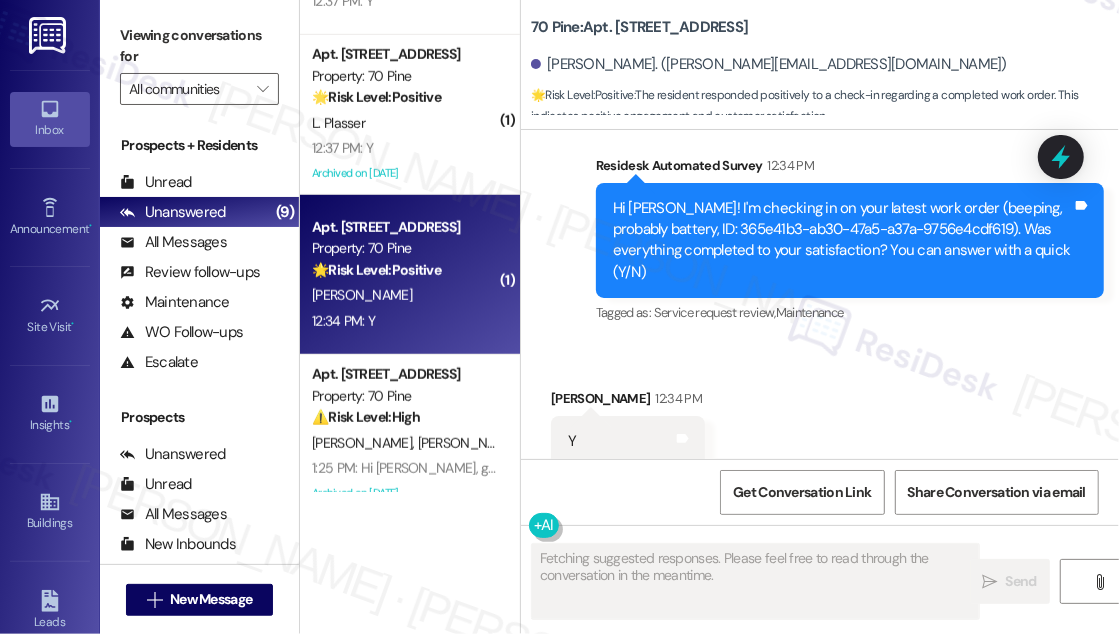 scroll, scrollTop: 2298, scrollLeft: 0, axis: vertical 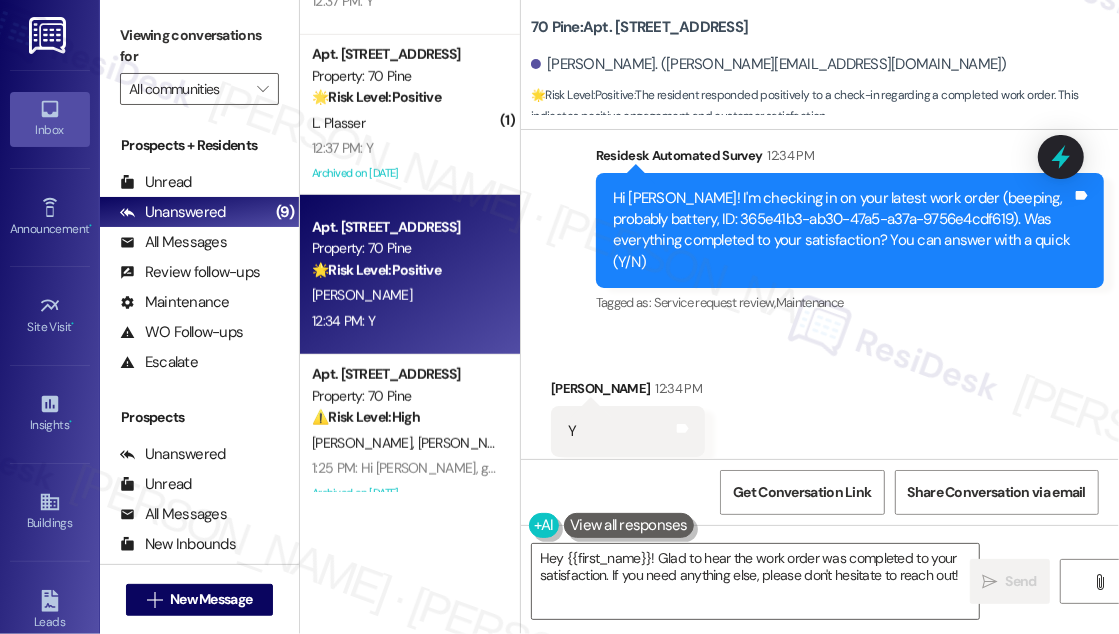 drag, startPoint x: 1074, startPoint y: 294, endPoint x: 1032, endPoint y: 312, distance: 45.694637 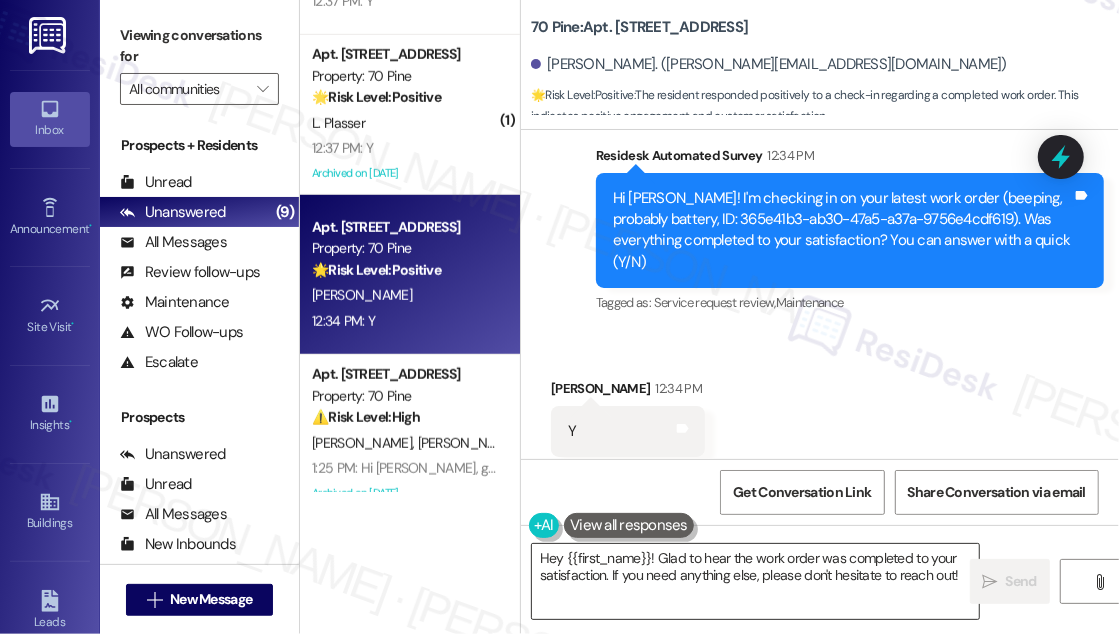 click on "Hey {{first_name}}! Glad to hear the work order was completed to your satisfaction. If you need anything else, please don't hesitate to reach out!" at bounding box center (755, 581) 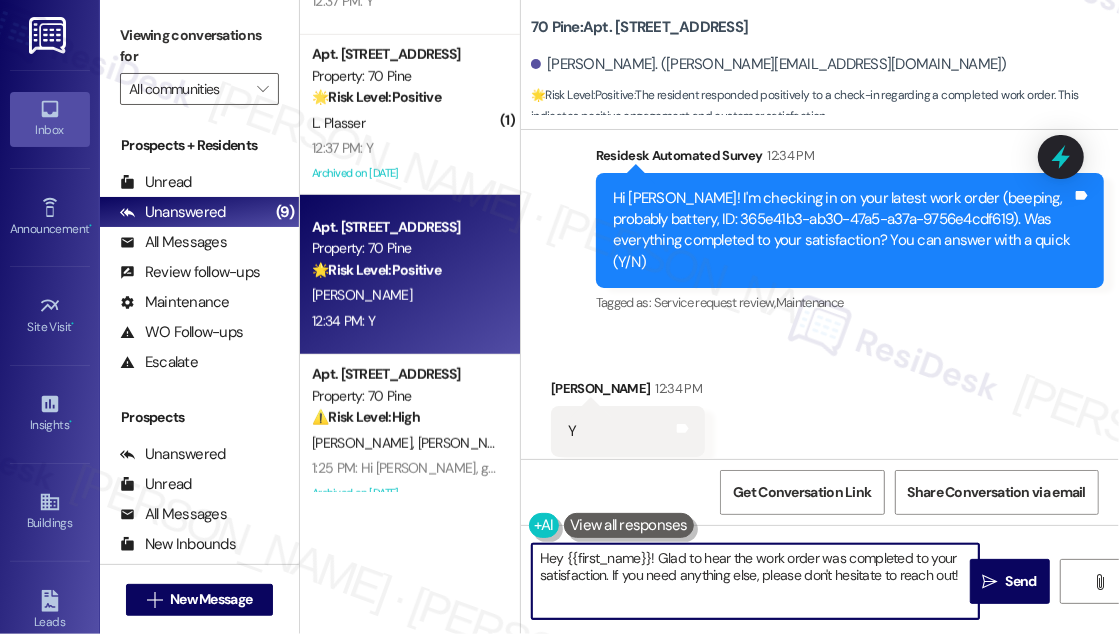 click on "Hey {{first_name}}! Glad to hear the work order was completed to your satisfaction. If you need anything else, please don't hesitate to reach out!" at bounding box center [755, 581] 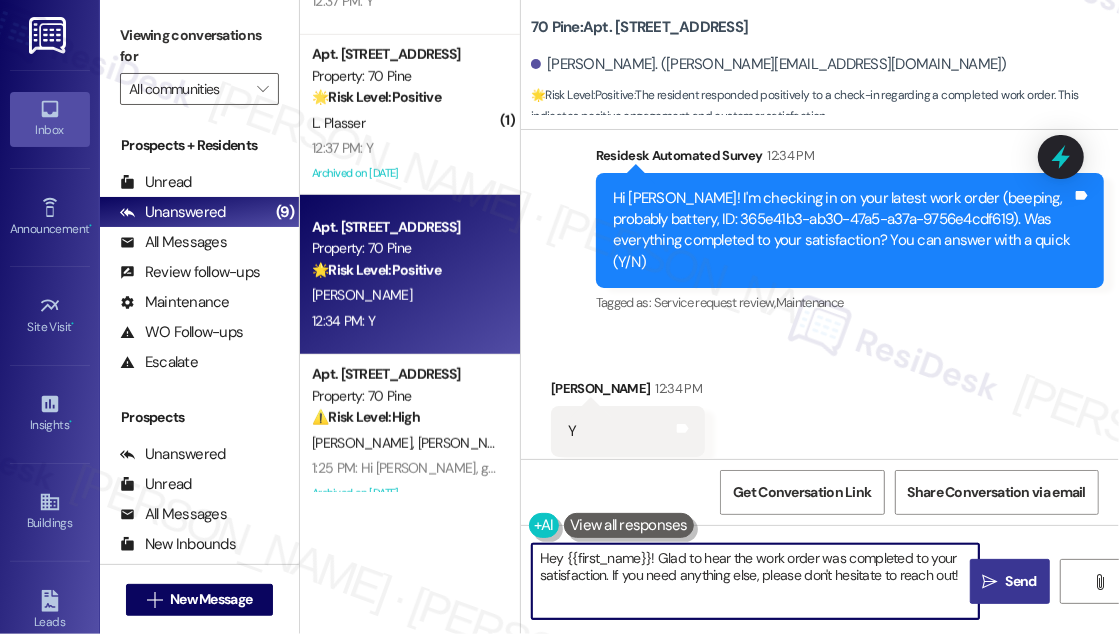 drag, startPoint x: 610, startPoint y: 575, endPoint x: 989, endPoint y: 576, distance: 379.0013 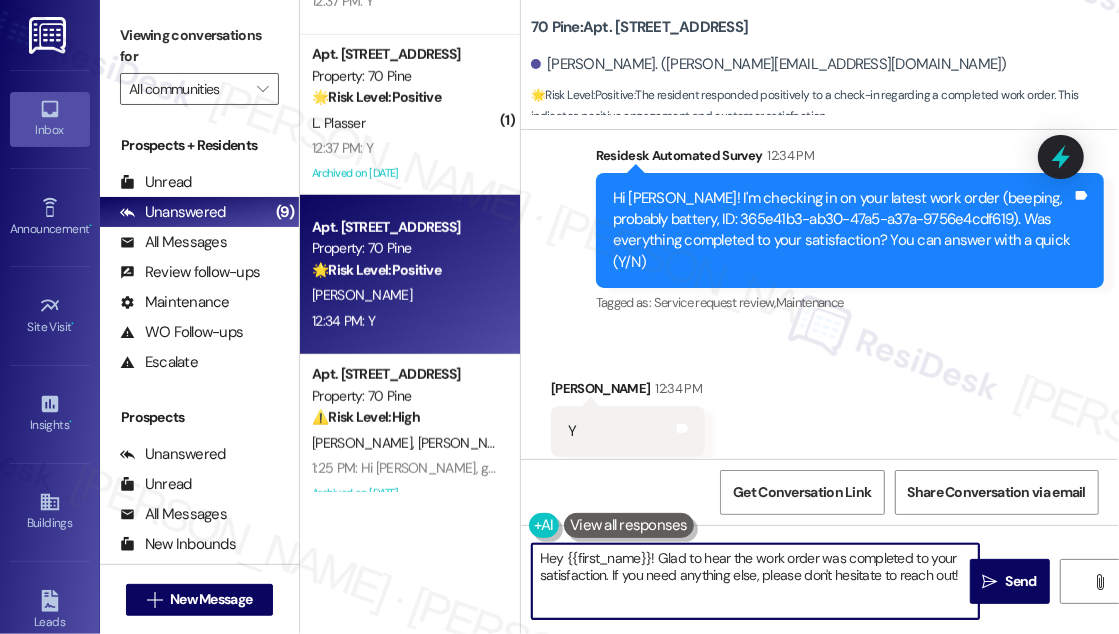 paste on "I may also ask....has {{property}} lived up to your expectations?" 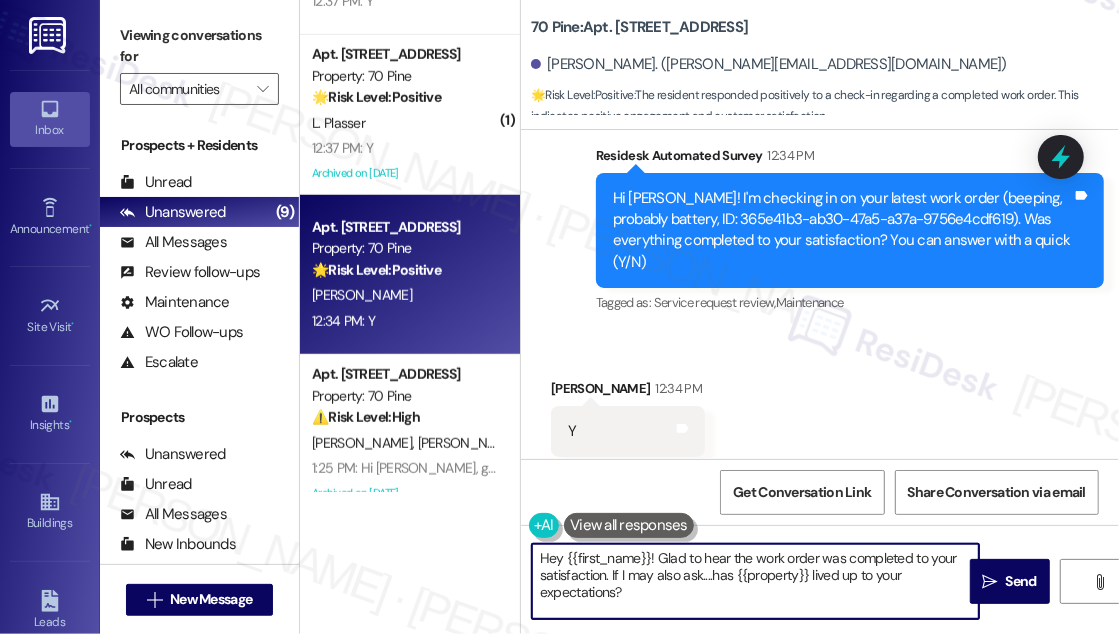 click on "Received via SMS [PERSON_NAME] 12:34 PM Y Tags and notes Tagged as:   Positive response Click to highlight conversations about Positive response" at bounding box center [820, 417] 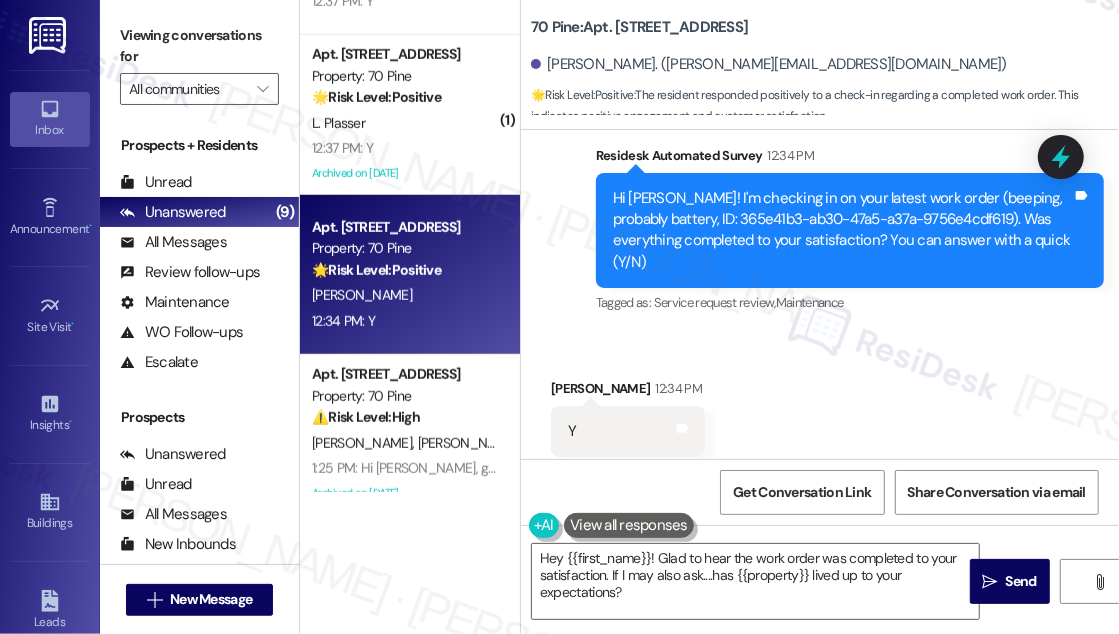 scroll, scrollTop: 947, scrollLeft: 0, axis: vertical 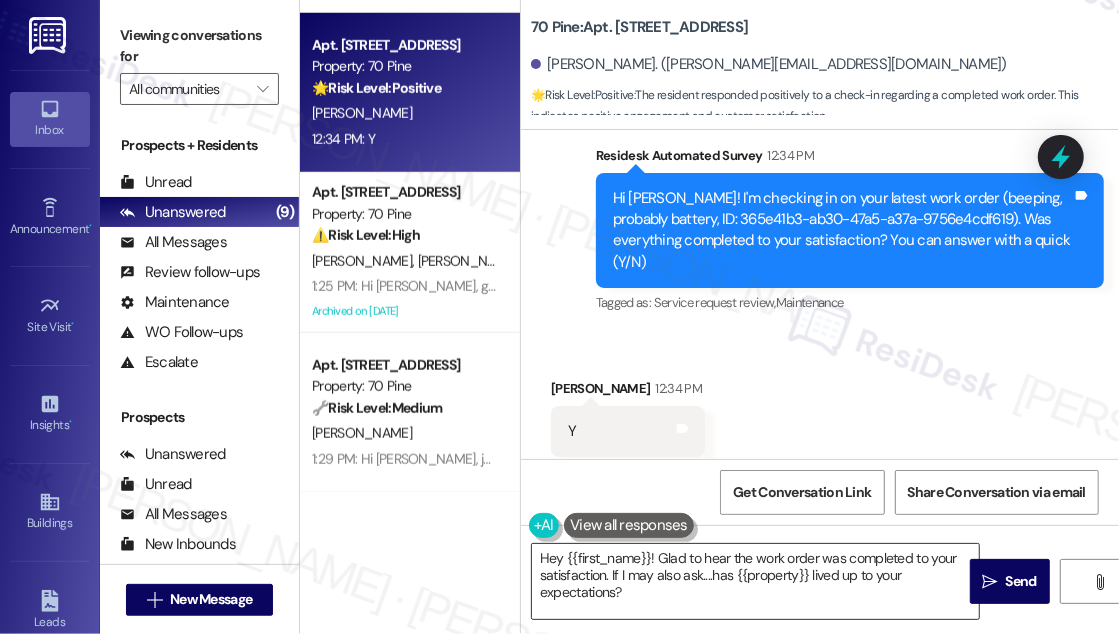click on "Hey {{first_name}}! Glad to hear the work order was completed to your satisfaction. If I may also ask....has {{property}} lived up to your expectations?" at bounding box center [755, 581] 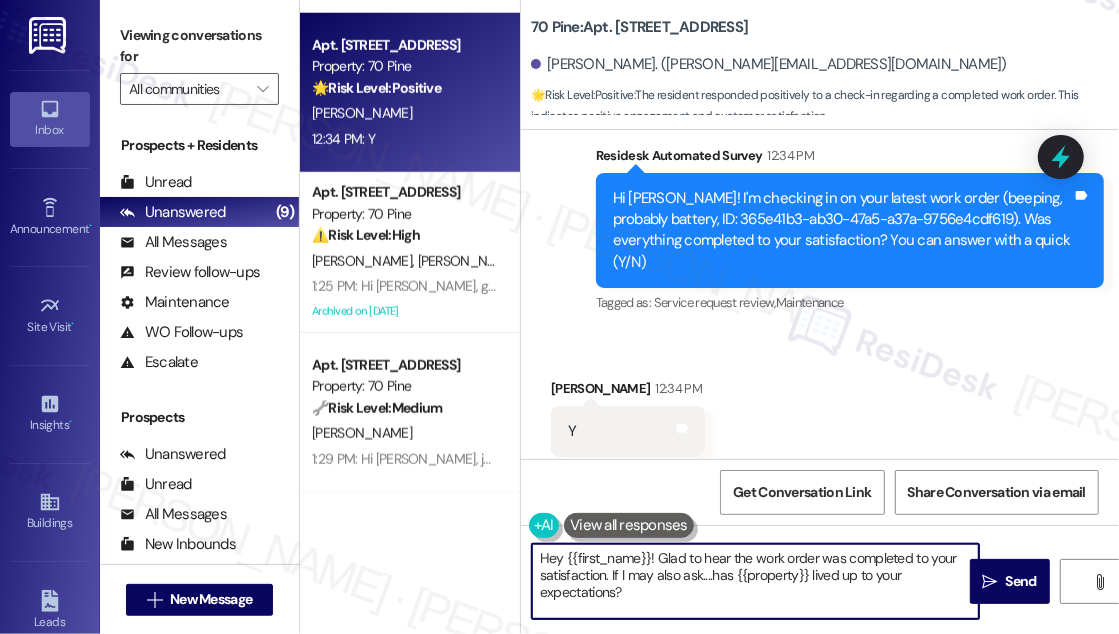 click on "Hey {{first_name}}! Glad to hear the work order was completed to your satisfaction. If I may also ask....has {{property}} lived up to your expectations?" at bounding box center (755, 581) 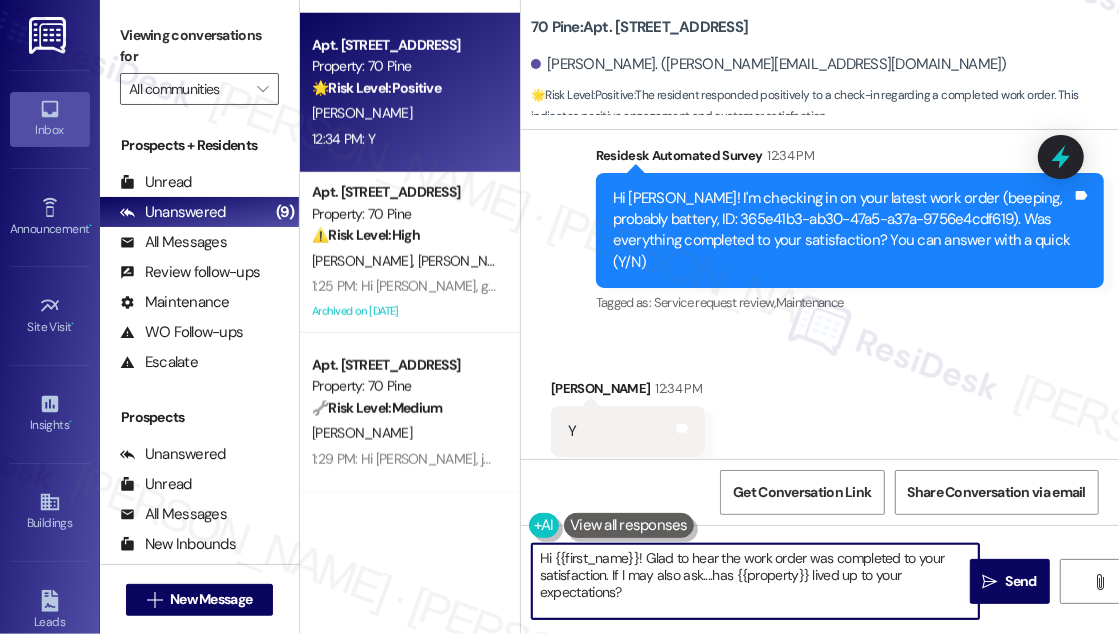 type on "Hi {{first_name}}! Glad to hear the work order was completed to your satisfaction. If I may also ask....has {{property}} lived up to your expectations?" 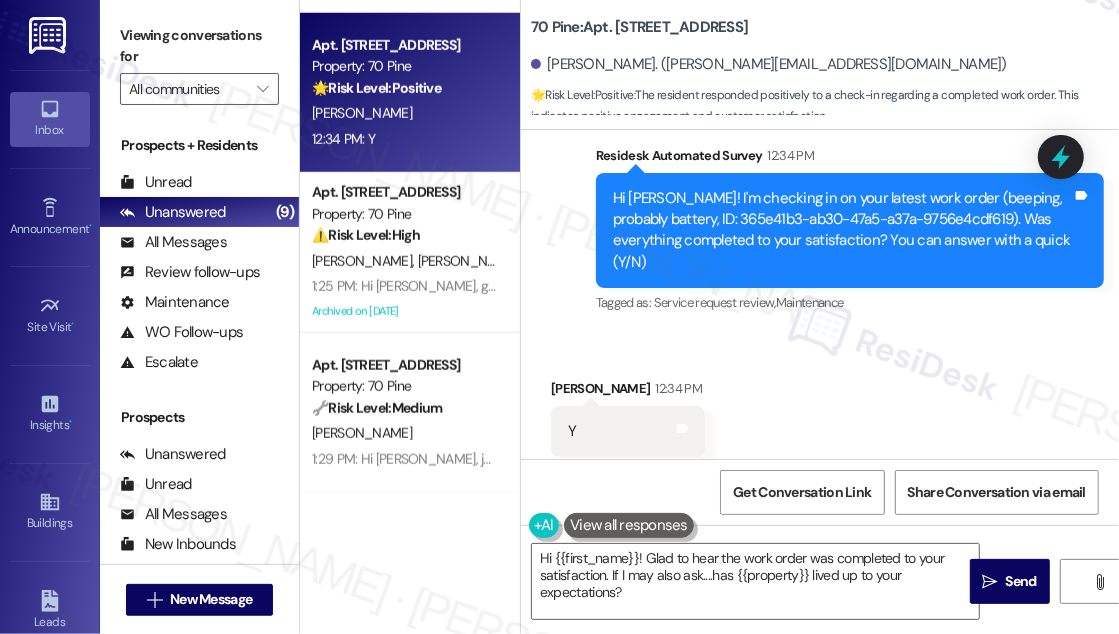 click on "Hi {{first_name}}! Glad to hear the work order was completed to your satisfaction. If I may also ask....has {{property}} lived up to your expectations?  Send " at bounding box center [820, 600] 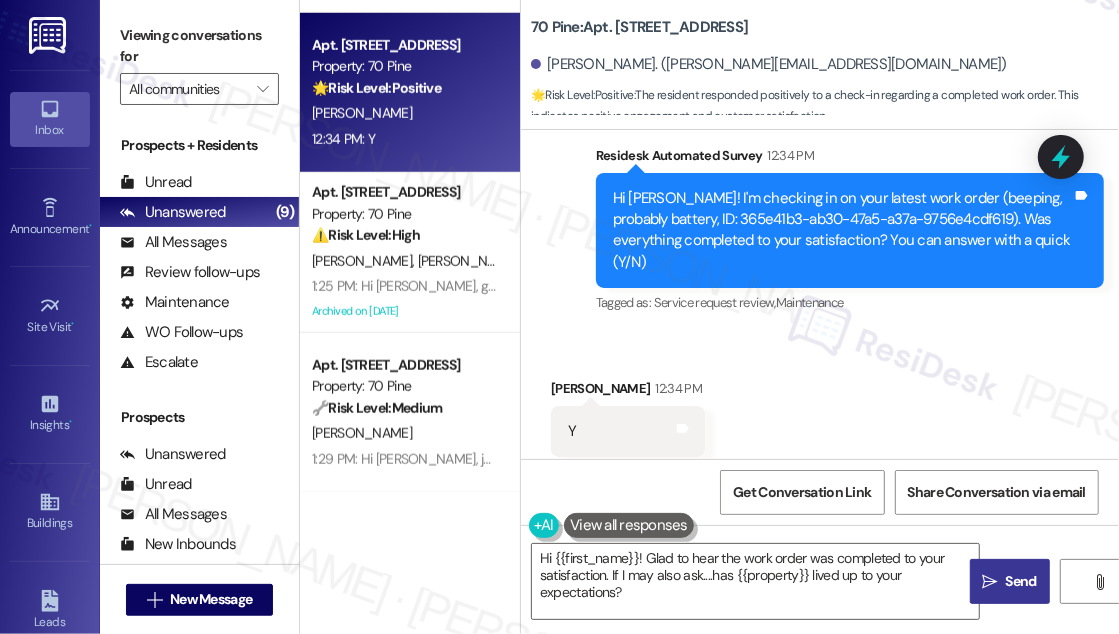 click on "Send" at bounding box center [1021, 581] 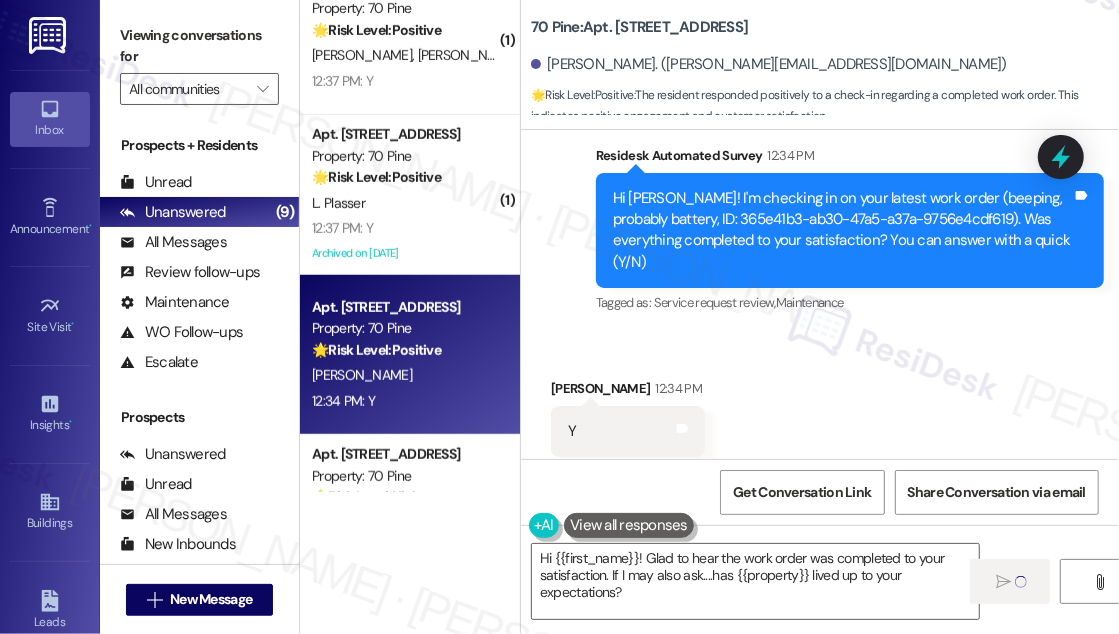 scroll, scrollTop: 674, scrollLeft: 0, axis: vertical 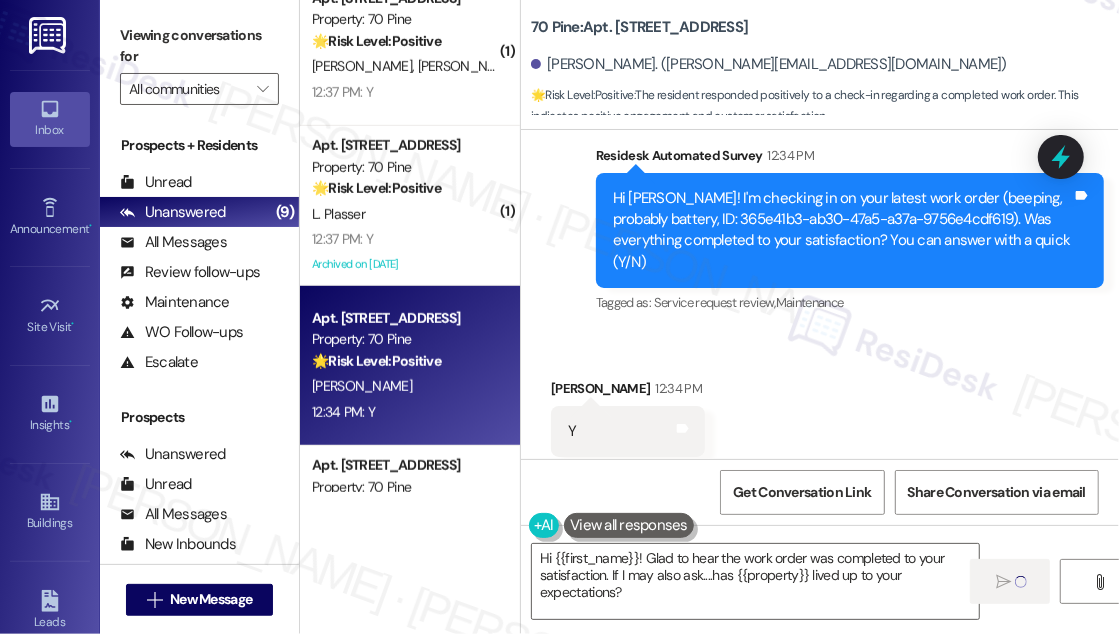 type 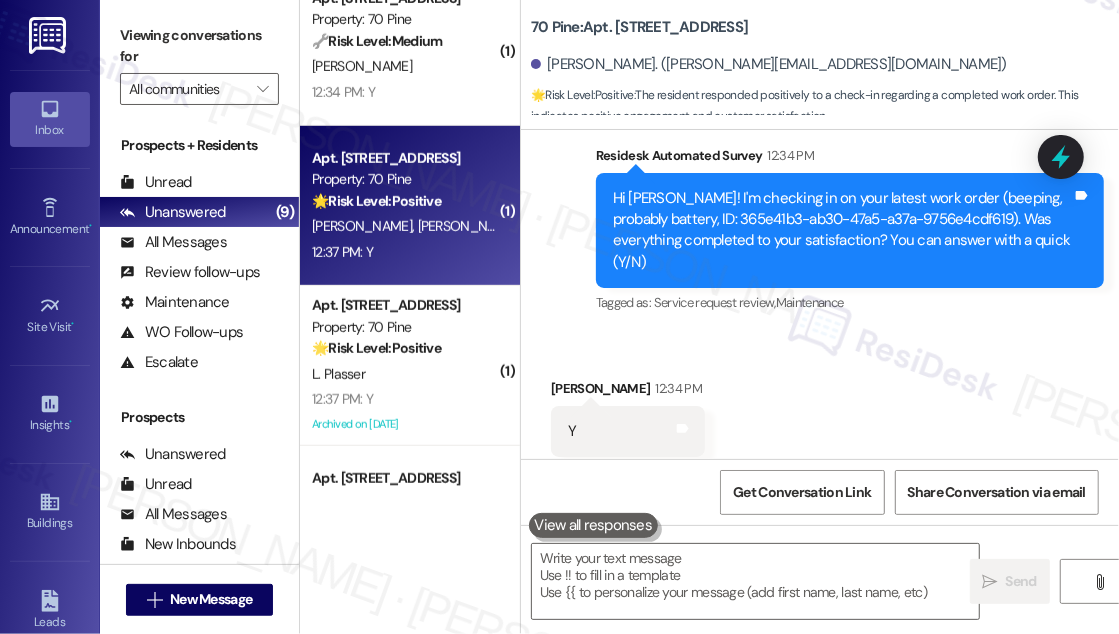 click on "12:37 PM: Y 12:37 PM: Y" at bounding box center (404, 252) 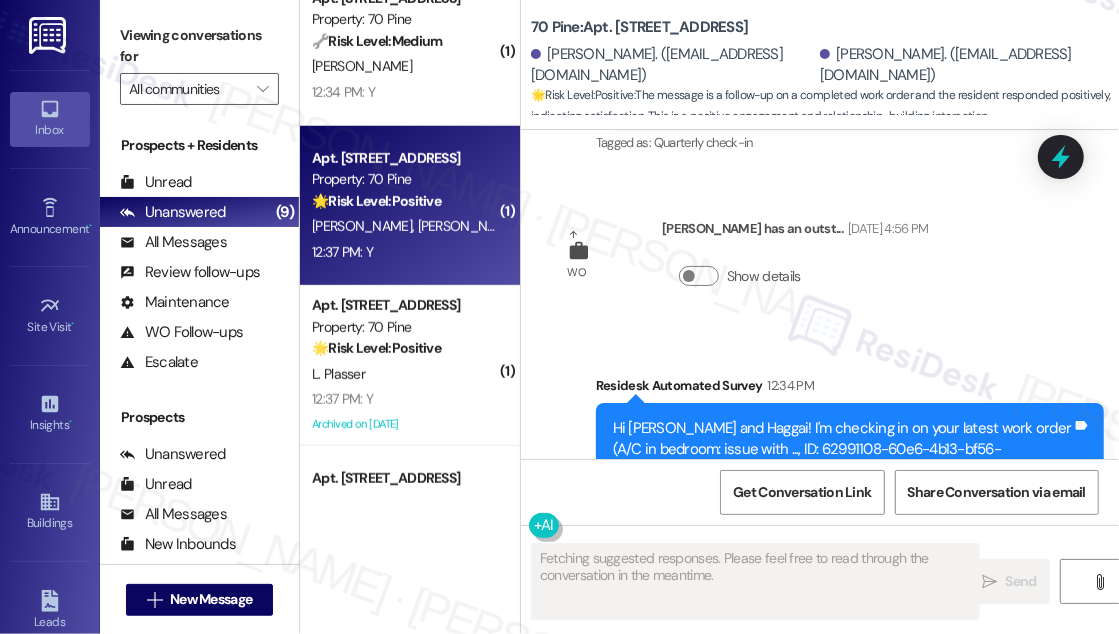 scroll, scrollTop: 5063, scrollLeft: 0, axis: vertical 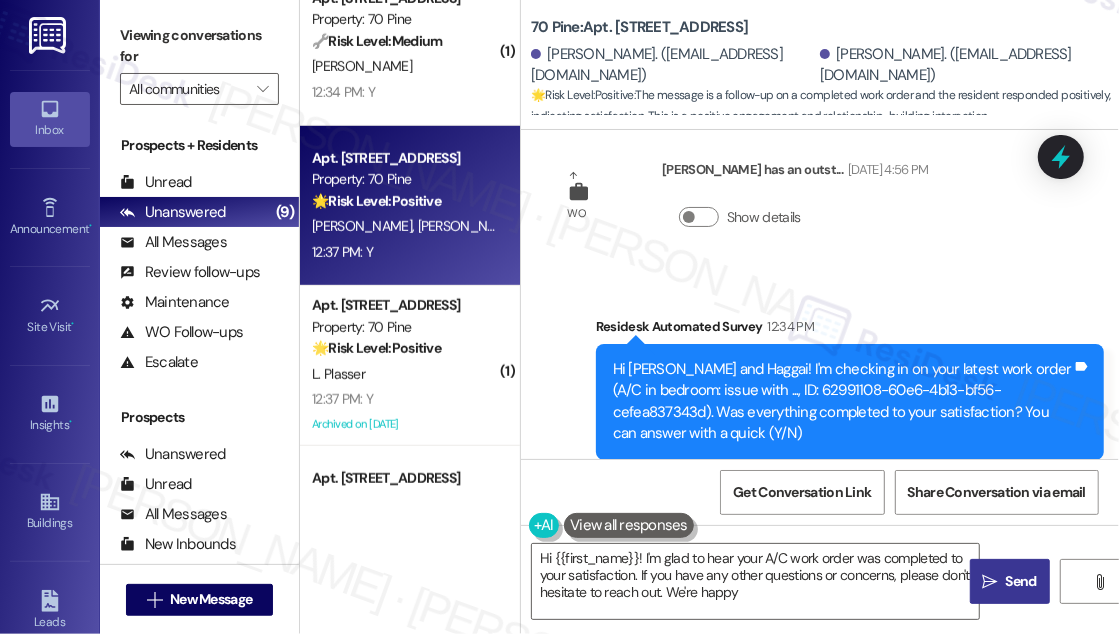 click on "[PERSON_NAME] 12:37 PM" at bounding box center [628, 563] 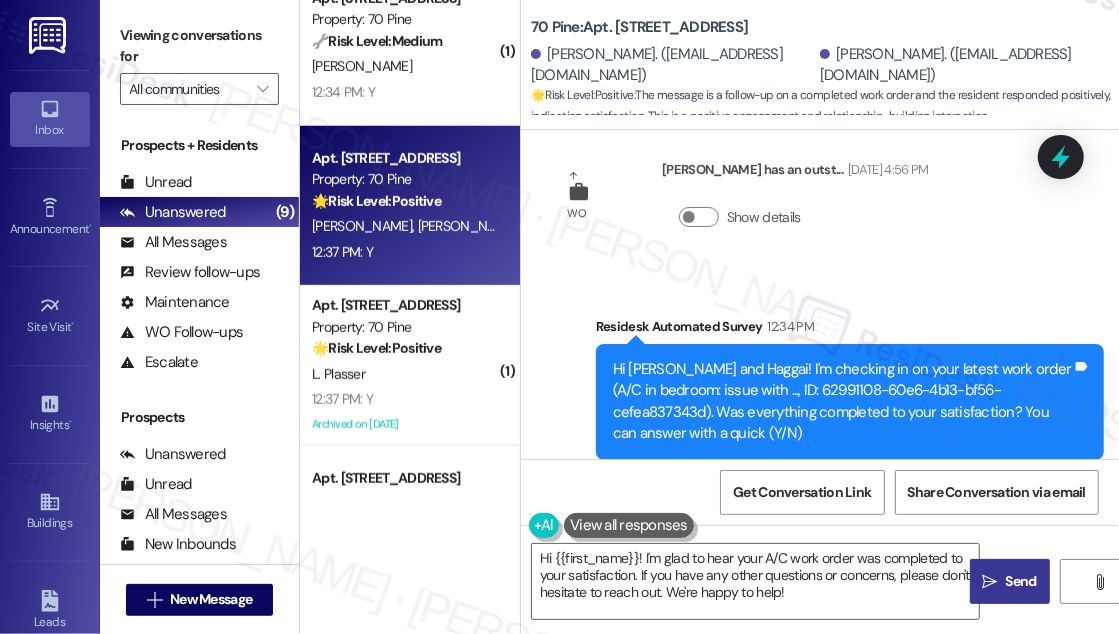 click on "[PERSON_NAME] 12:37 PM" at bounding box center (628, 563) 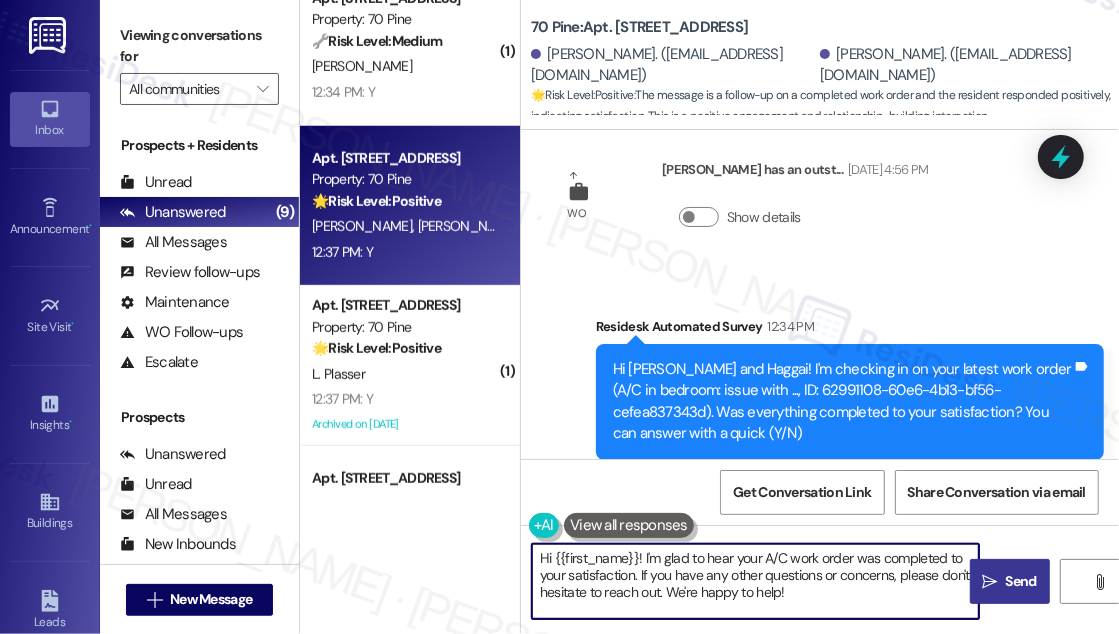 drag, startPoint x: 553, startPoint y: 560, endPoint x: 637, endPoint y: 546, distance: 85.158676 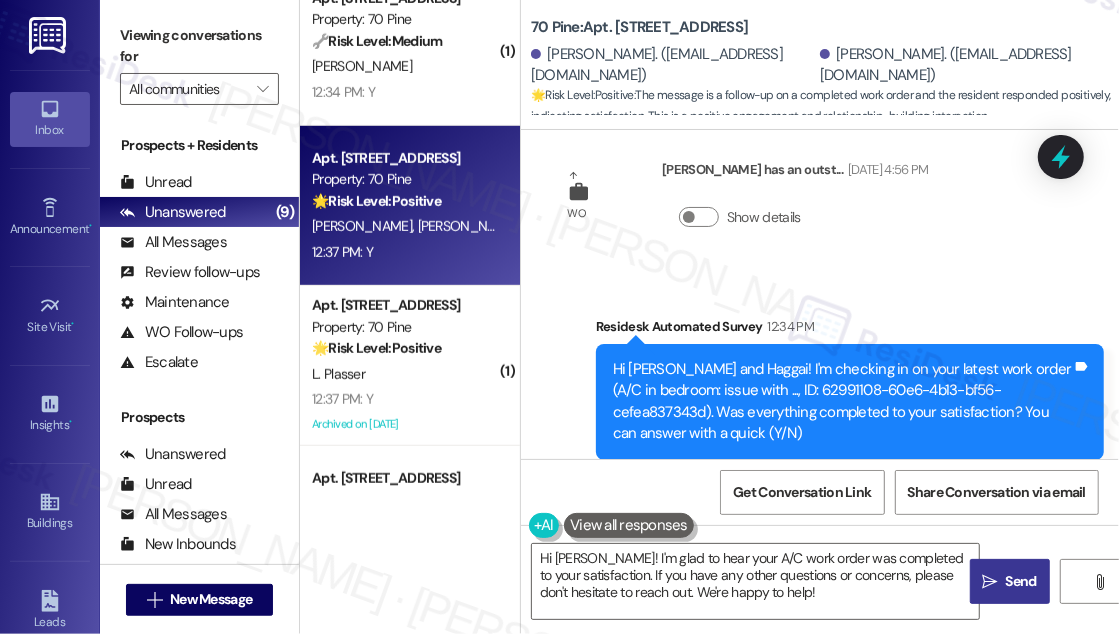 click on "Received via SMS [PERSON_NAME] 12:37 PM Y Tags and notes Tagged as:   Positive response Click to highlight conversations about Positive response" at bounding box center (820, 588) 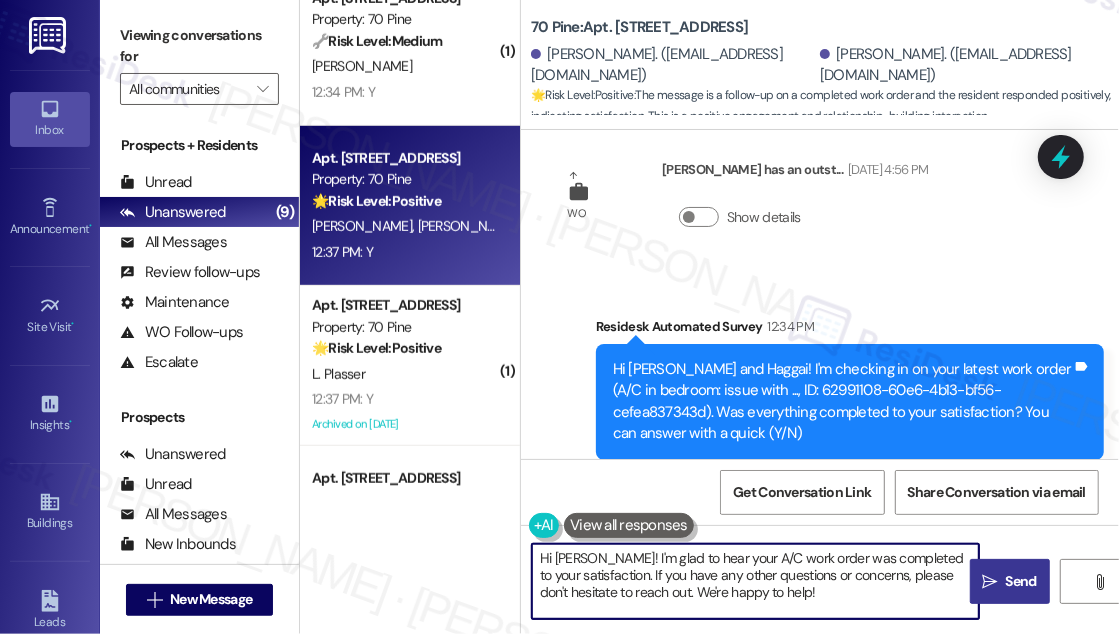 drag, startPoint x: 826, startPoint y: 595, endPoint x: 611, endPoint y: 577, distance: 215.75217 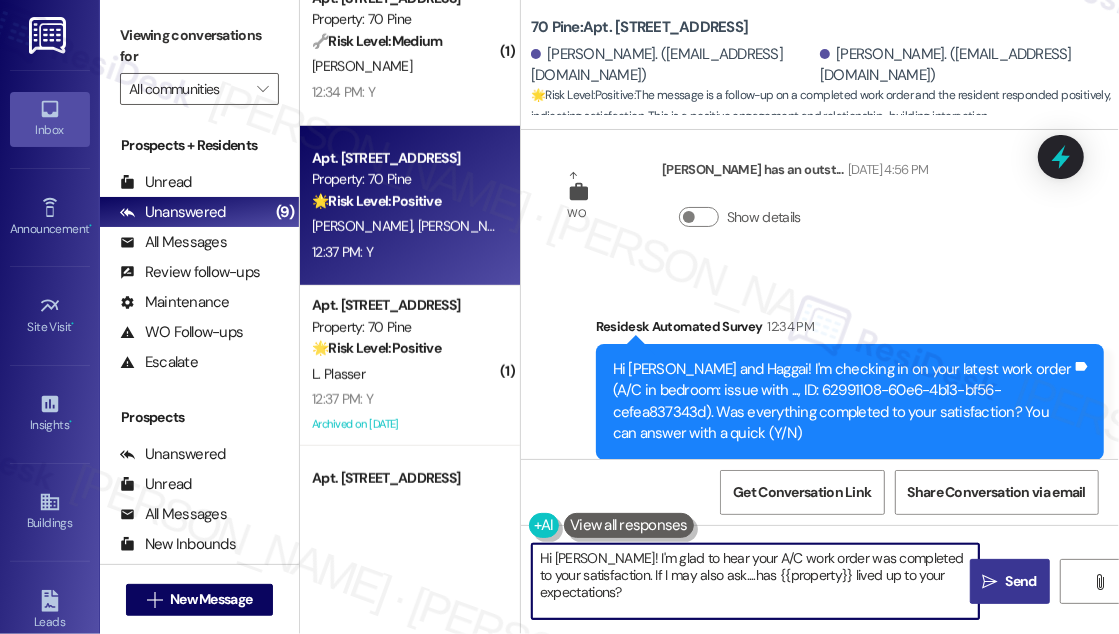 type on "Hi [PERSON_NAME]! I'm glad to hear your A/C work order was completed to your satisfaction. If I may also ask....has {{property}} lived up to your expectations?" 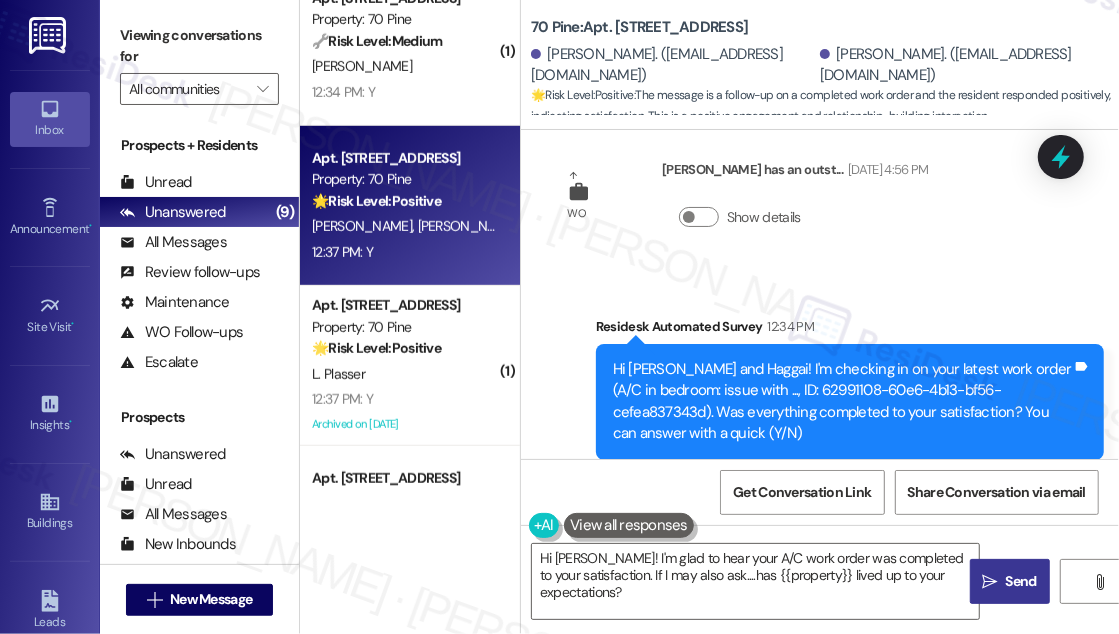 click on " Send" at bounding box center (1010, 581) 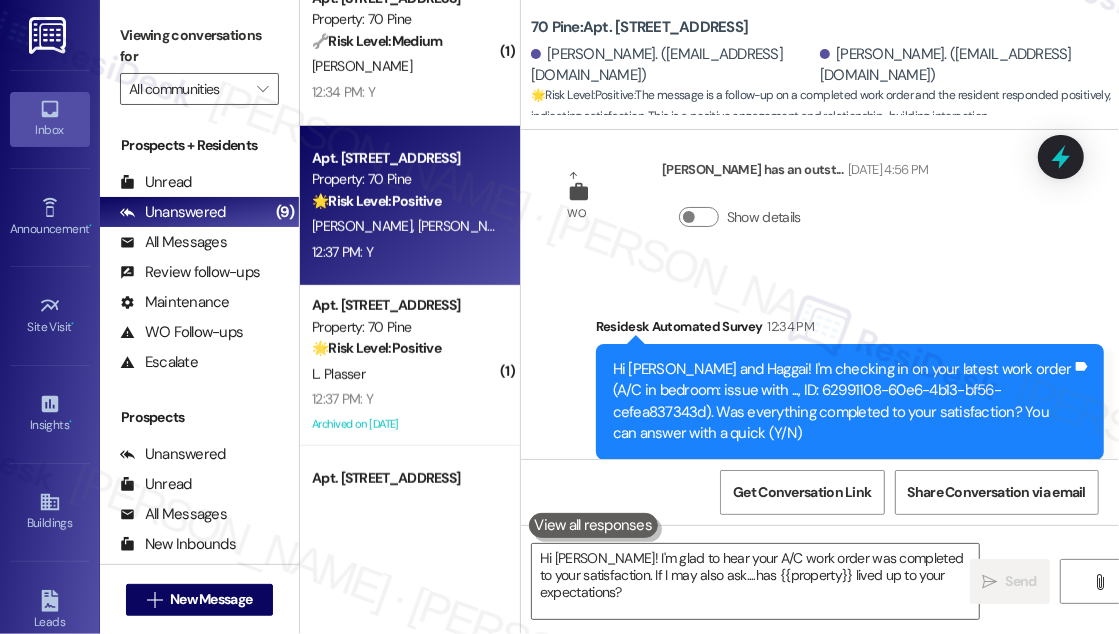 type 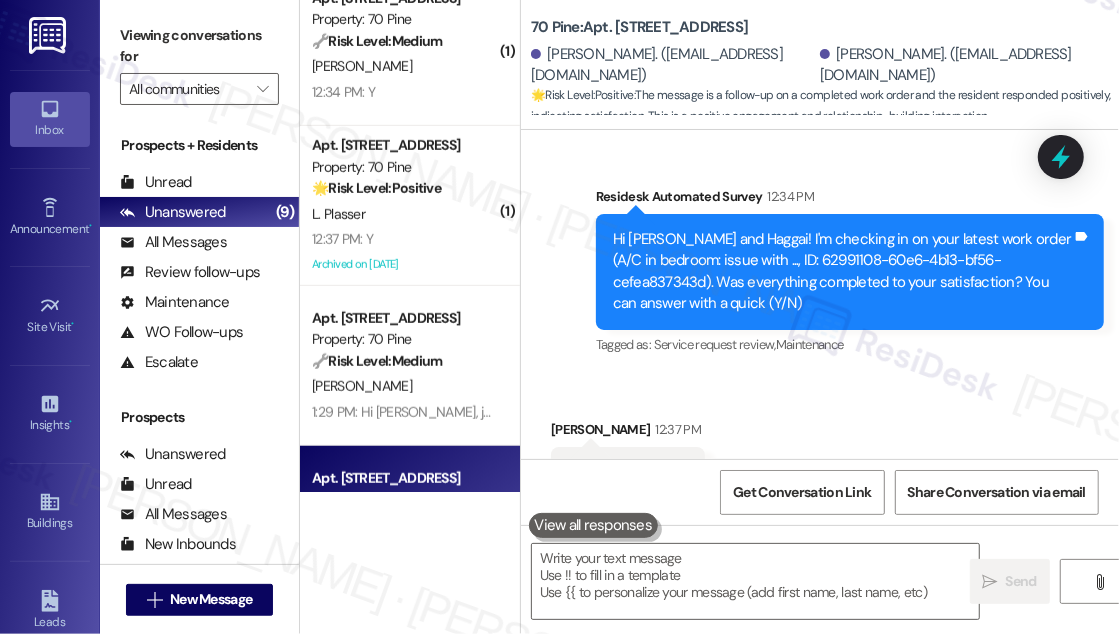 scroll, scrollTop: 5224, scrollLeft: 0, axis: vertical 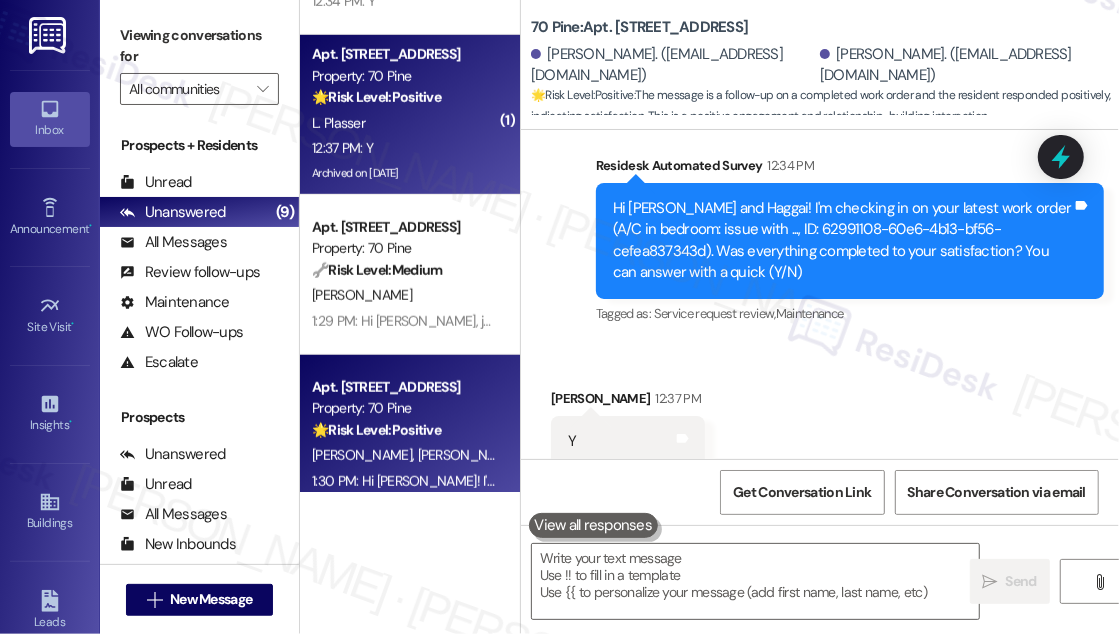 click on "12:37 PM: Y 12:37 PM: Y" at bounding box center [404, 148] 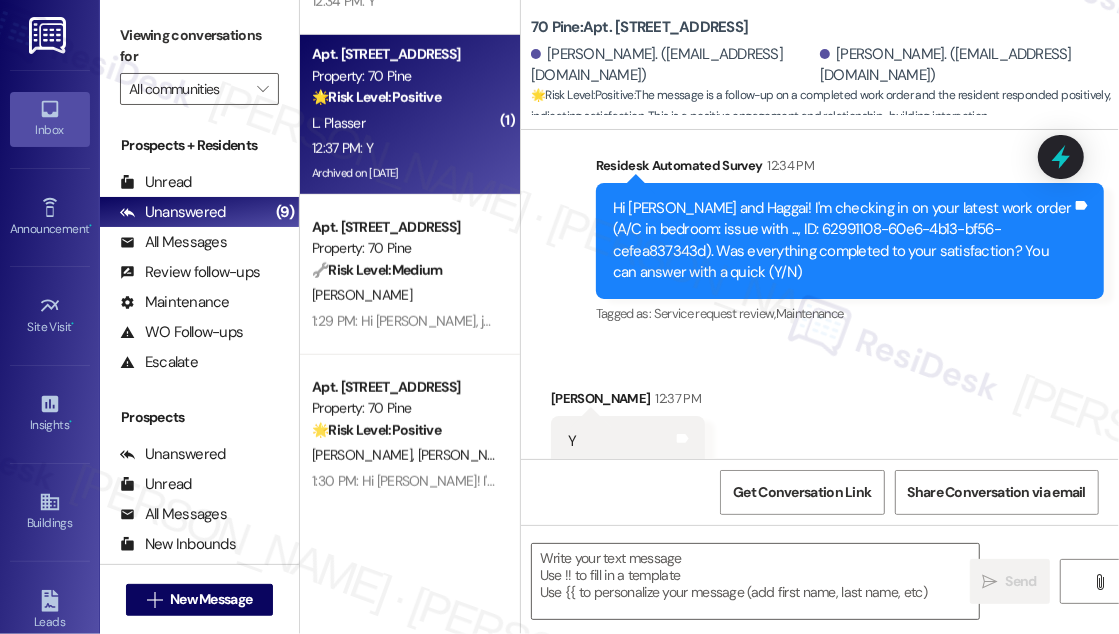 type on "Fetching suggested responses. Please feel free to read through the conversation in the meantime." 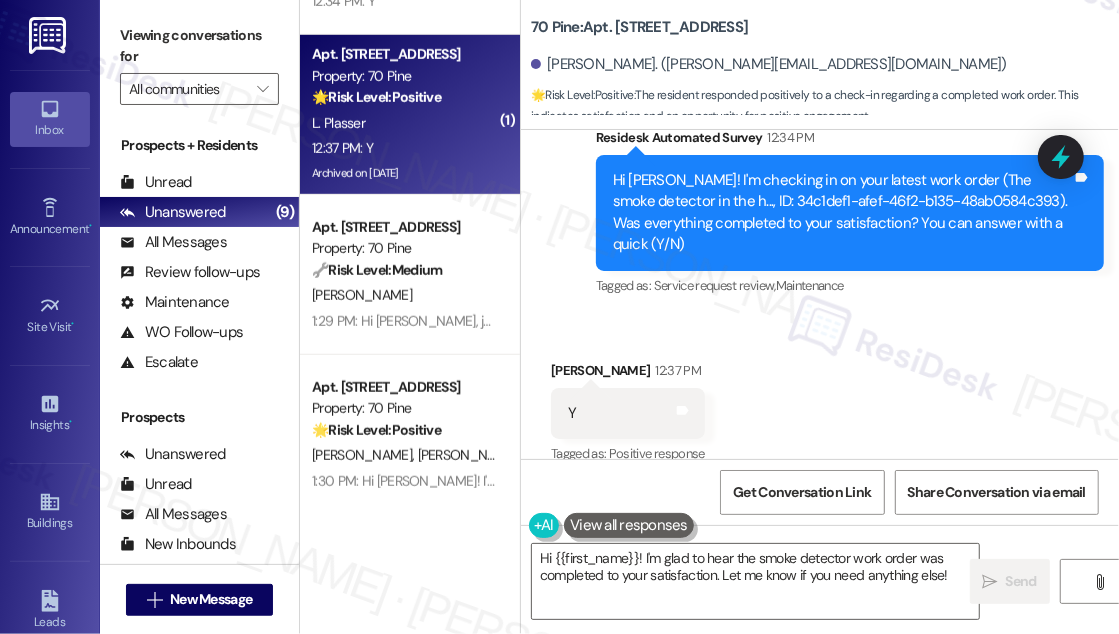 scroll, scrollTop: 2368, scrollLeft: 0, axis: vertical 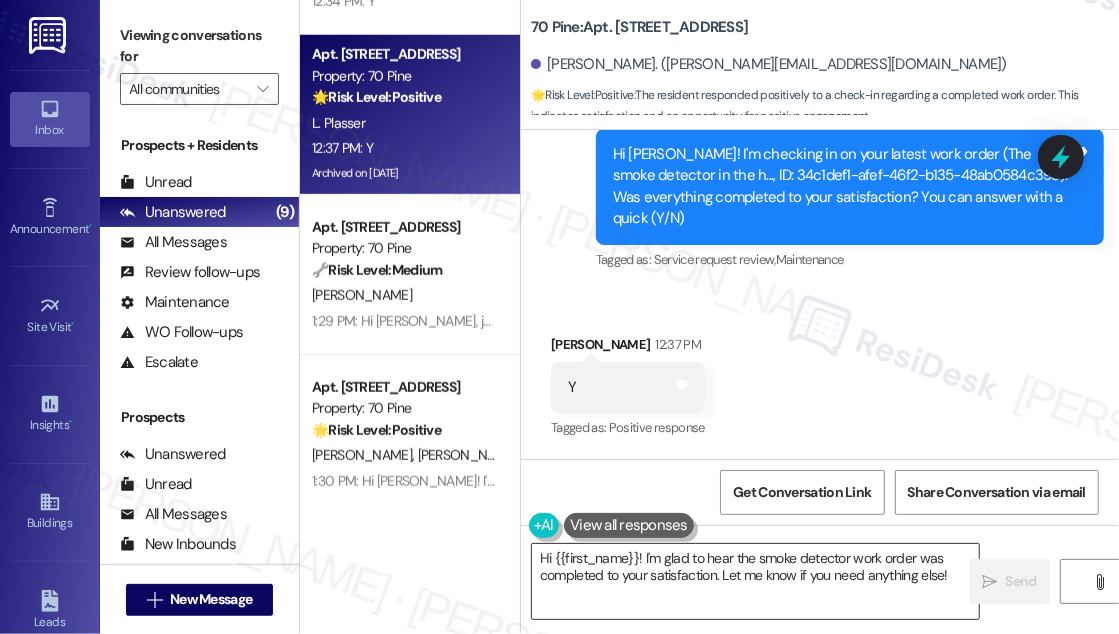 click on "Hi {{first_name}}! I'm glad to hear the smoke detector work order was completed to your satisfaction. Let me know if you need anything else!" at bounding box center (755, 581) 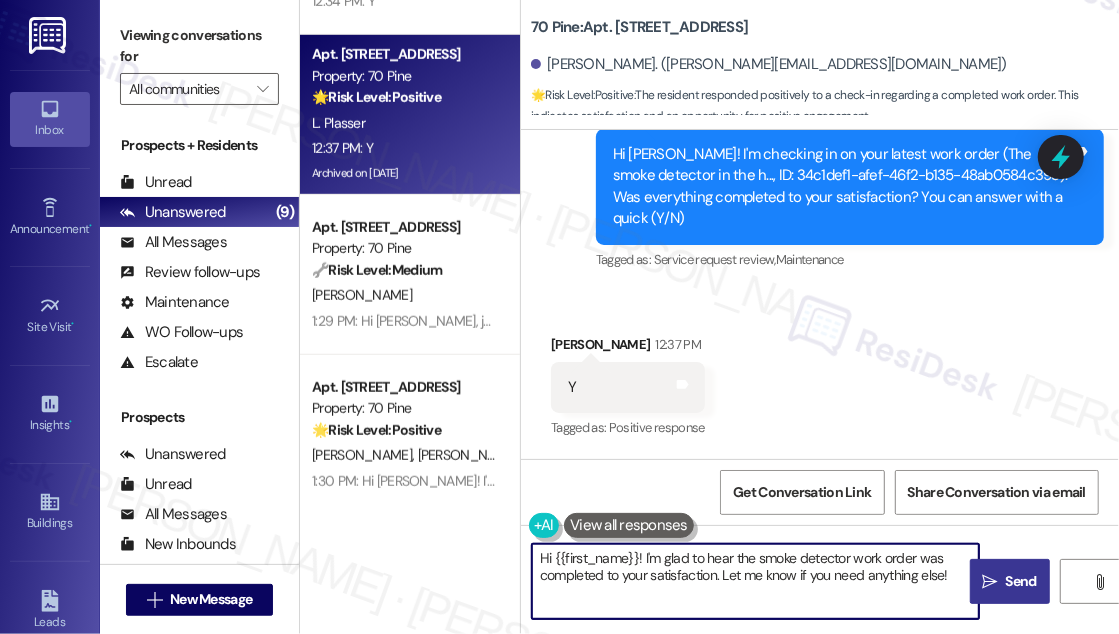 drag, startPoint x: 722, startPoint y: 581, endPoint x: 984, endPoint y: 576, distance: 262.0477 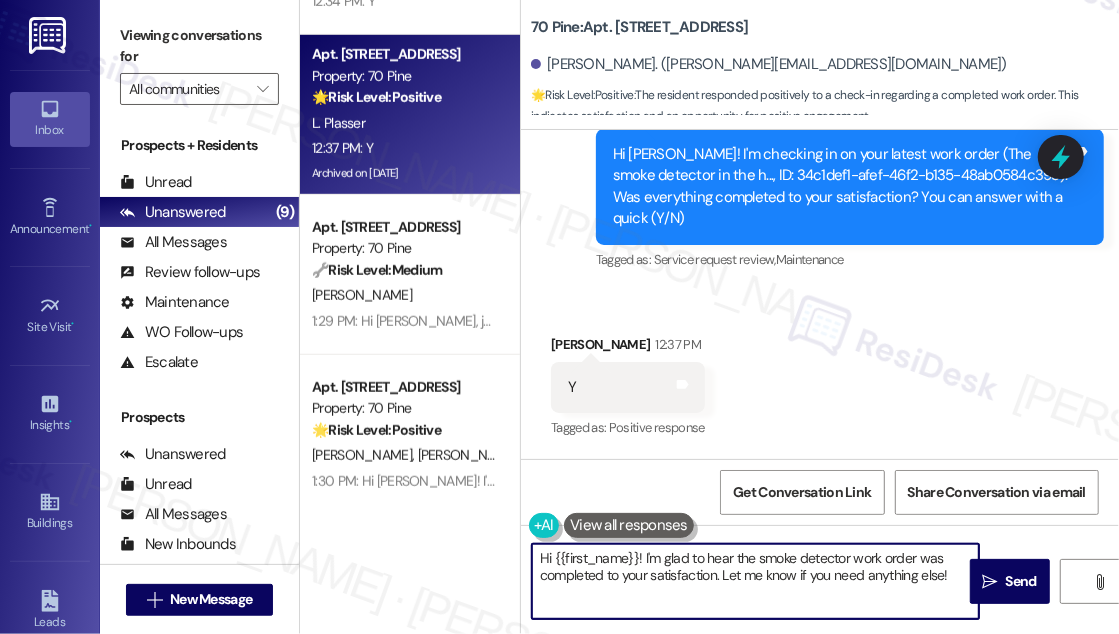 paste on "If I may also ask....has {{property}} lived up to your expectations?" 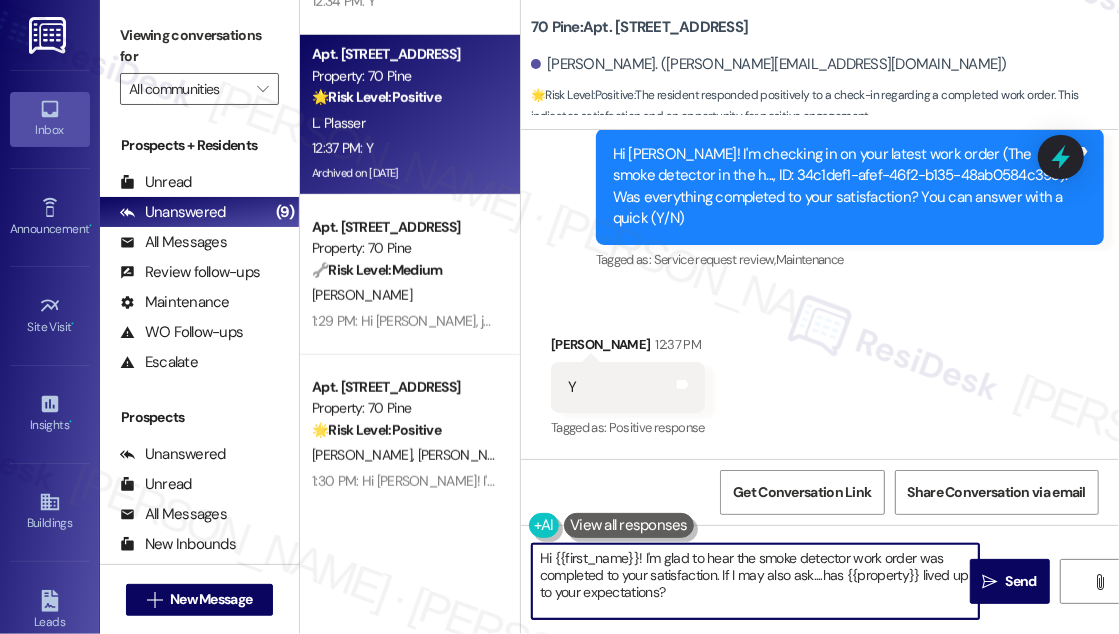 click on "Received via SMS [PERSON_NAME] 12:37 PM Y Tags and notes Tagged as:   Positive response Click to highlight conversations about Positive response" at bounding box center [820, 373] 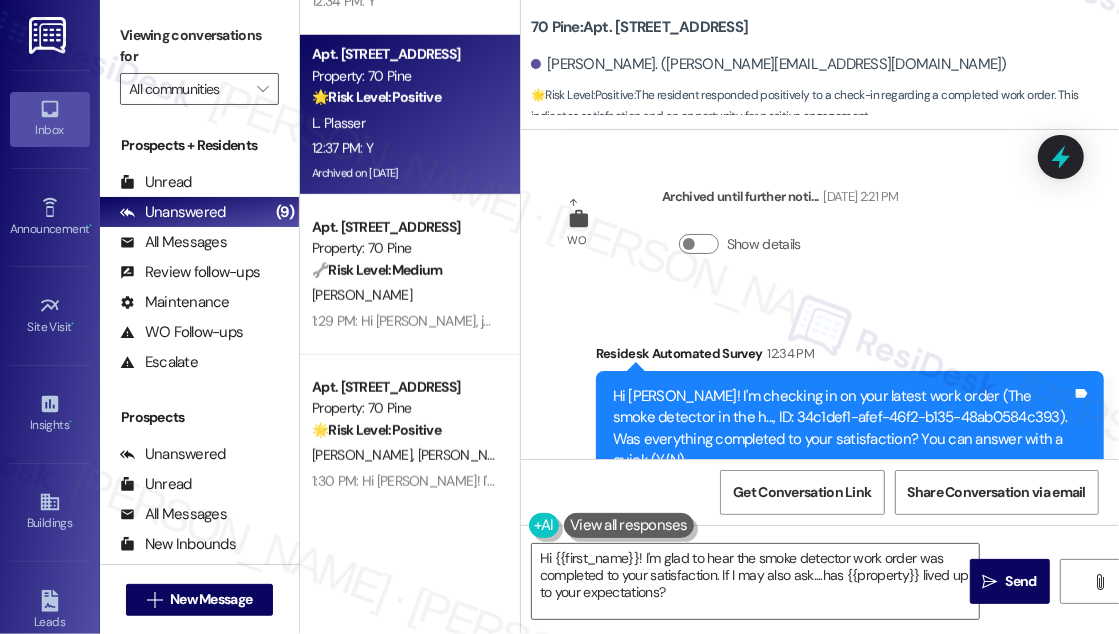 scroll, scrollTop: 2368, scrollLeft: 0, axis: vertical 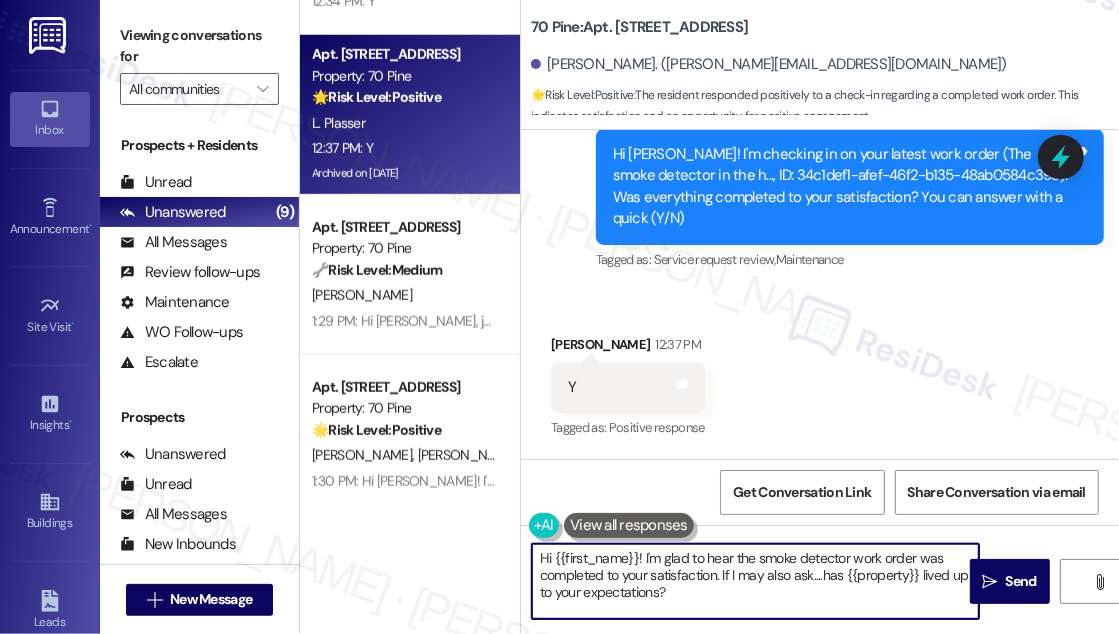 click on "Hi {{first_name}}! I'm glad to hear the smoke detector work order was completed to your satisfaction. If I may also ask....has {{property}} lived up to your expectations?" at bounding box center [755, 581] 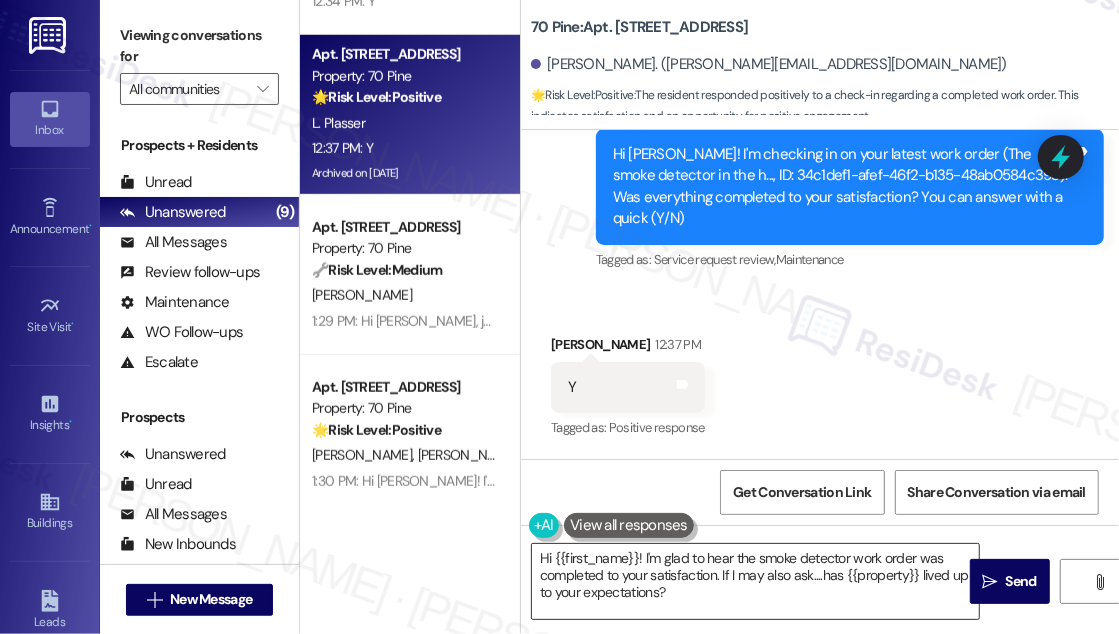 click on "Hi {{first_name}}! I'm glad to hear the smoke detector work order was completed to your satisfaction. If I may also ask....has {{property}} lived up to your expectations?" at bounding box center [755, 581] 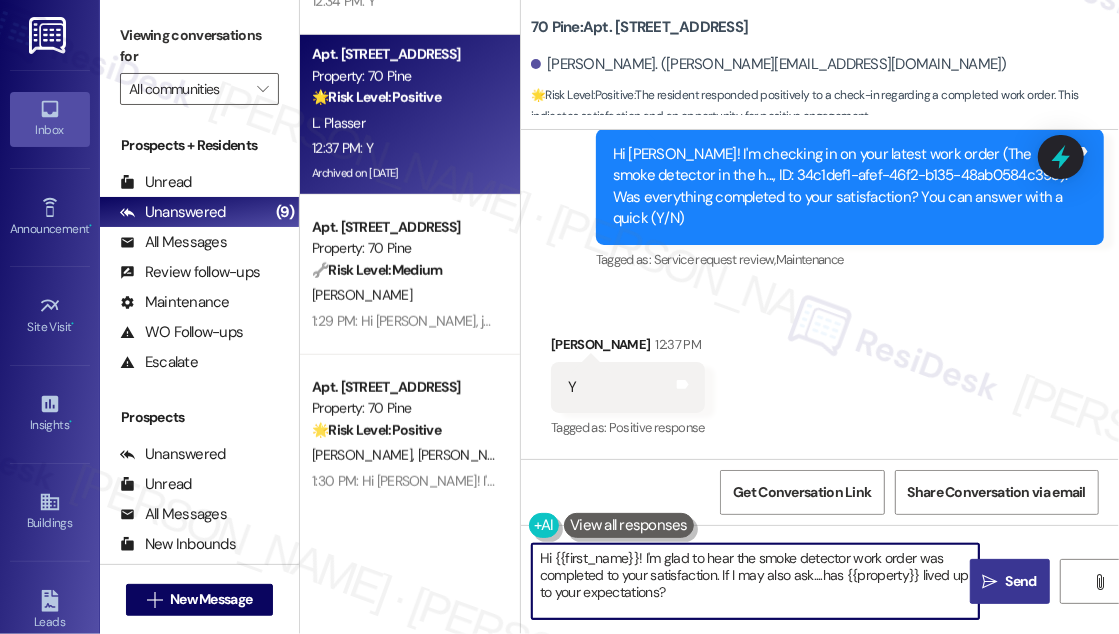 click on "Send" at bounding box center (1021, 581) 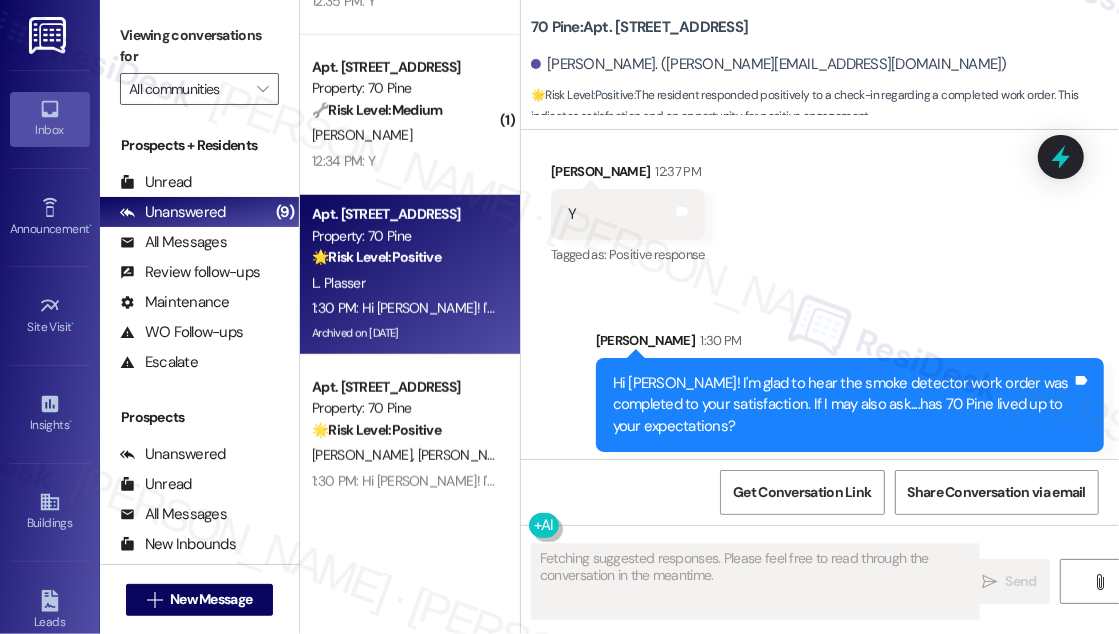 scroll, scrollTop: 2551, scrollLeft: 0, axis: vertical 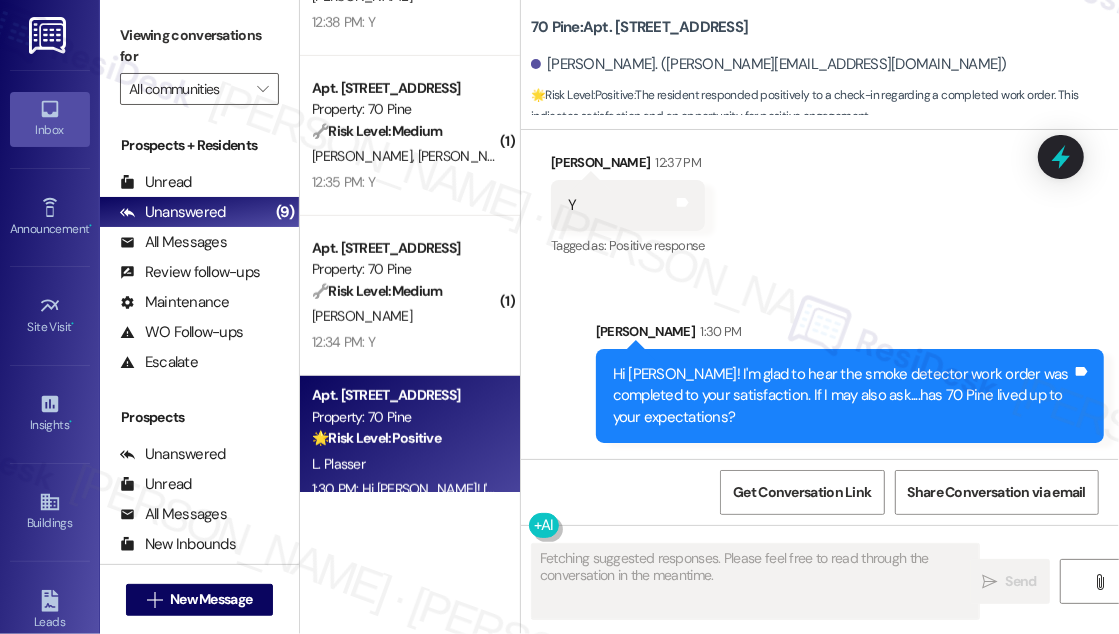 click on "( 1 ) Apt. [STREET_ADDRESS] Property: 70 Pine 🔧  Risk Level:  Medium The resident responded 'Y' to confirm that the work order for the smoke detector was completed to their satisfaction. This indicates a successful resolution and no further action is needed. [PERSON_NAME] 1:25 PM: Y 1:25 PM: Y ( 1 ) Apt. [STREET_ADDRESS] Property: 70 Pine 🔧  Risk Level:  Medium The resident responded positively to a follow-up regarding a completed work order. This indicates satisfactory resolution and falls under routine customer service. [PERSON_NAME] [PERSON_NAME] 12:45 PM: Y 12:45 PM: Y ( 1 ) Apt. [STREET_ADDRESS] Property: [STREET_ADDRESS] 🔧  Risk Level:  Medium The resident confirmed that the work order was completed to their satisfaction. This indicates a successful resolution of a non-urgent maintenance issue. [PERSON_NAME] 12:38 PM: Y 12:38 PM: Y ( 1 ) Apt. [STREET_ADDRESS] Property: 70 Pine 🔧  Risk Level:  Medium [PERSON_NAME] [PERSON_NAME] 12:35 PM: Y  12:35 PM: Y  ( 1 ) Apt. [STREET_ADDRESS] Property: 70 Pine 🔧" at bounding box center [410, 246] 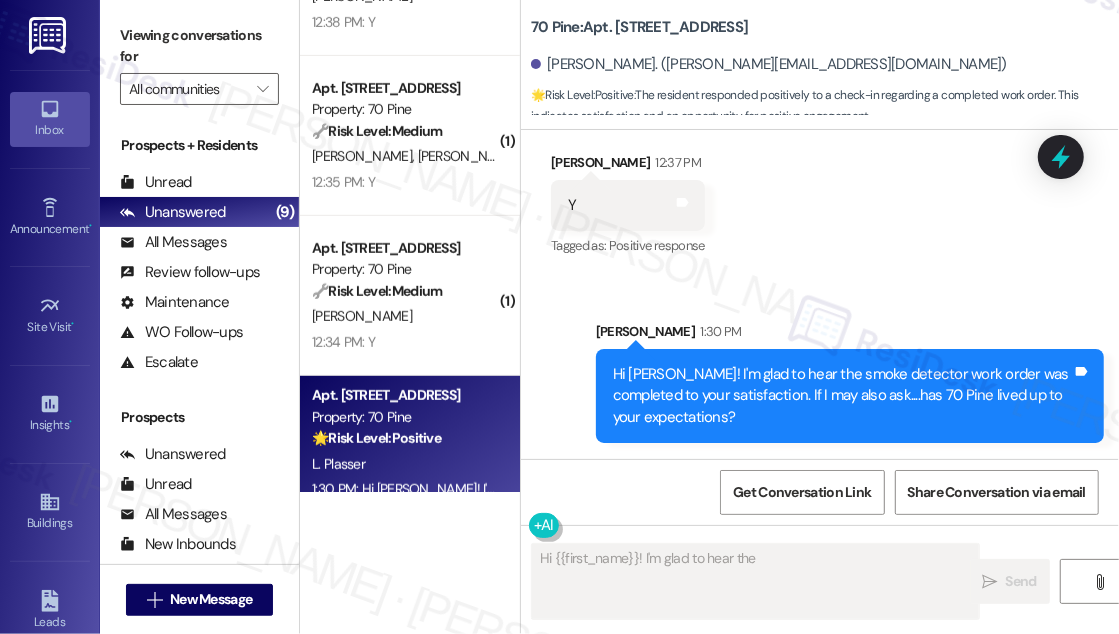 type on "Hi {{first_name}}! I'm glad to hear the smoke" 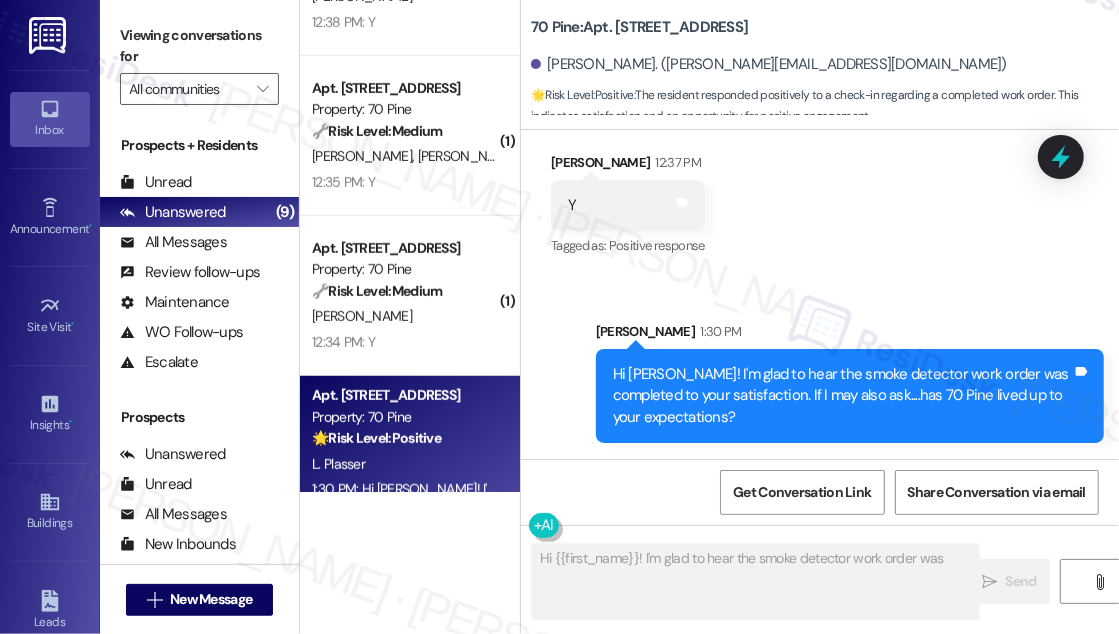 click on "Property: 70 Pine" at bounding box center (404, 269) 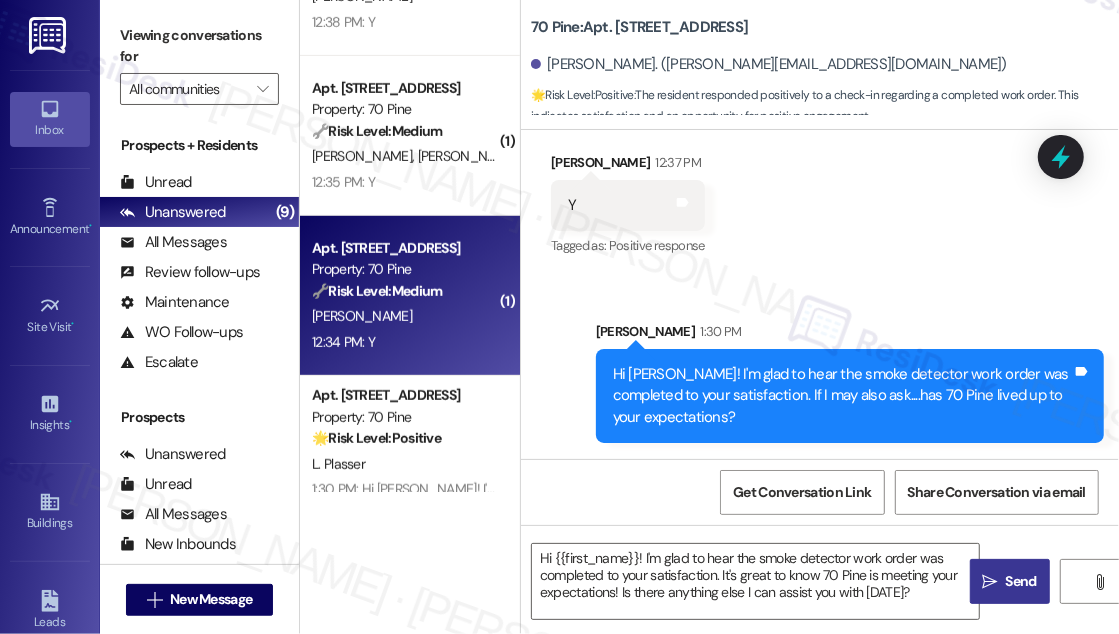 type on "Fetching suggested responses. Please feel free to read through the conversation in the meantime." 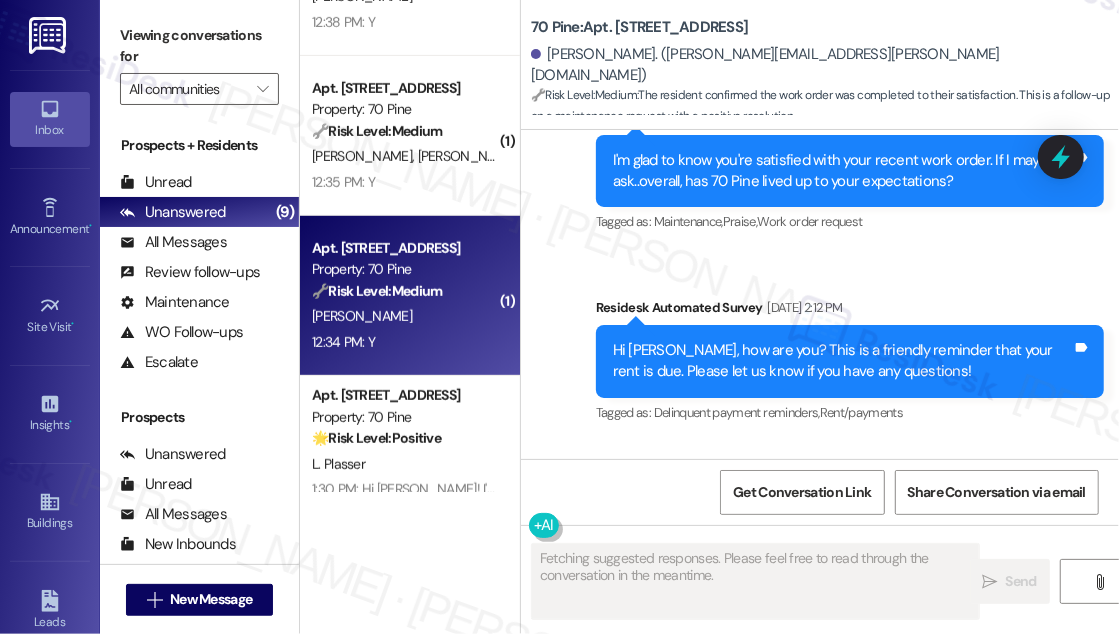 scroll, scrollTop: 11602, scrollLeft: 0, axis: vertical 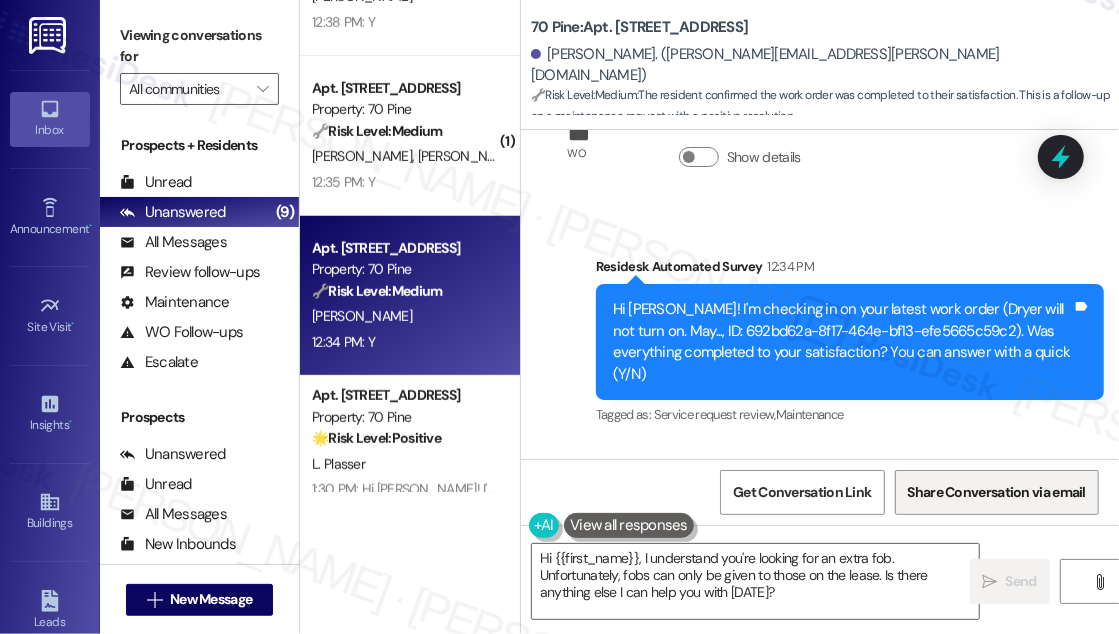 drag, startPoint x: 1080, startPoint y: 361, endPoint x: 916, endPoint y: 475, distance: 199.72981 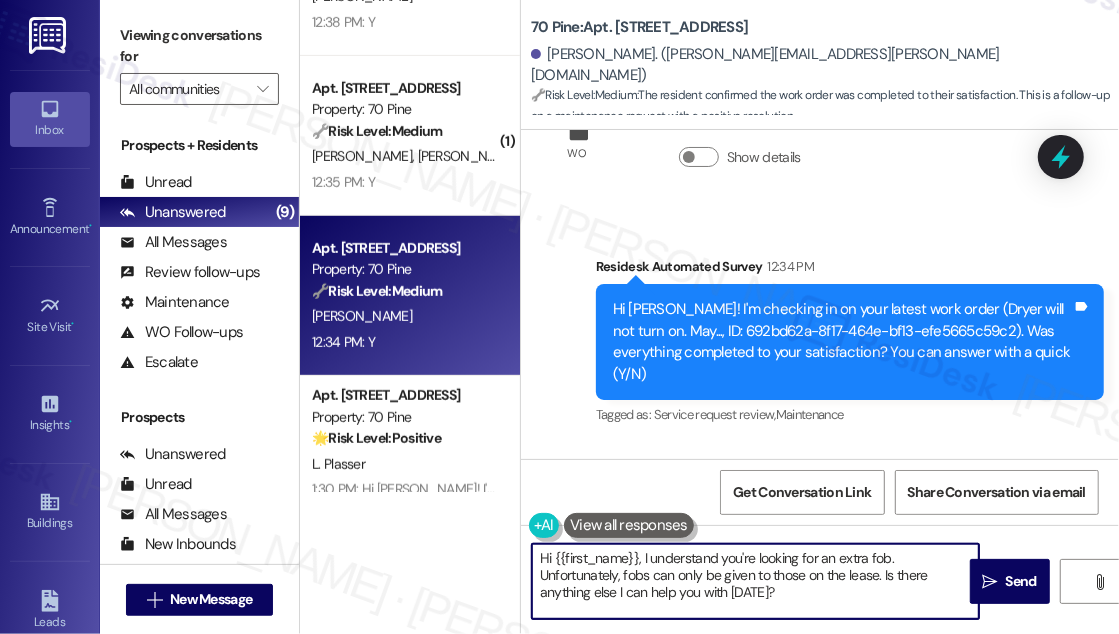 drag, startPoint x: 819, startPoint y: 603, endPoint x: 642, endPoint y: 557, distance: 182.87975 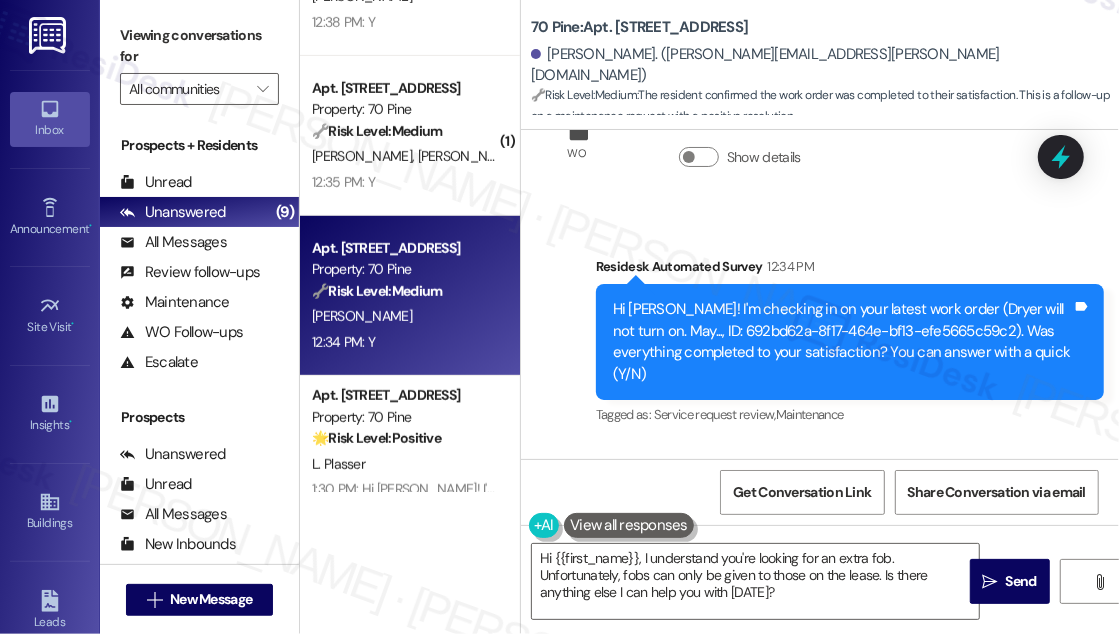 click on "Tagged as:   Service request review ,  Click to highlight conversations about Service request review Maintenance Click to highlight conversations about Maintenance" at bounding box center (850, 414) 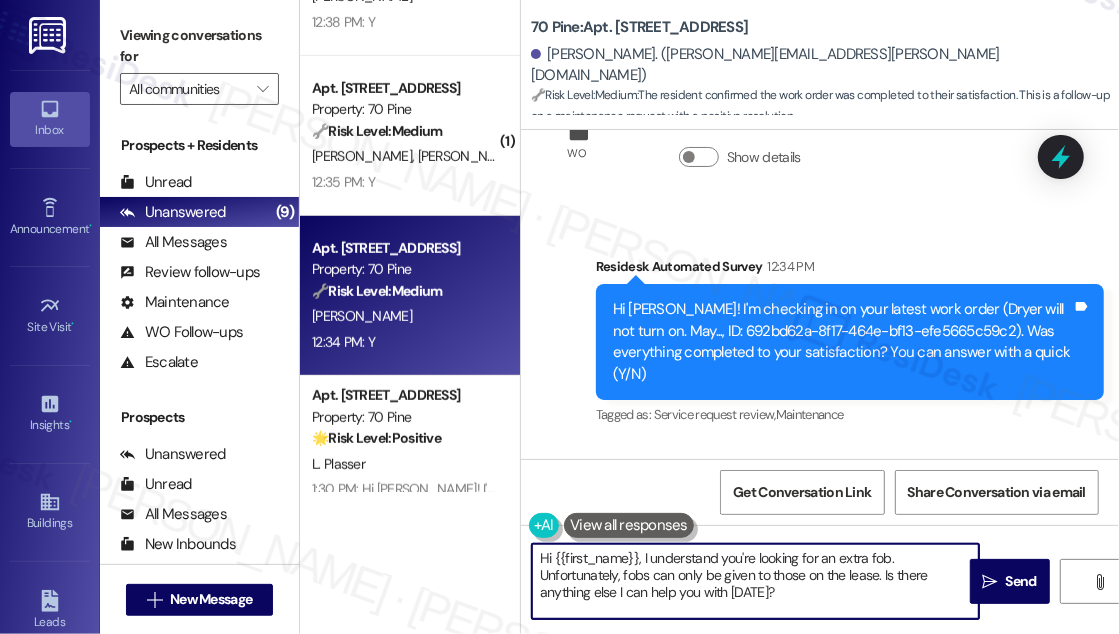 drag, startPoint x: 795, startPoint y: 600, endPoint x: 610, endPoint y: 555, distance: 190.39433 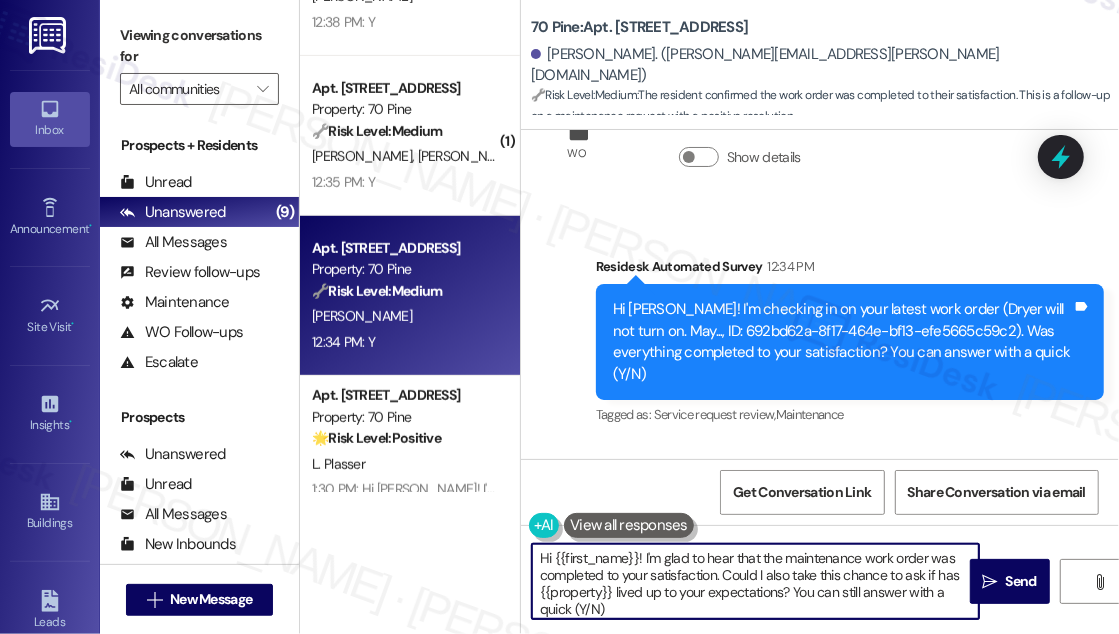 click on "Hi {{first_name}}! I'm glad to hear that the maintenance work order was completed to your satisfaction. Could I also take this chance to ask if has {{property}} lived up to your expectations? You can still answer with a quick (Y/N)" at bounding box center [755, 581] 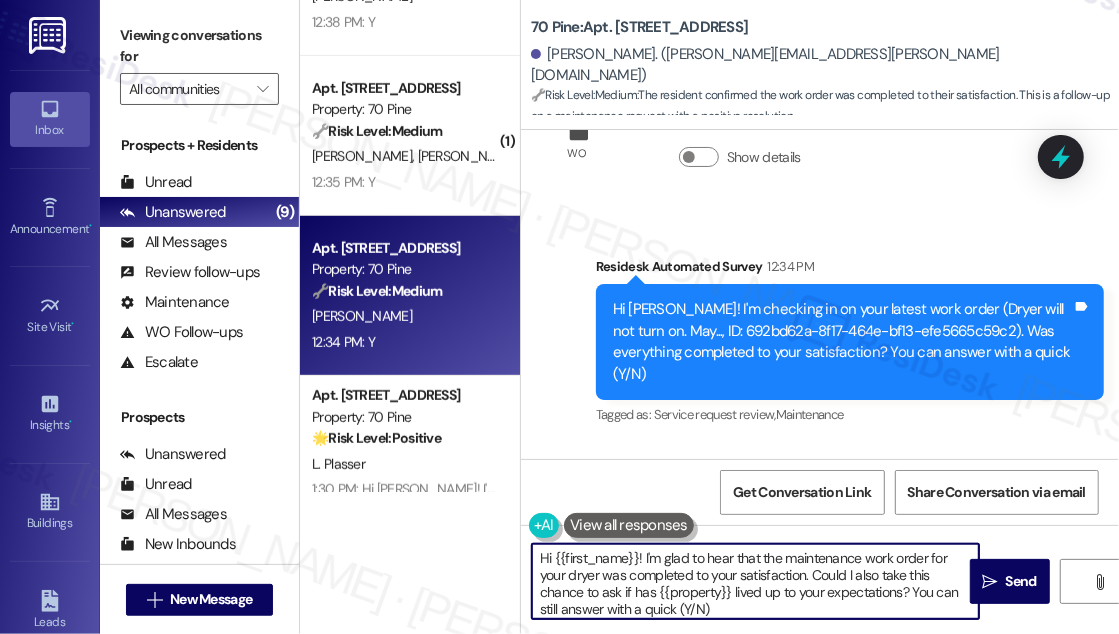 drag, startPoint x: 727, startPoint y: 602, endPoint x: 911, endPoint y: 598, distance: 184.04347 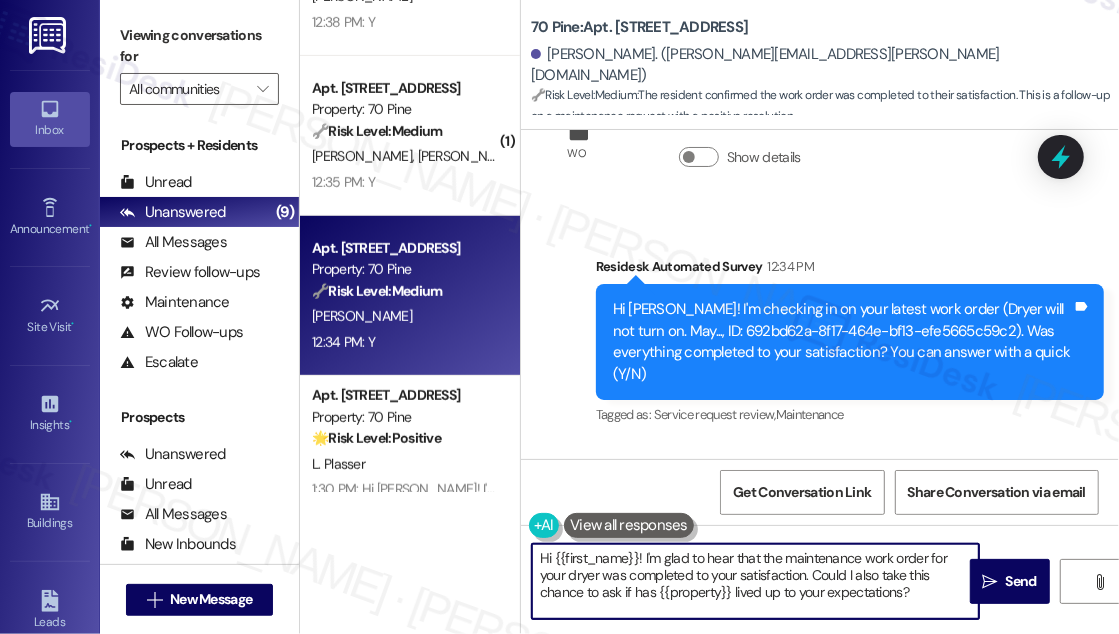 click on "Hi {{first_name}}! I'm glad to hear that the maintenance work order for your dryer was completed to your satisfaction. Could I also take this chance to ask if has {{property}} lived up to your expectations?" at bounding box center (755, 581) 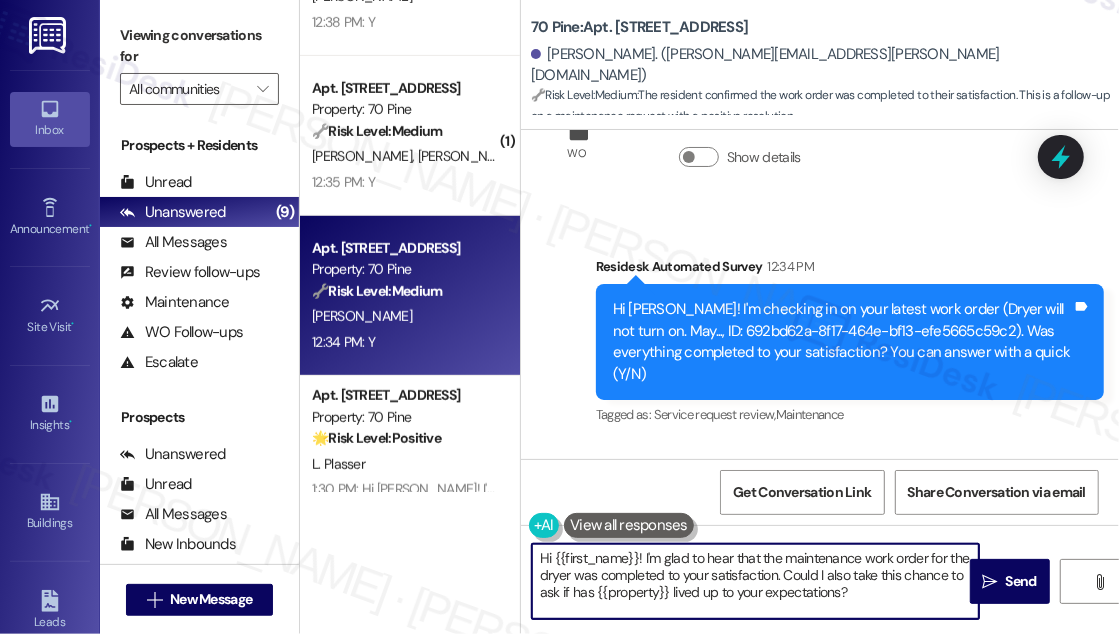 type on "Hi {{first_name}}! I'm glad to hear that the maintenance work order for the dryer was completed to your satisfaction. Could I also take this chance to ask if has {{property}} lived up to your expectations?" 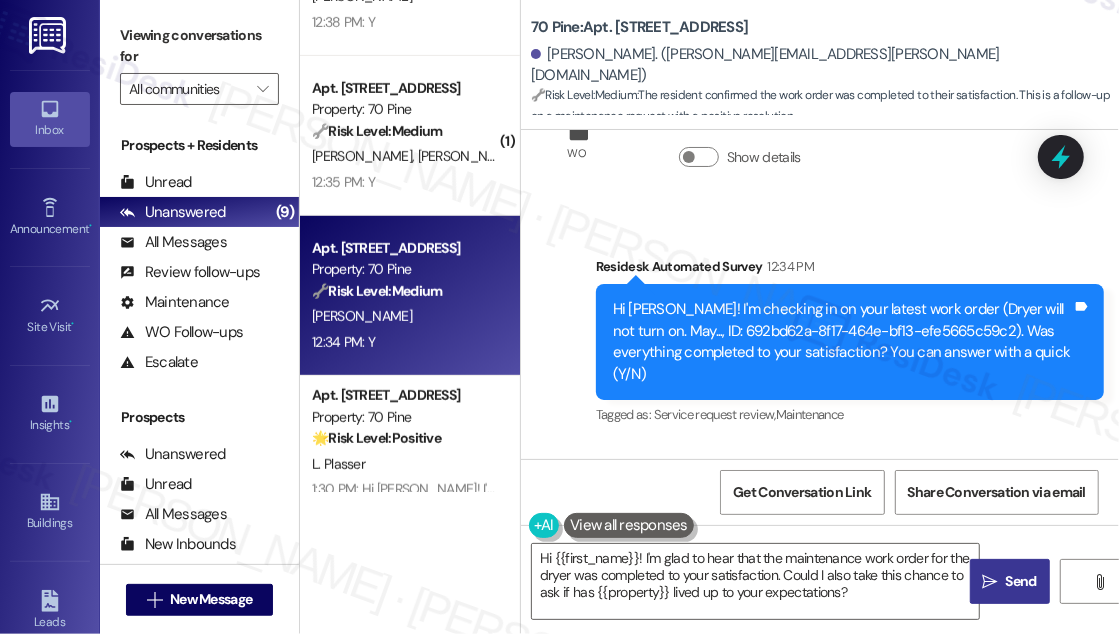 click on "Send" at bounding box center [1021, 581] 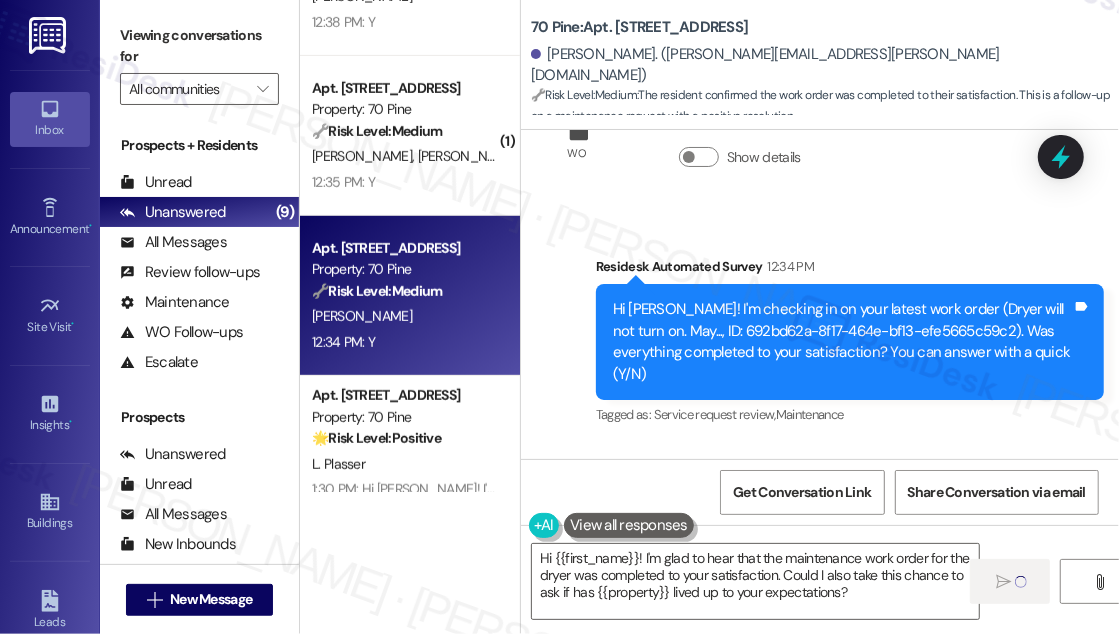 type 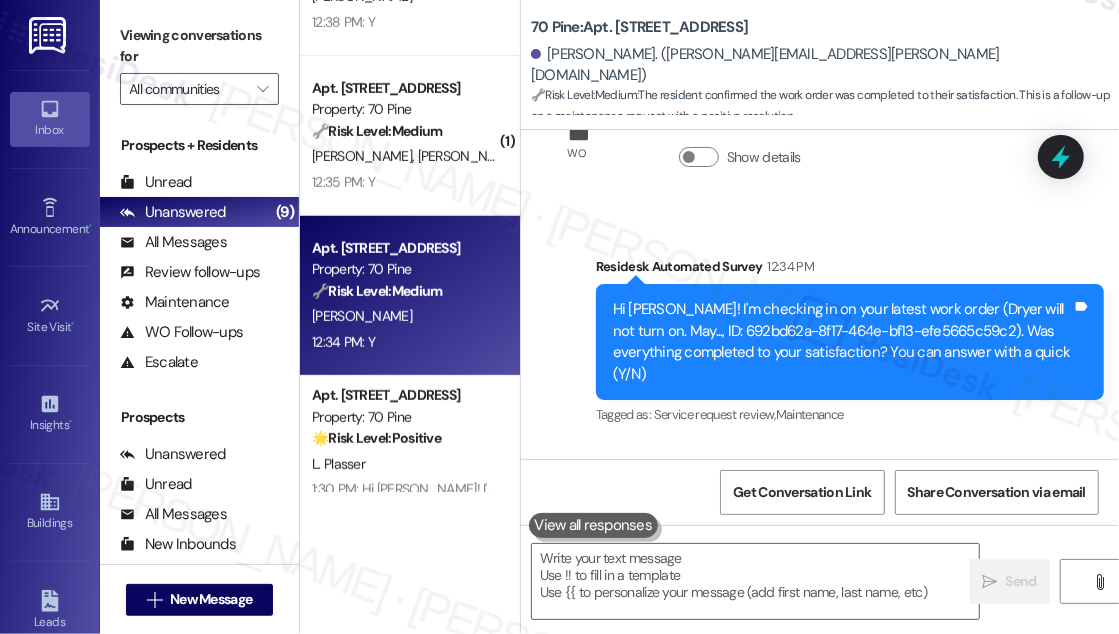 scroll, scrollTop: 11602, scrollLeft: 0, axis: vertical 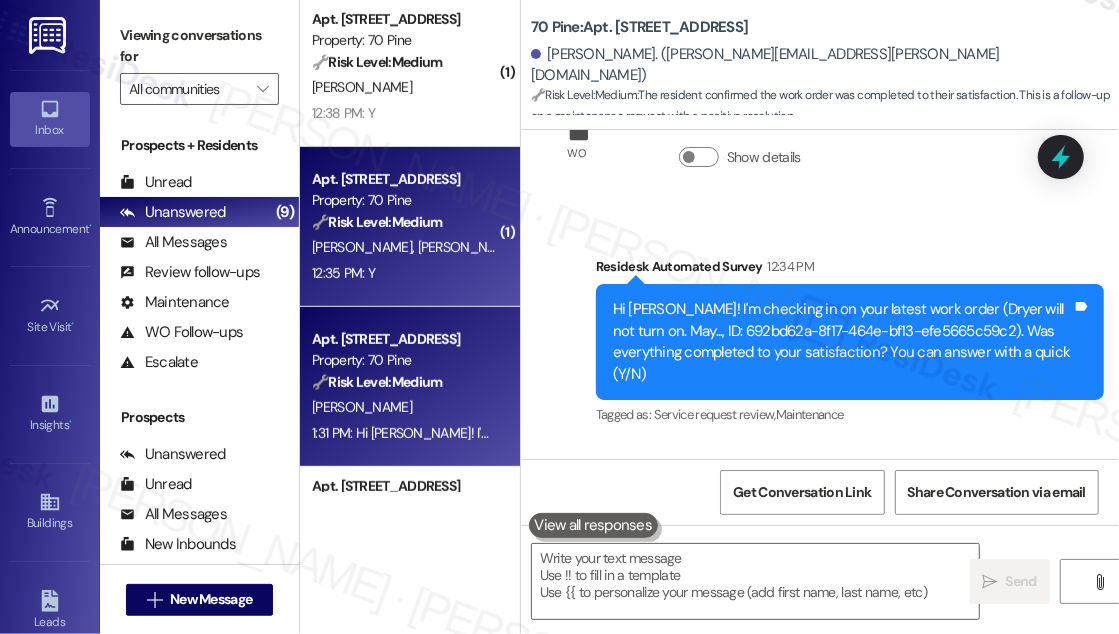 click on "[PERSON_NAME]" at bounding box center (468, 247) 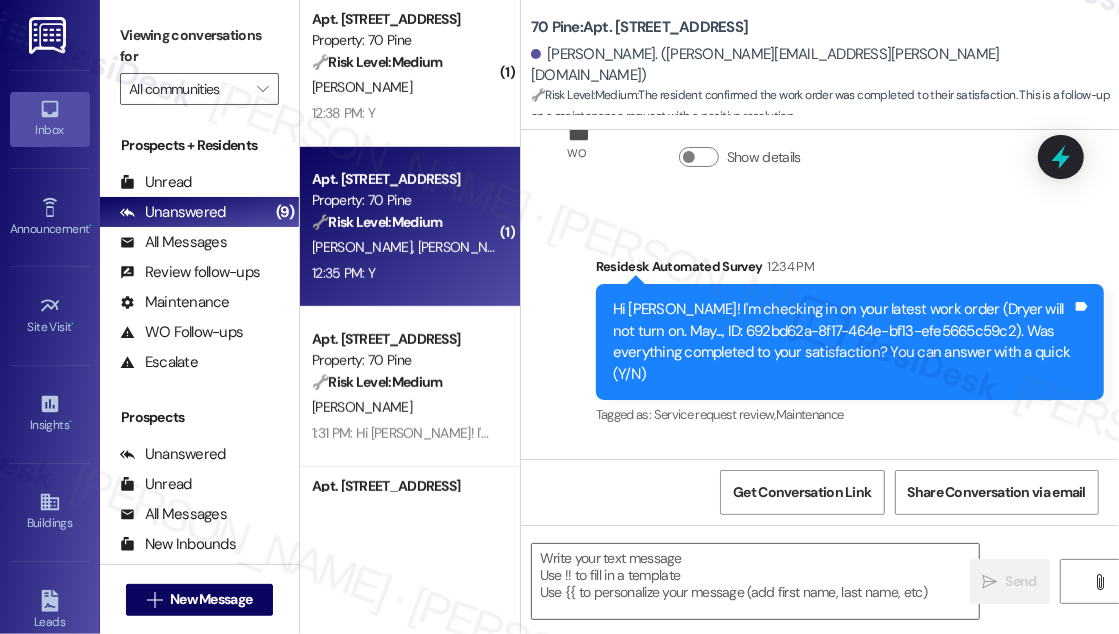 type on "Fetching suggested responses. Please feel free to read through the conversation in the meantime." 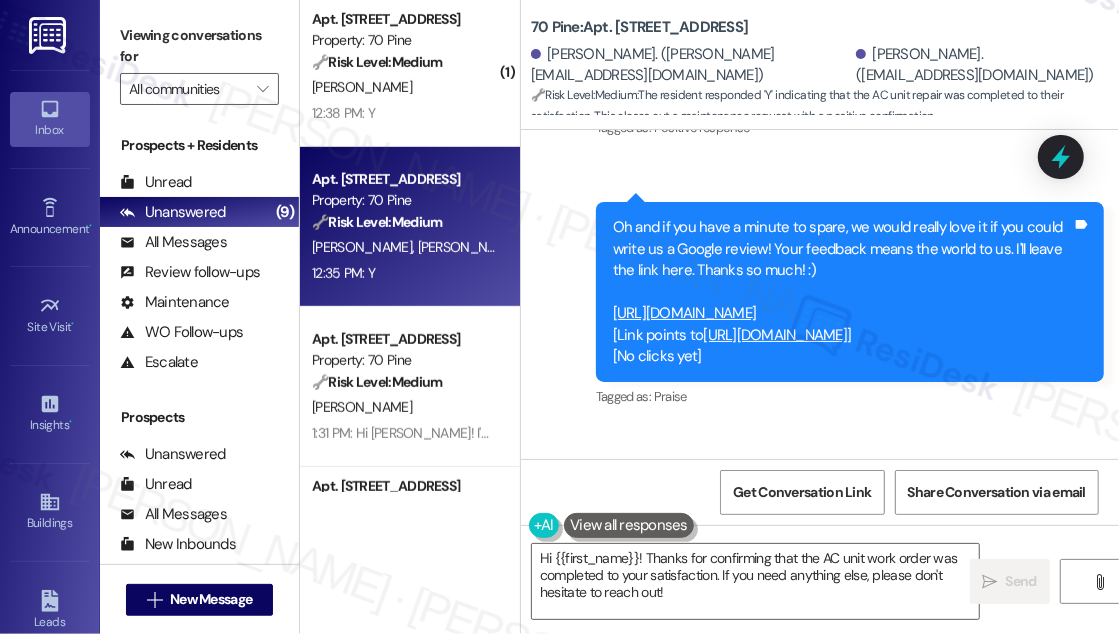 scroll, scrollTop: 3413, scrollLeft: 0, axis: vertical 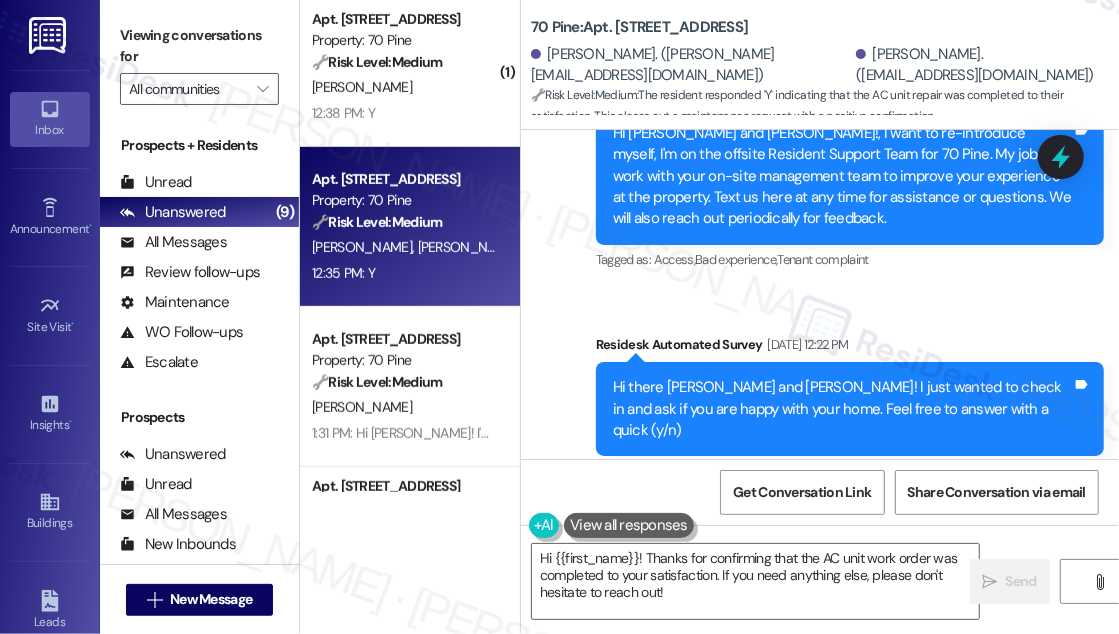 click on "Survey, sent via SMS Residesk Automated Survey [DATE] 12:22 PM Hi there [PERSON_NAME] and [PERSON_NAME]! I just wanted to check in and ask if you are happy with your home.  Feel free to answer with a quick (y/n) Tags and notes Tagged as:   Quarterly check-in Click to highlight conversations about Quarterly check-in" at bounding box center (850, 410) 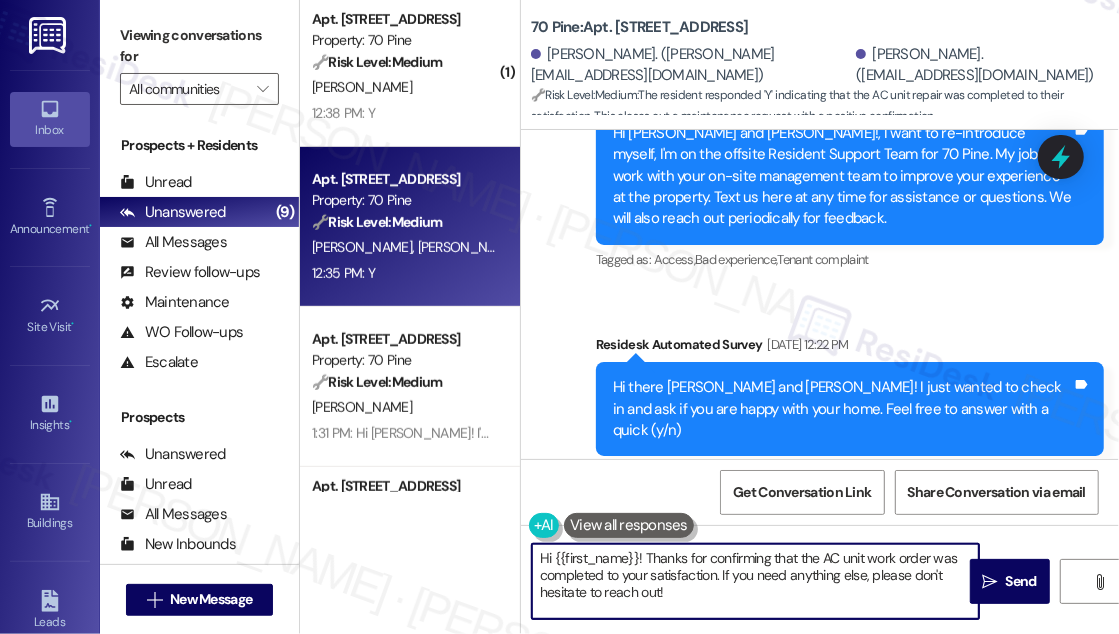 drag, startPoint x: 752, startPoint y: 601, endPoint x: 723, endPoint y: 572, distance: 41.01219 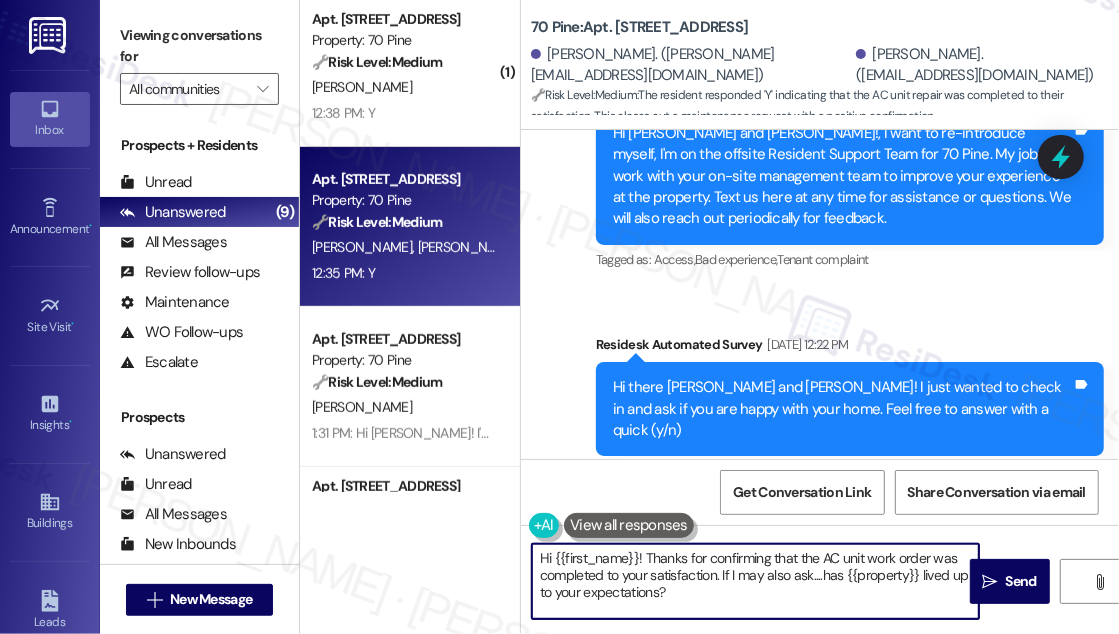 scroll, scrollTop: 11565, scrollLeft: 0, axis: vertical 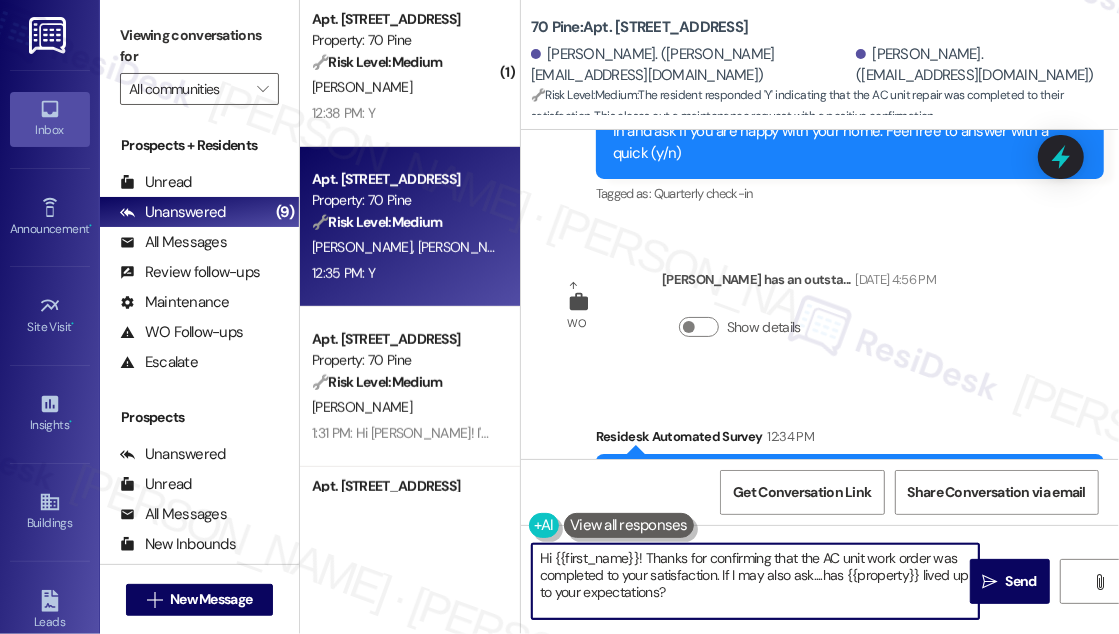 click on "[PERSON_NAME] 12:35 PM" at bounding box center (628, 673) 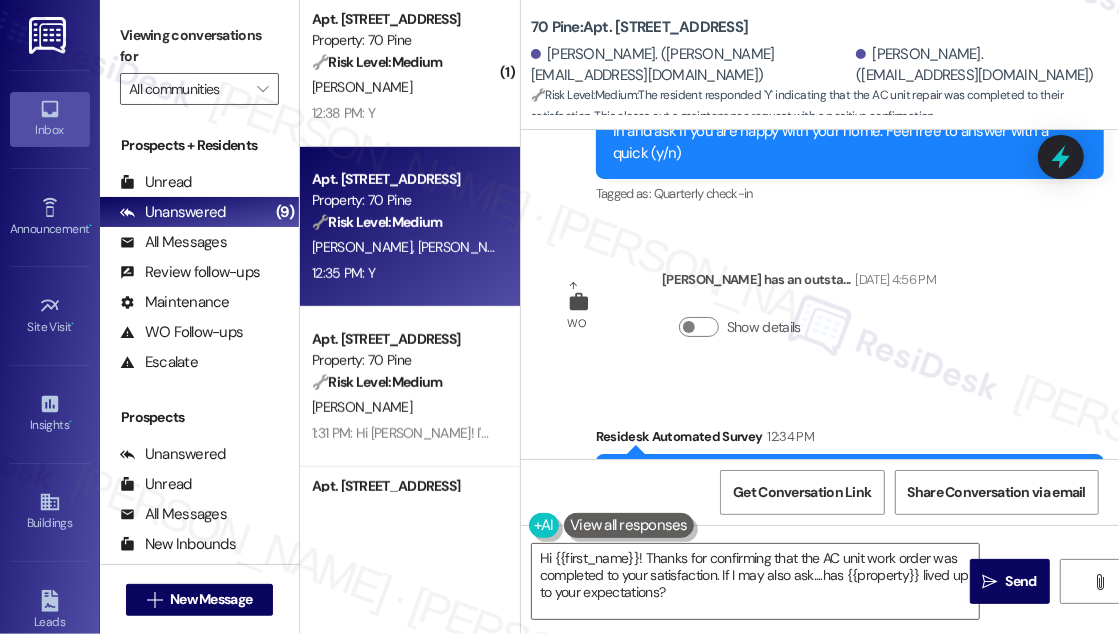 click on "[PERSON_NAME] 12:35 PM" at bounding box center (628, 673) 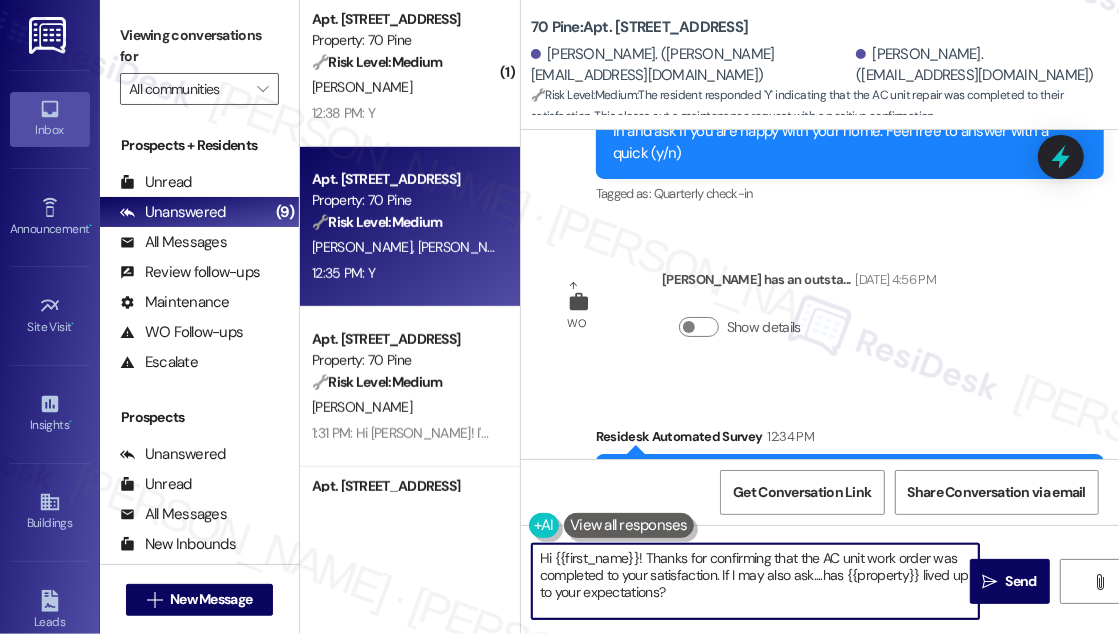 drag, startPoint x: 554, startPoint y: 553, endPoint x: 638, endPoint y: 550, distance: 84.05355 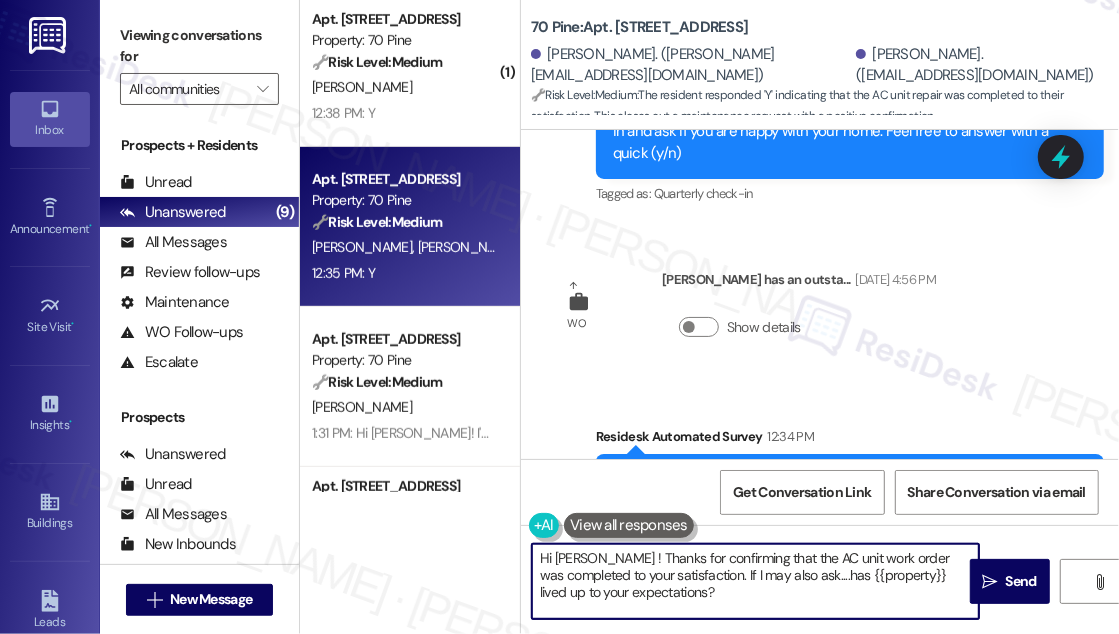 type on "Hi [PERSON_NAME]! Thanks for confirming that the AC unit work order was completed to your satisfaction. If I may also ask....has {{property}} lived up to your expectations?" 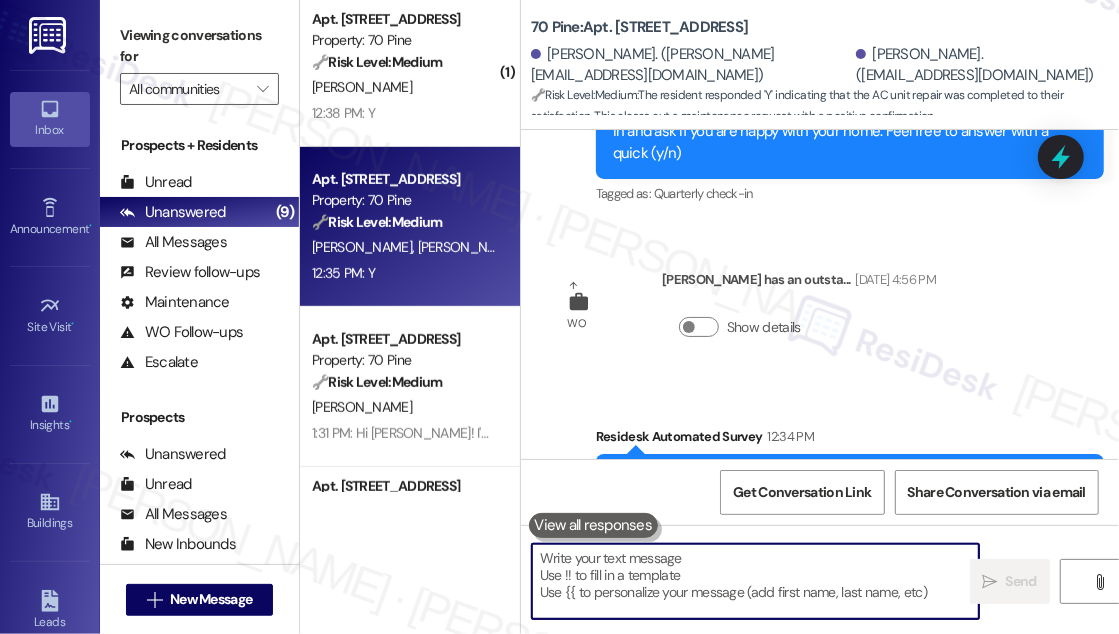 scroll, scrollTop: 11564, scrollLeft: 0, axis: vertical 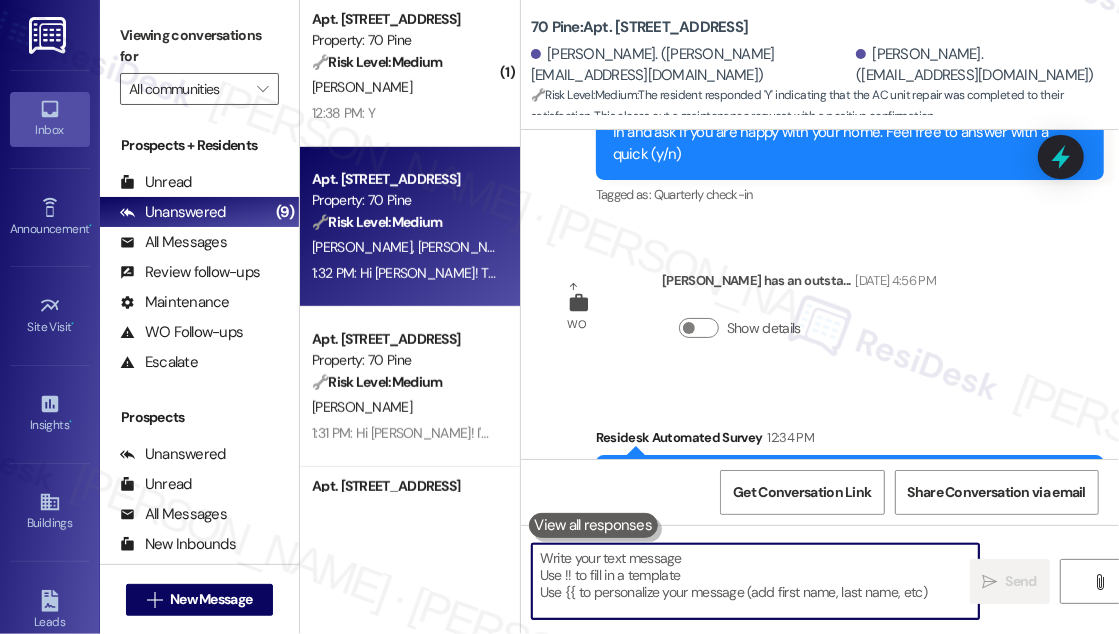 type 